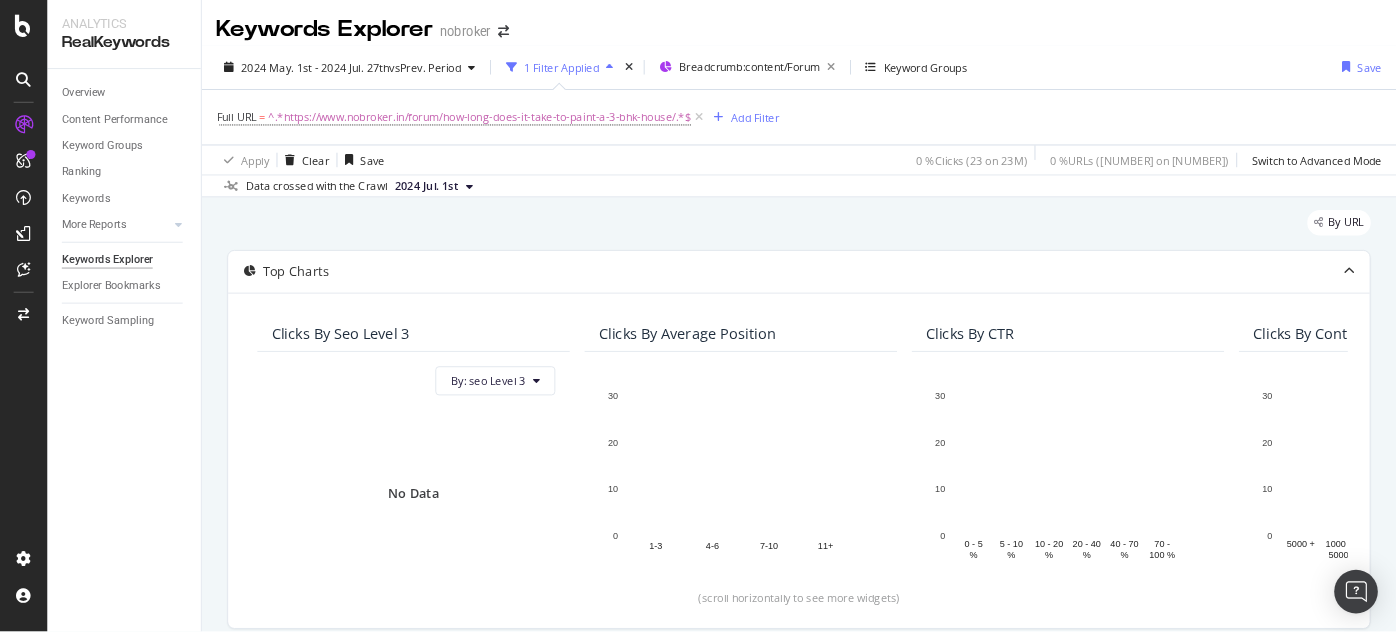scroll, scrollTop: 0, scrollLeft: 0, axis: both 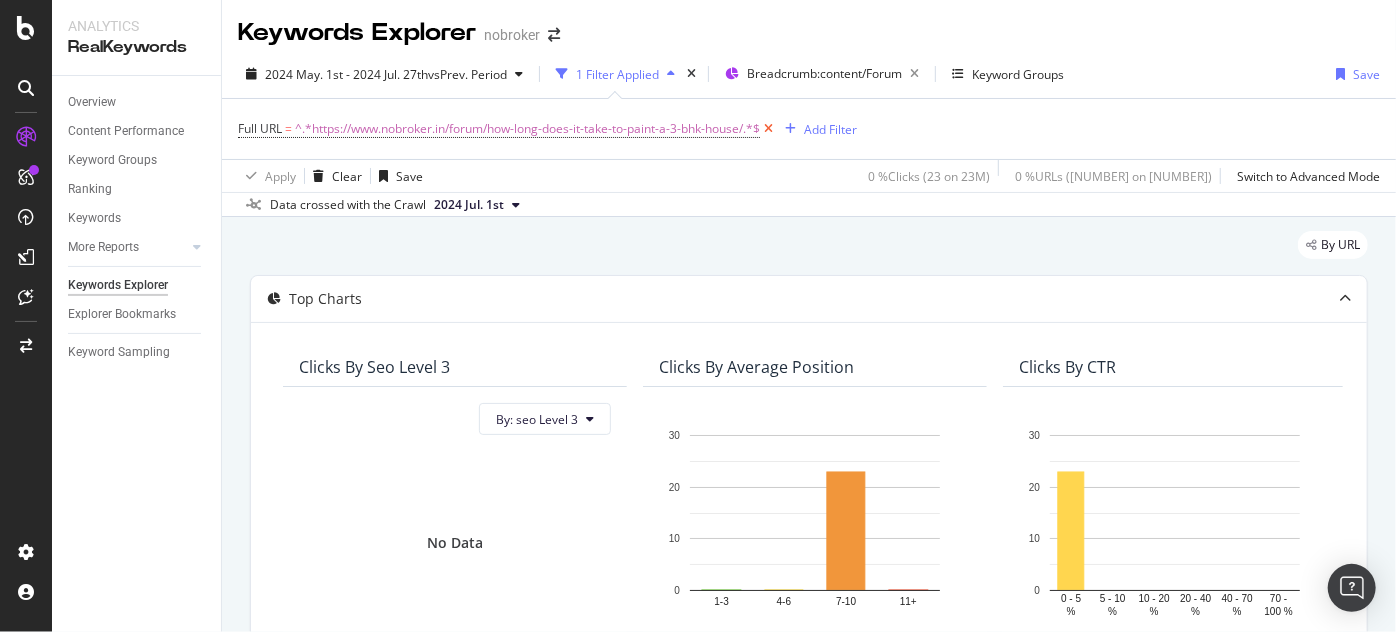 click at bounding box center (768, 129) 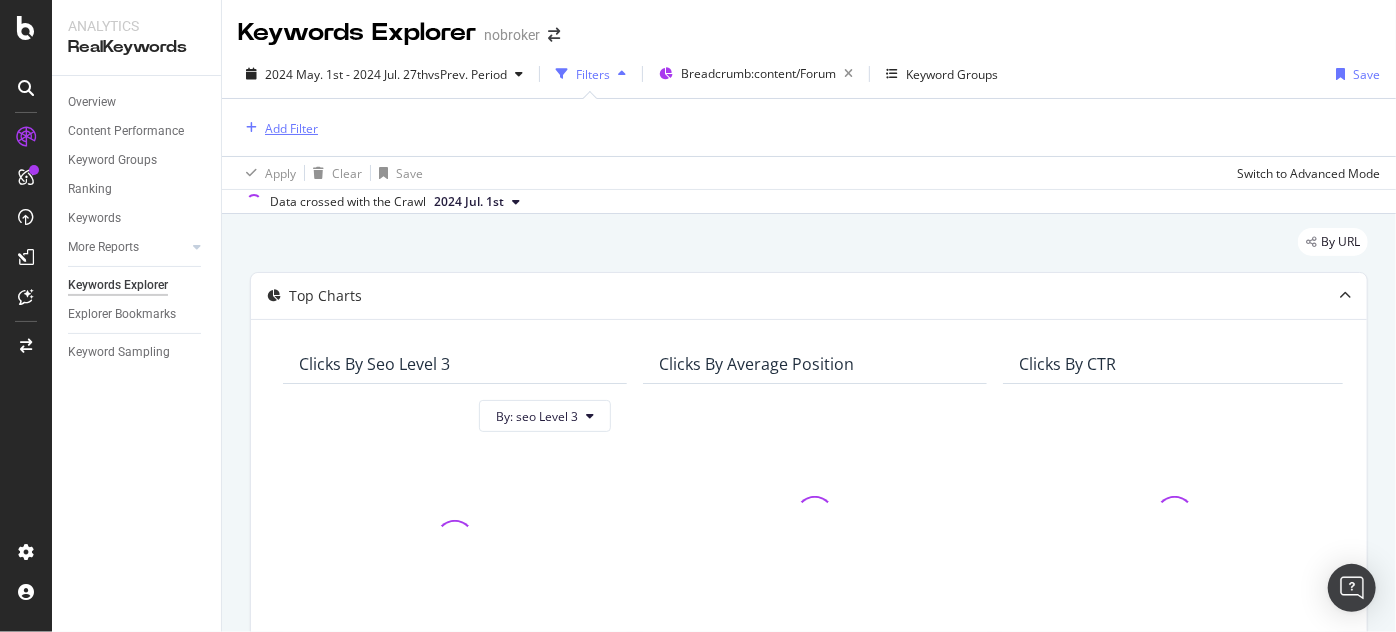 click on "Add Filter" at bounding box center (291, 128) 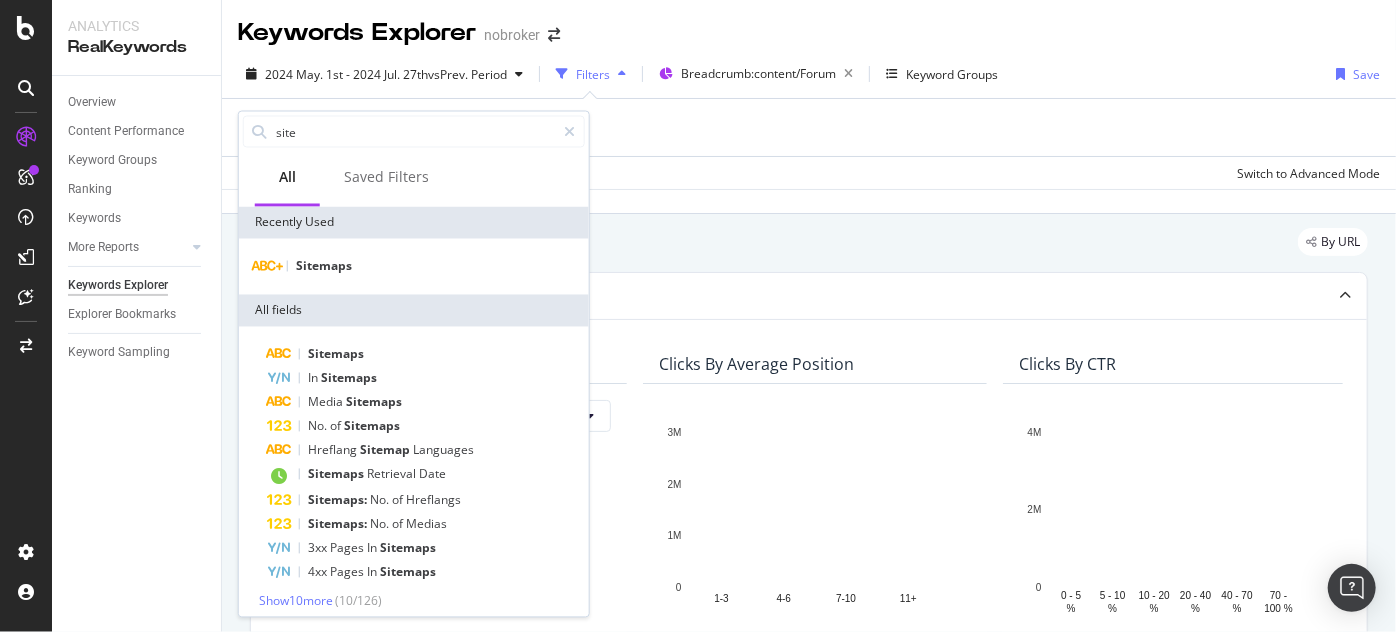 type on "site" 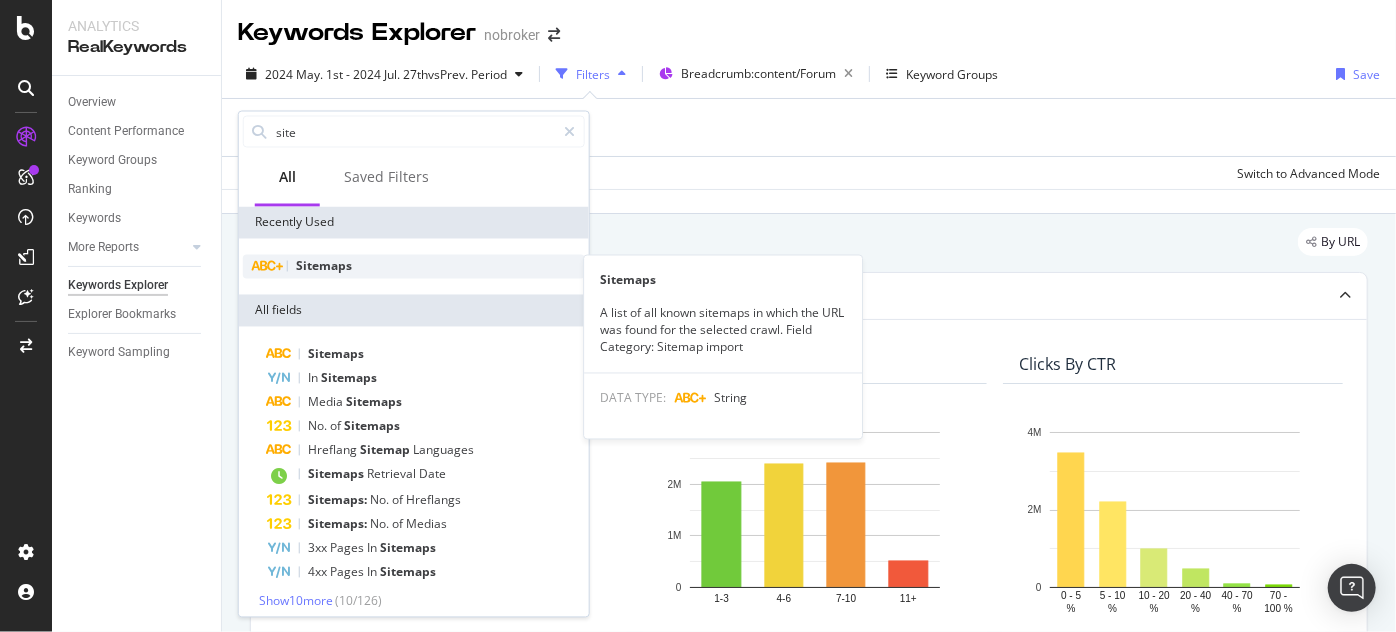 click on "Sitemaps" at bounding box center [324, 266] 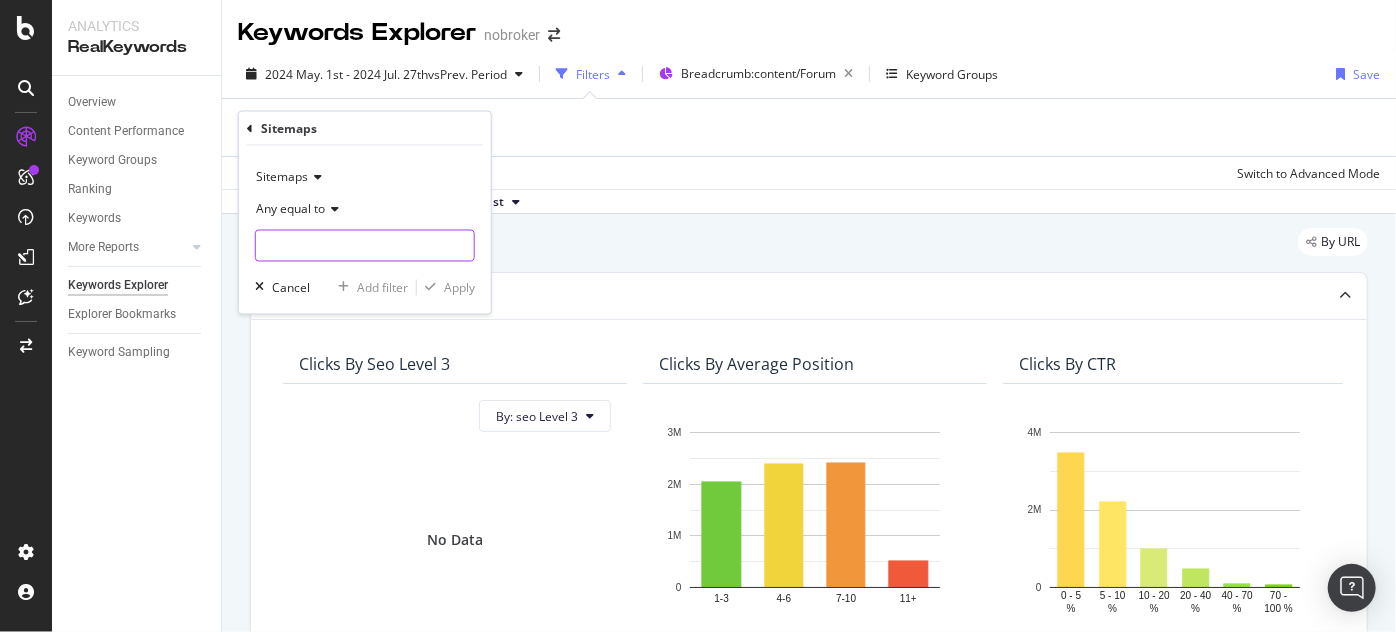 click at bounding box center [365, 246] 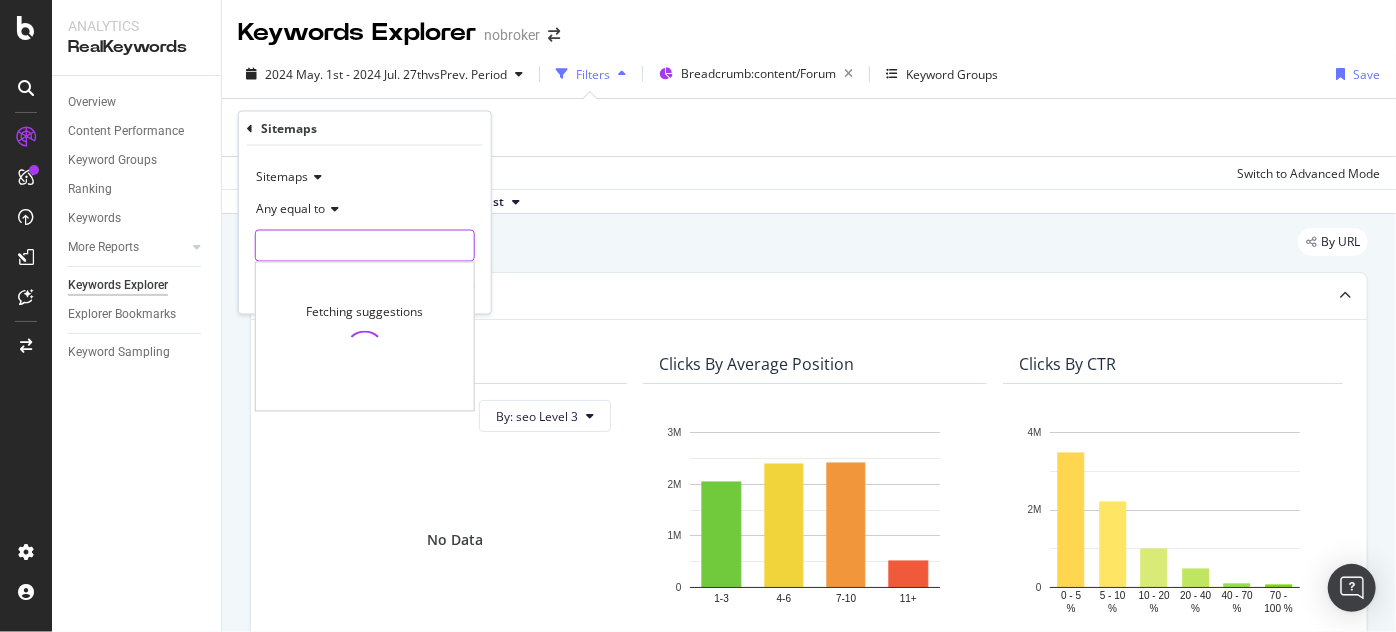 type on "a" 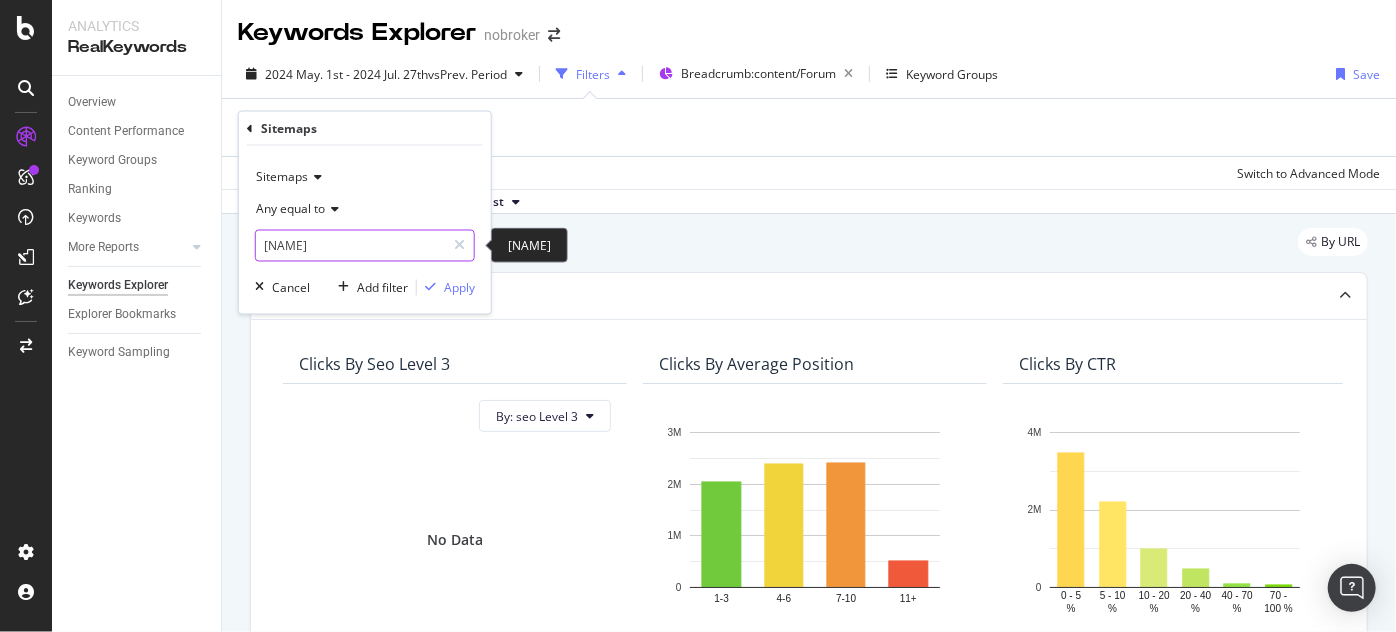 click on "[NAME]" at bounding box center [350, 246] 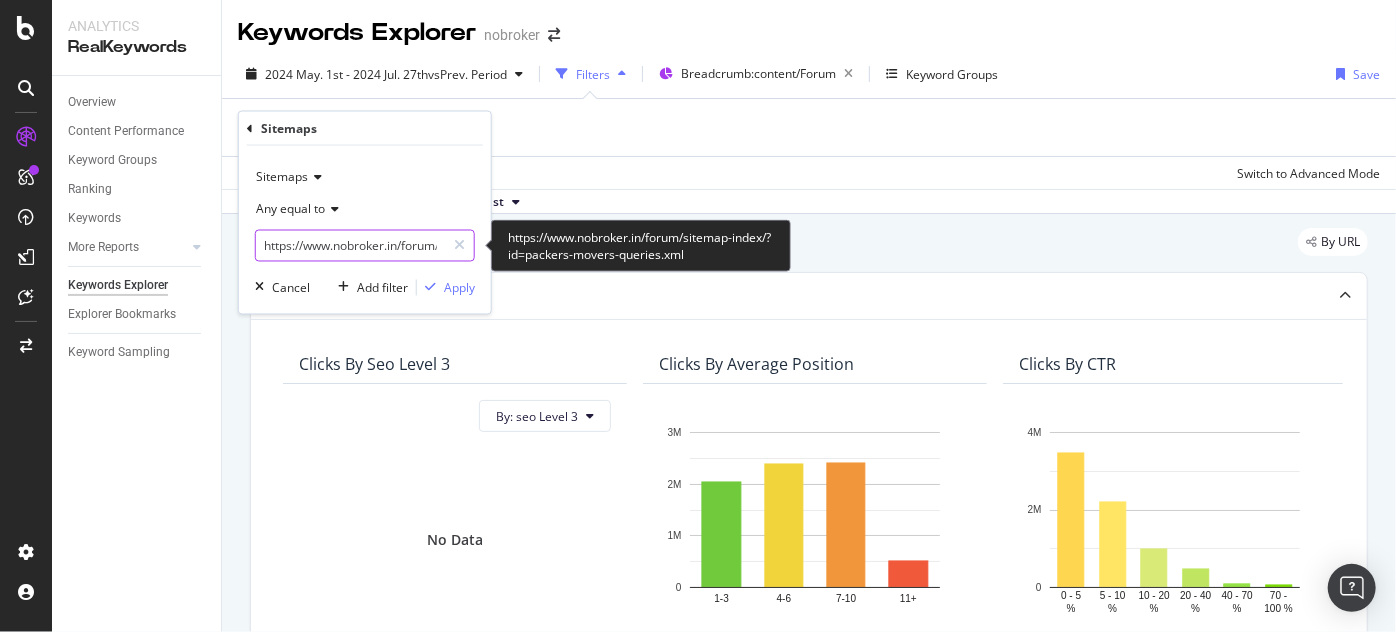 scroll, scrollTop: 0, scrollLeft: 271, axis: horizontal 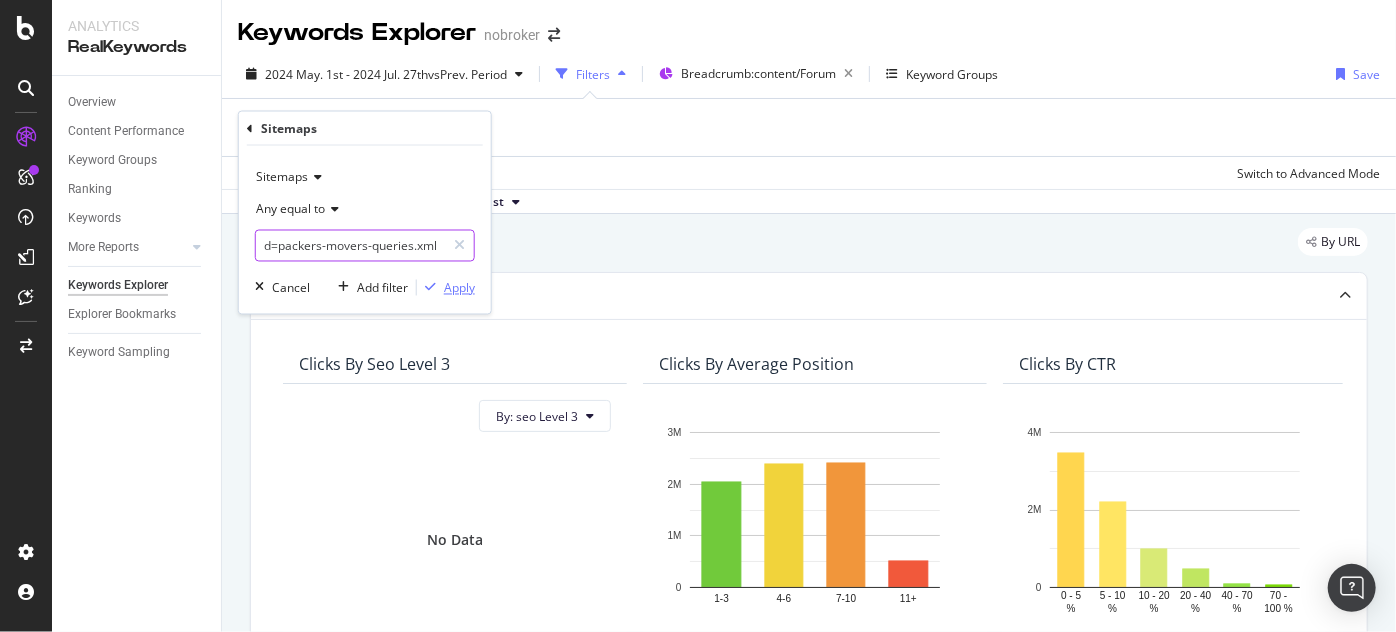 type on "https://www.nobroker.in/forum/sitemap-index/?id=packers-movers-queries.xml" 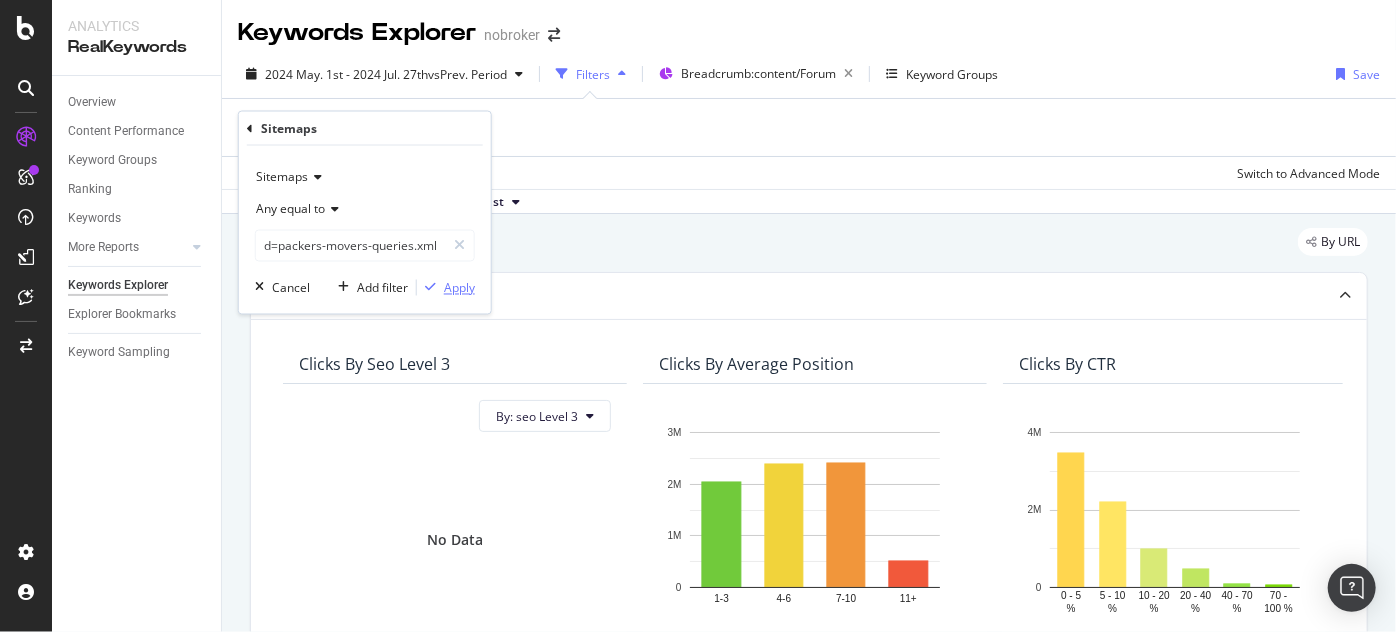 scroll, scrollTop: 0, scrollLeft: 0, axis: both 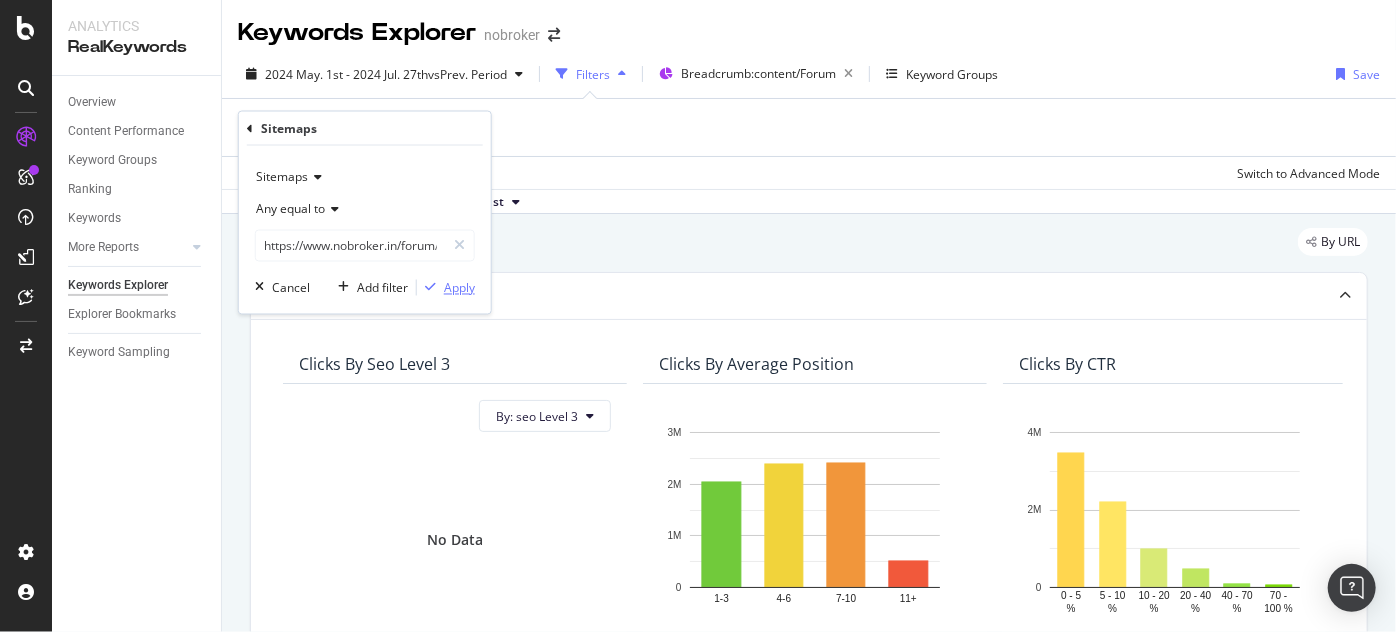 click on "Apply" at bounding box center (459, 287) 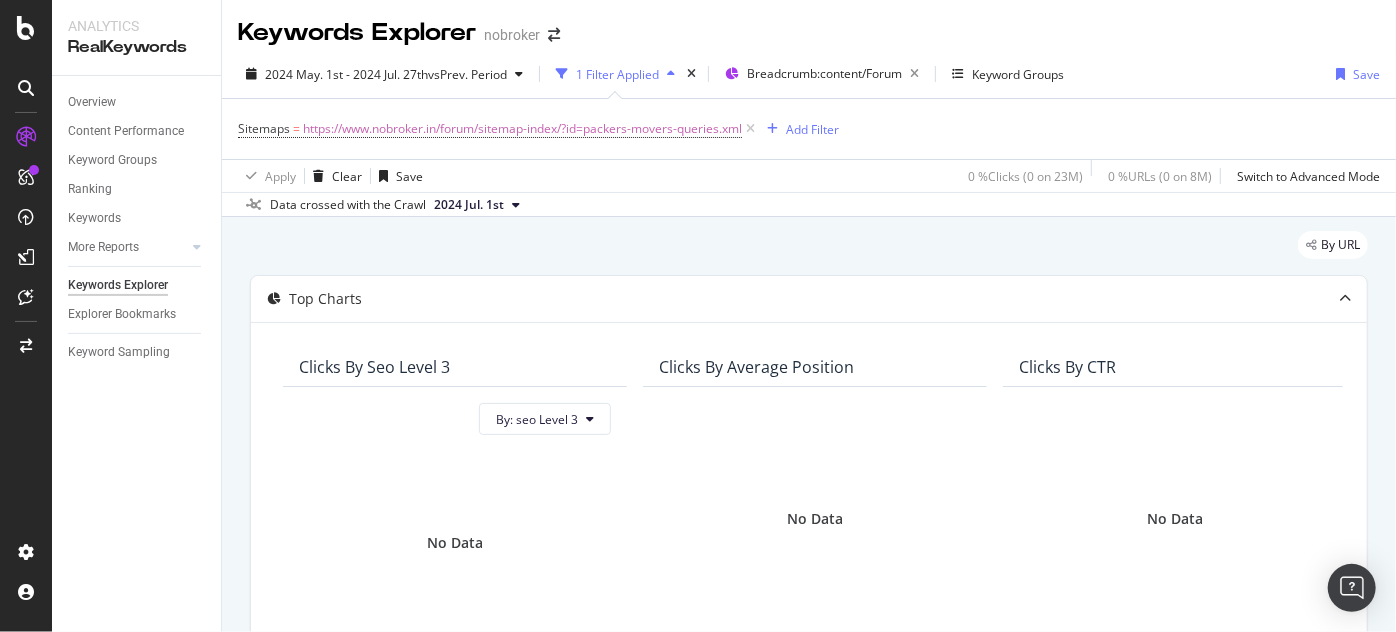 click on "2024 Jul. 1st" at bounding box center (469, 205) 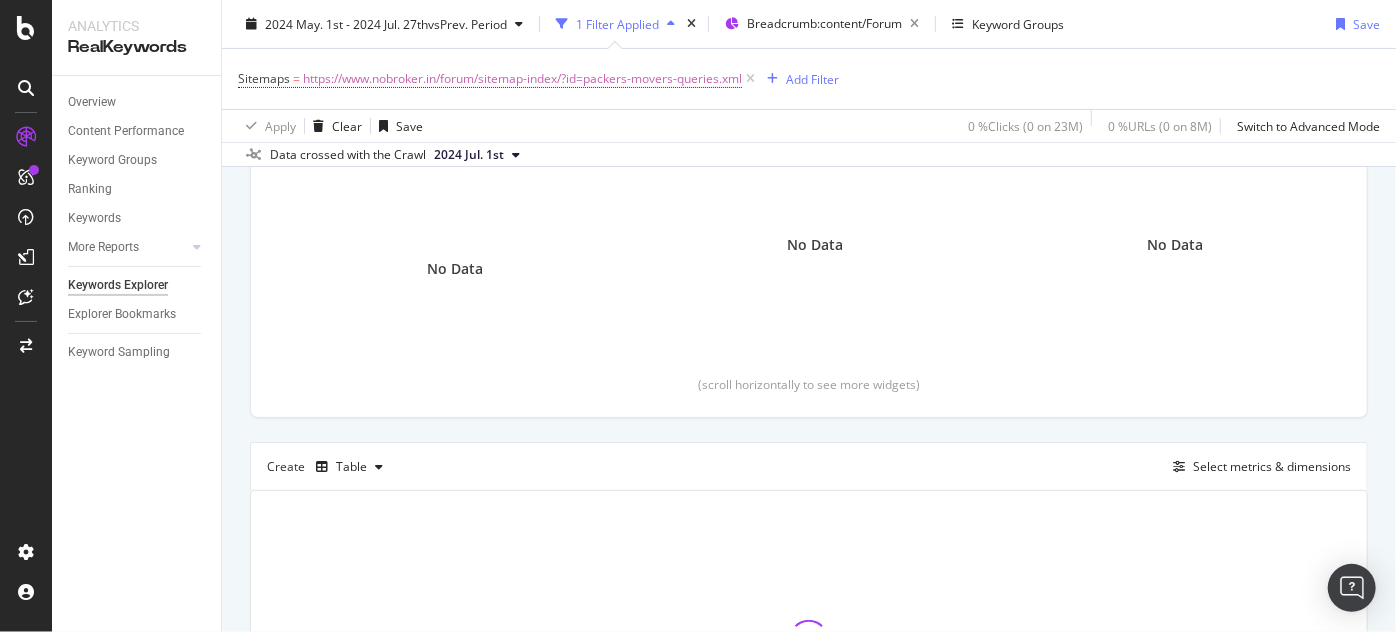 scroll, scrollTop: 500, scrollLeft: 0, axis: vertical 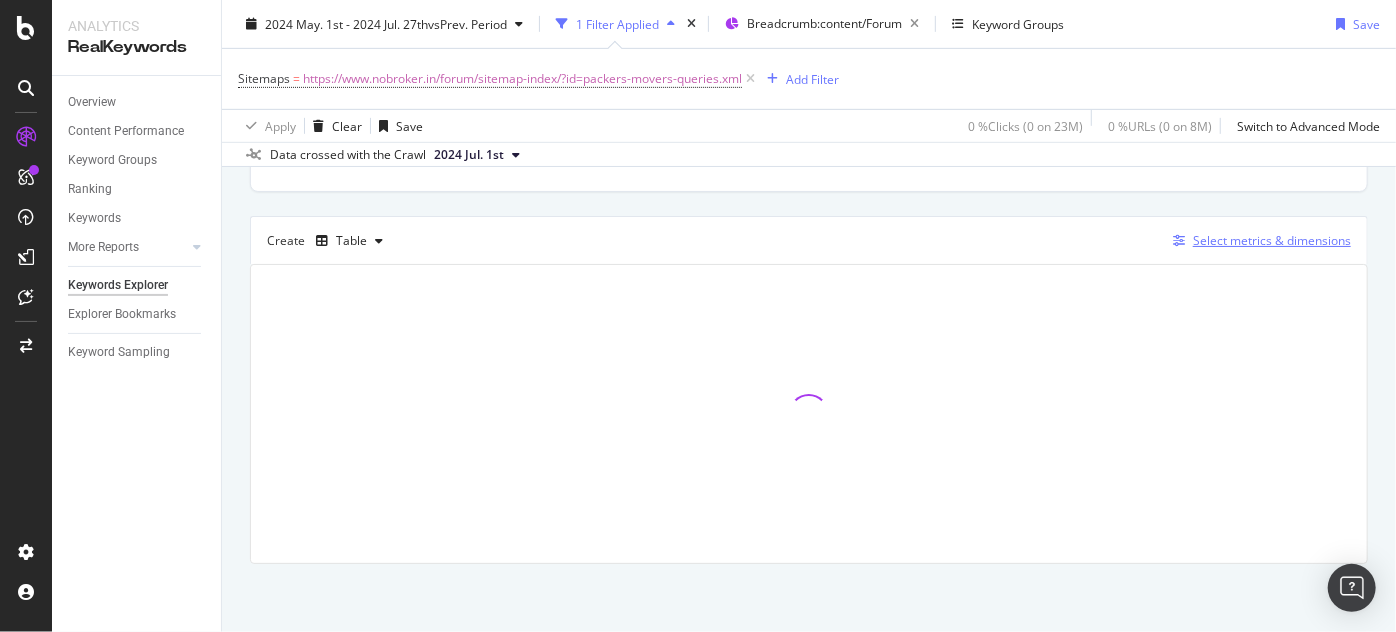 click on "Select metrics & dimensions" at bounding box center [1272, 240] 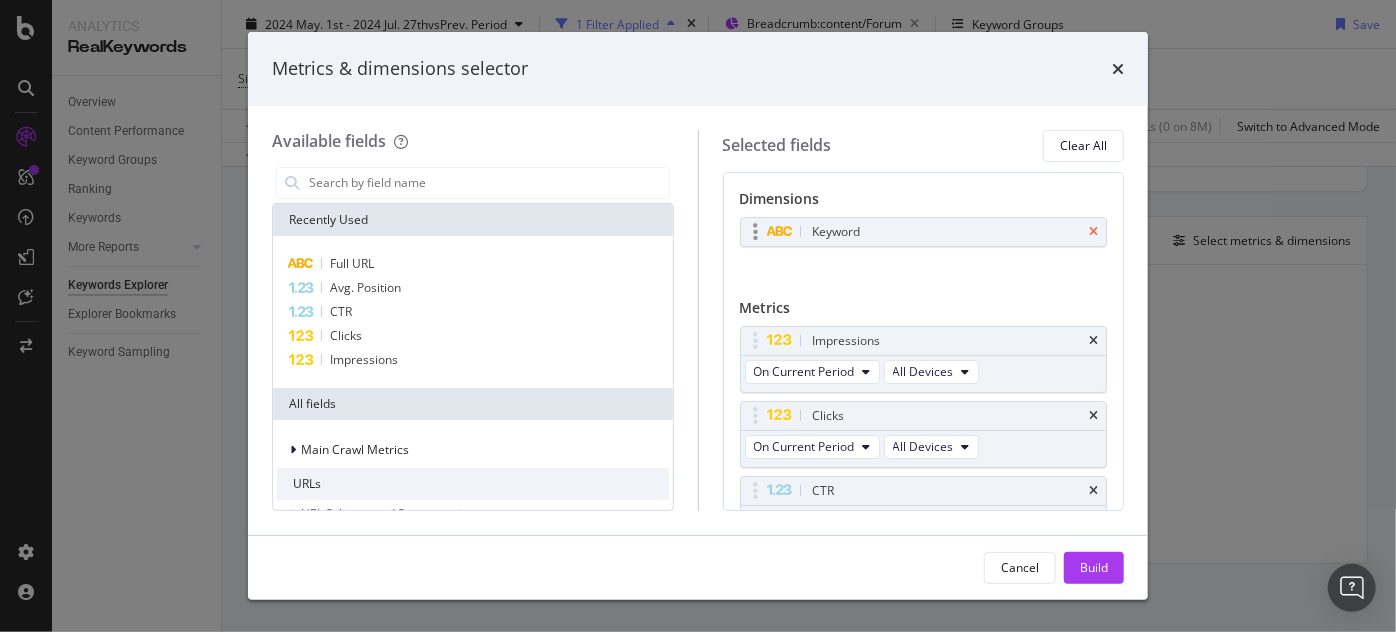 click at bounding box center [1093, 232] 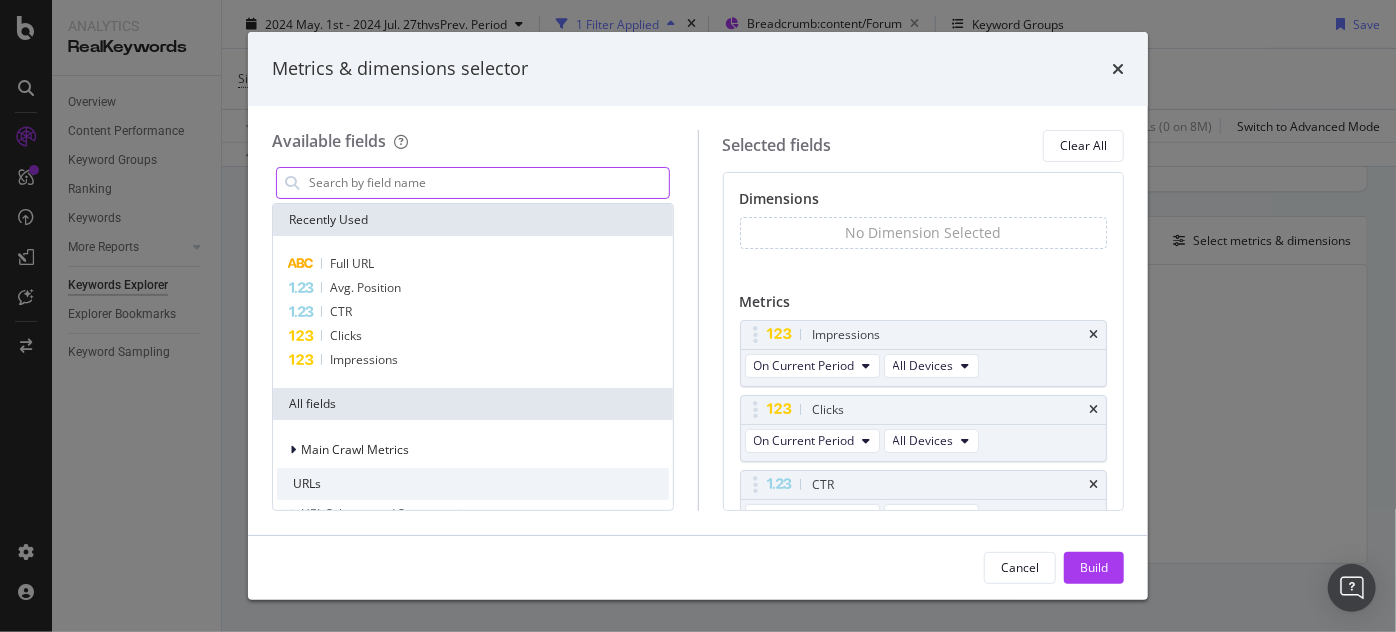 click at bounding box center (488, 183) 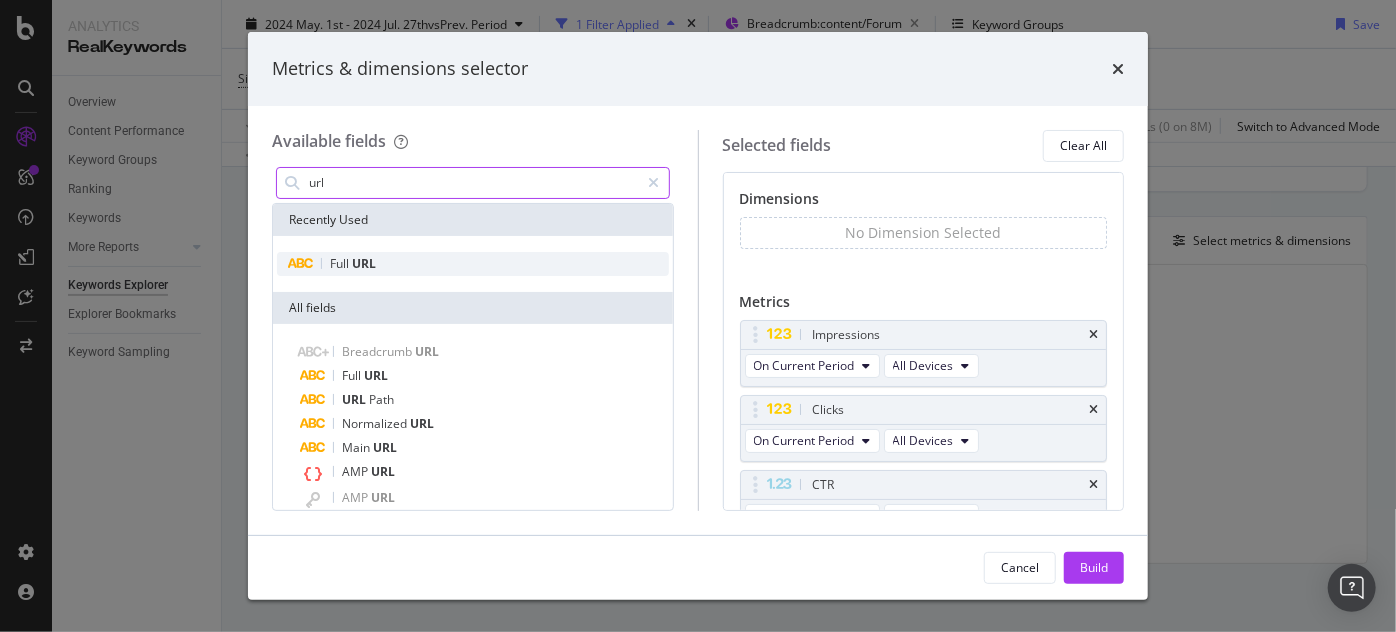 type on "url" 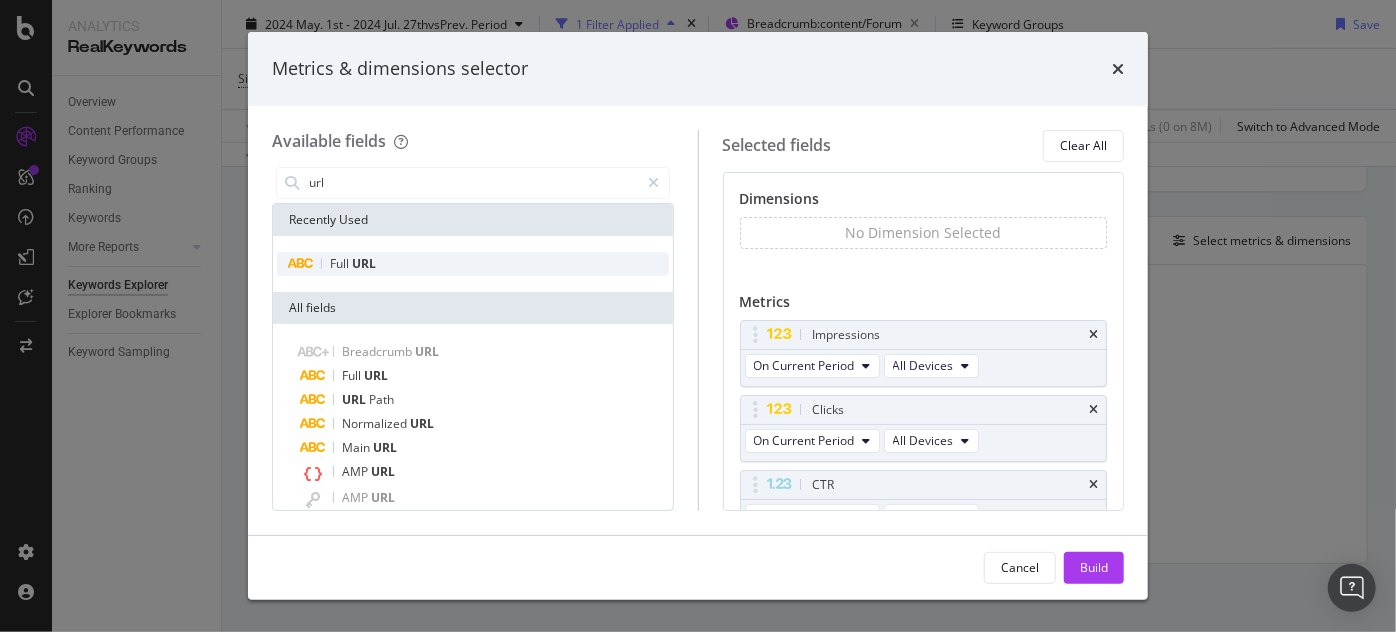 click on "Full   URL" at bounding box center [473, 264] 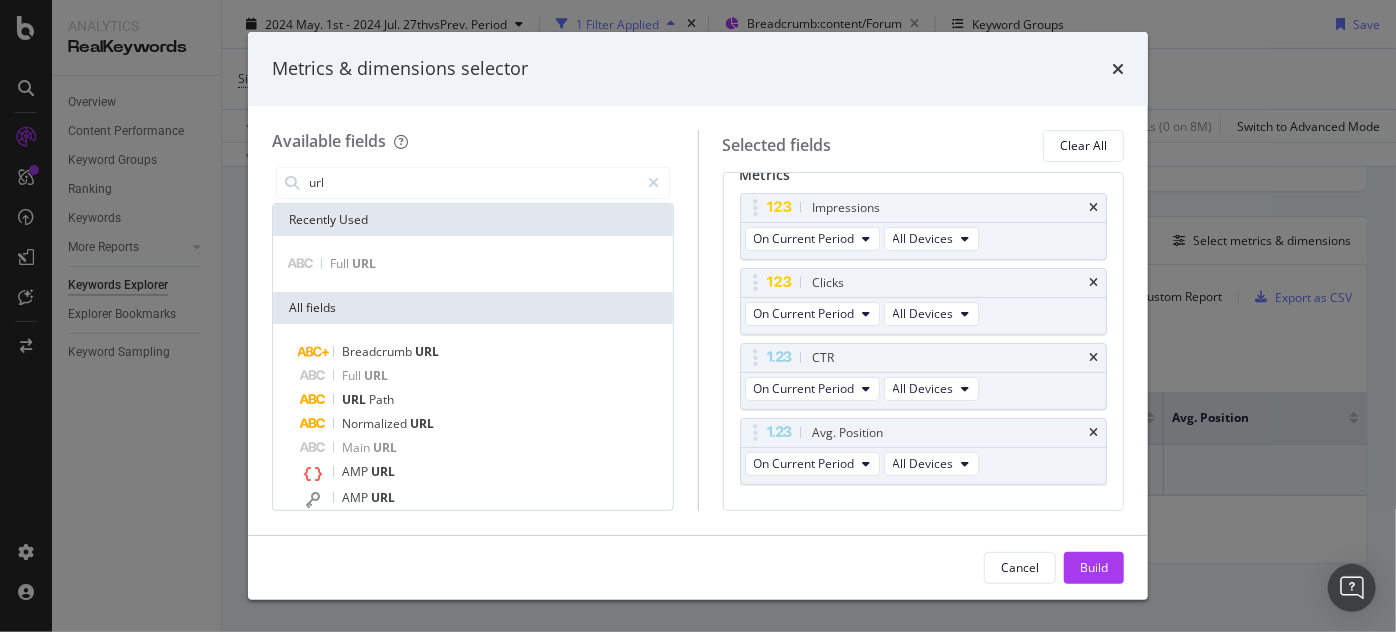 scroll, scrollTop: 170, scrollLeft: 0, axis: vertical 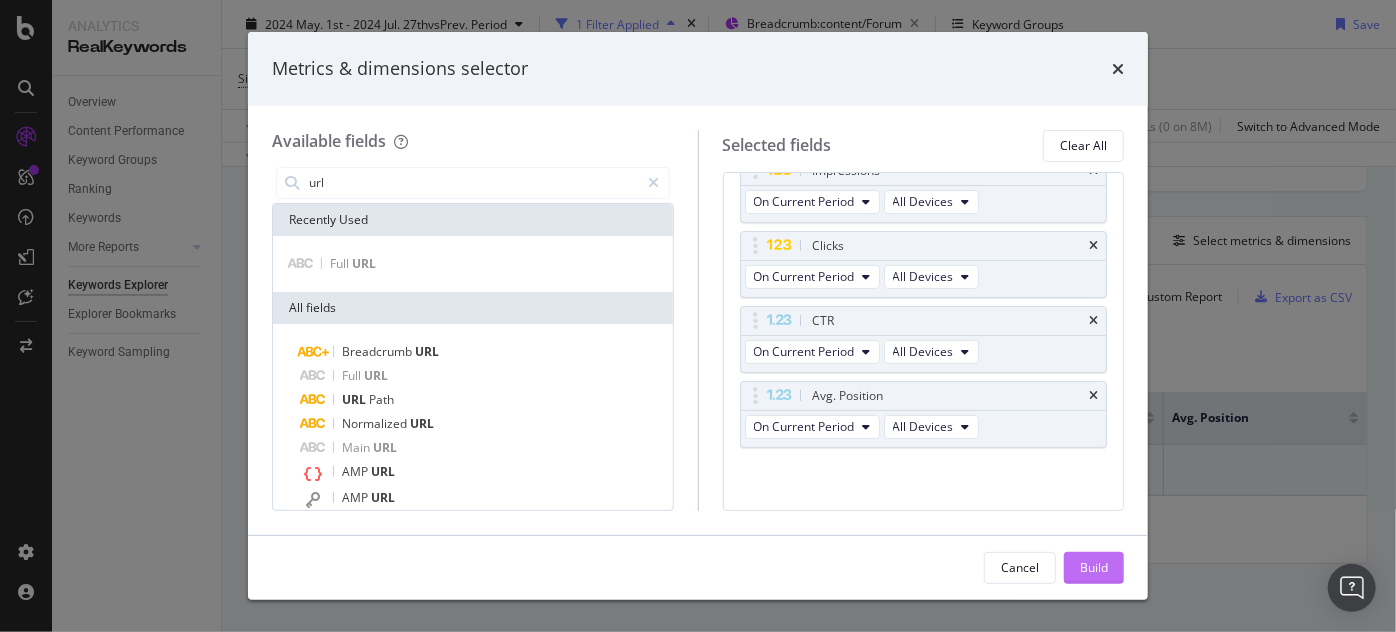 click on "Build" at bounding box center (1094, 567) 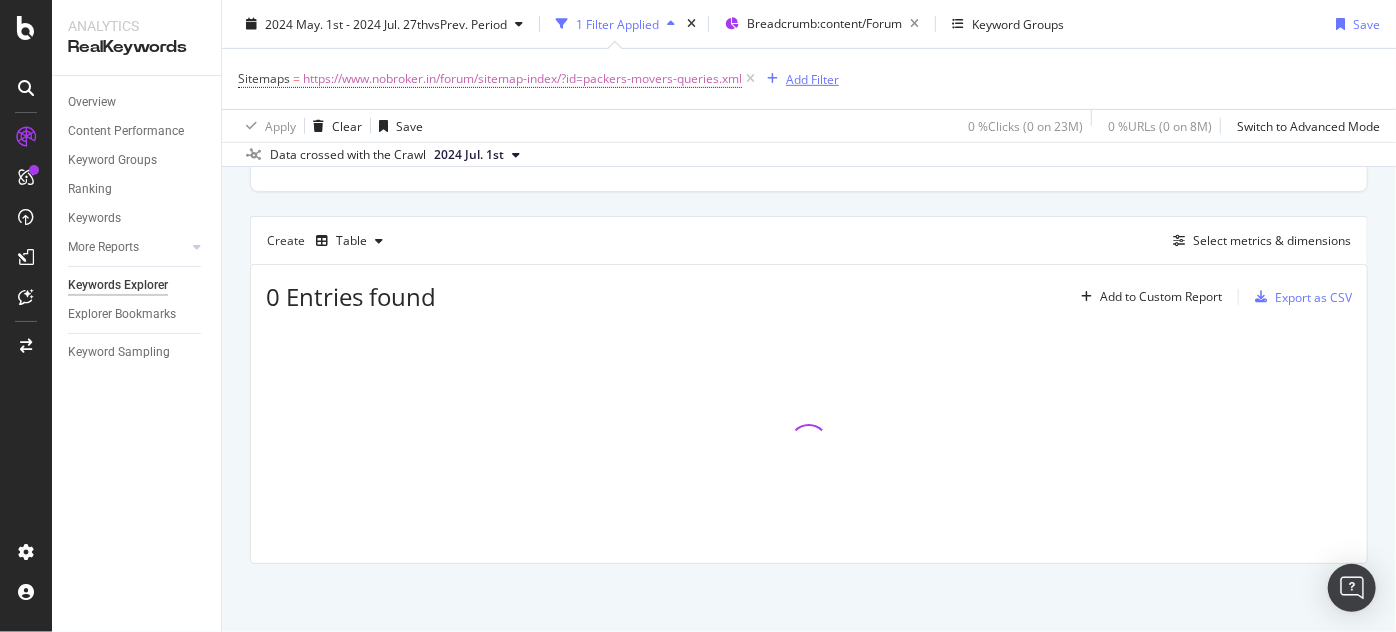 click on "Add Filter" at bounding box center (799, 79) 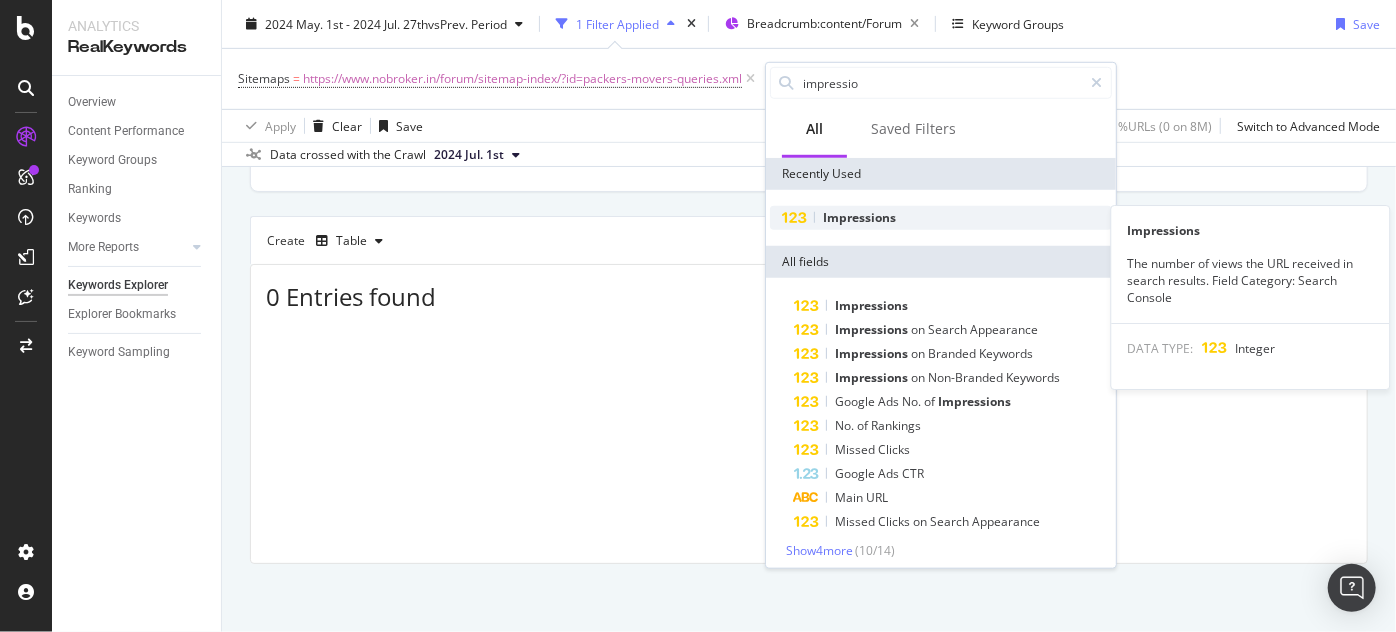 type on "impressio" 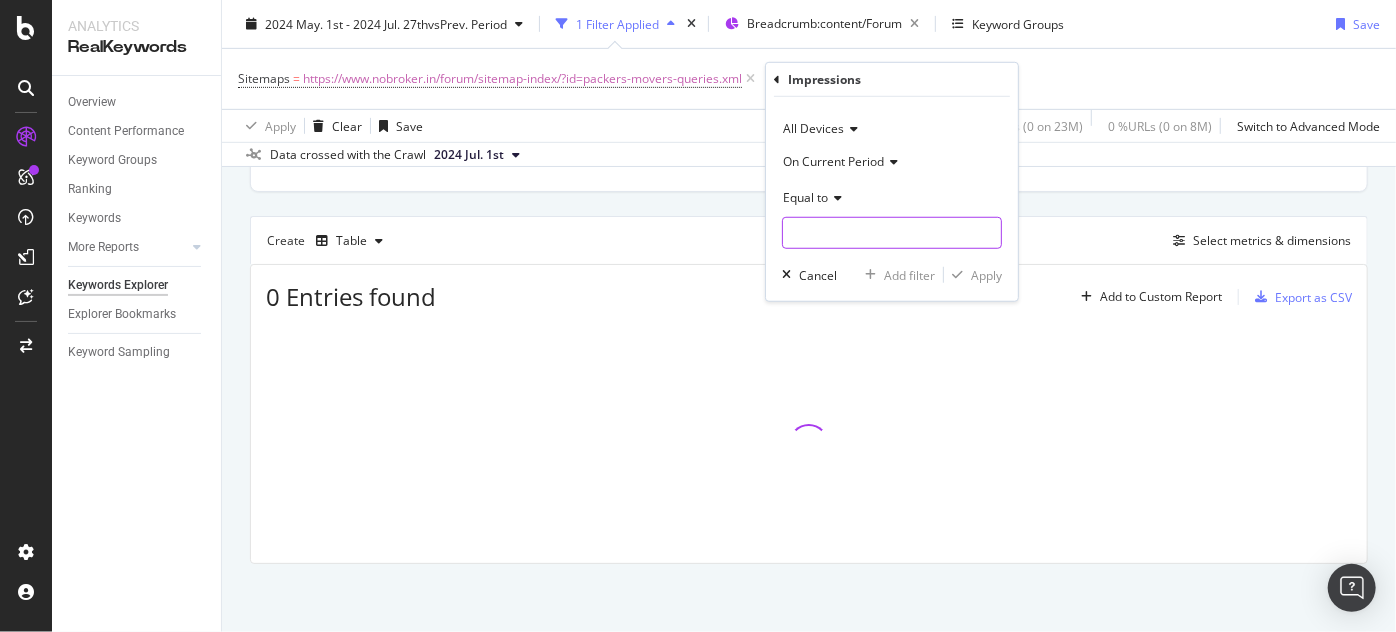 click at bounding box center (892, 233) 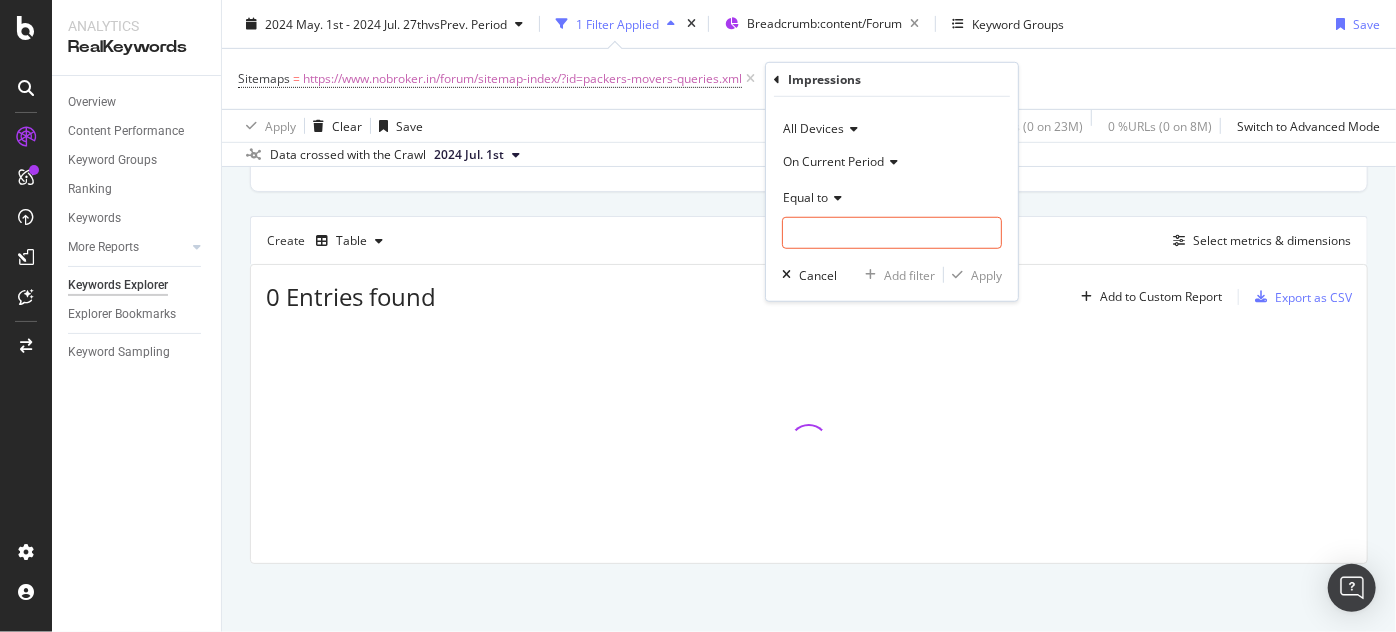 click on "On Current Period" at bounding box center (833, 160) 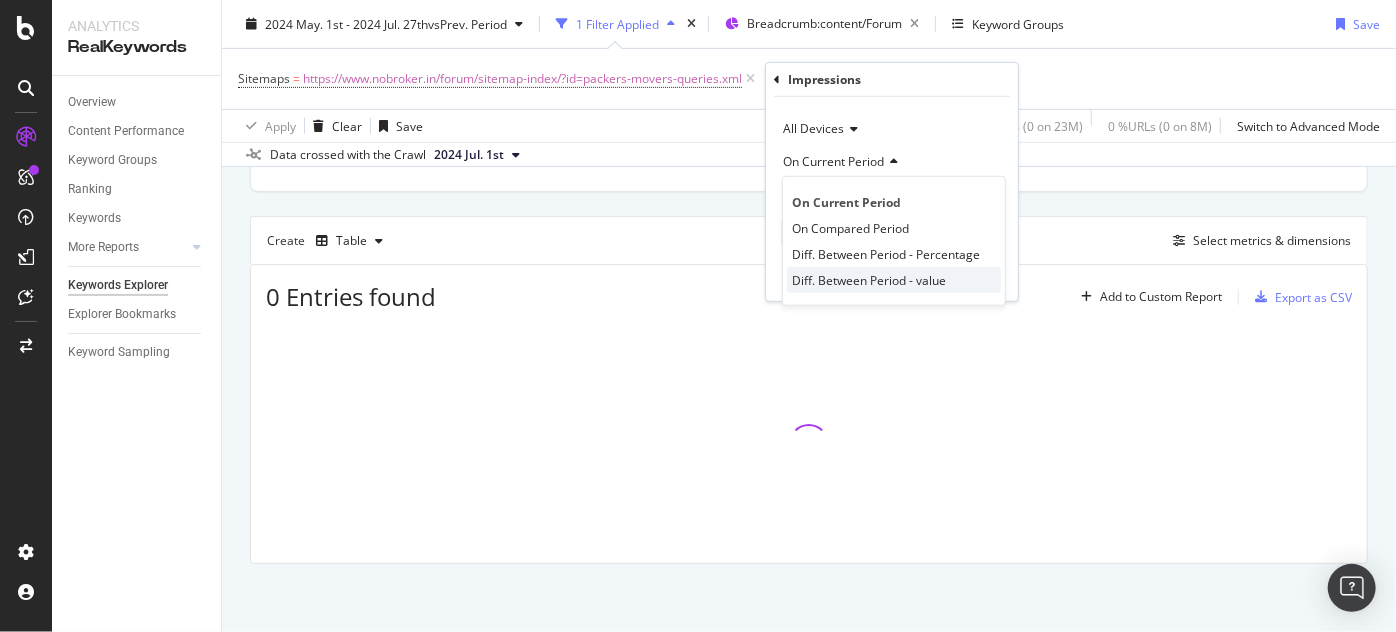click on "Diff. Between Period - value" at bounding box center (869, 279) 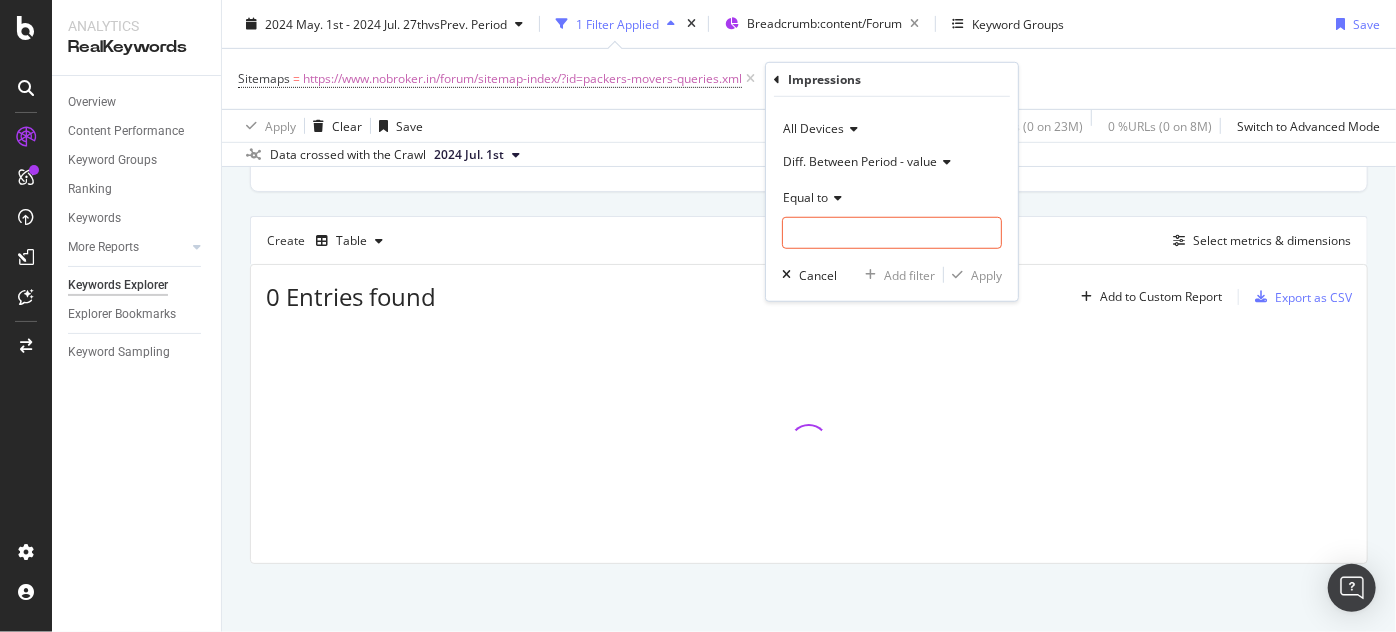 click on "Equal to" at bounding box center (805, 196) 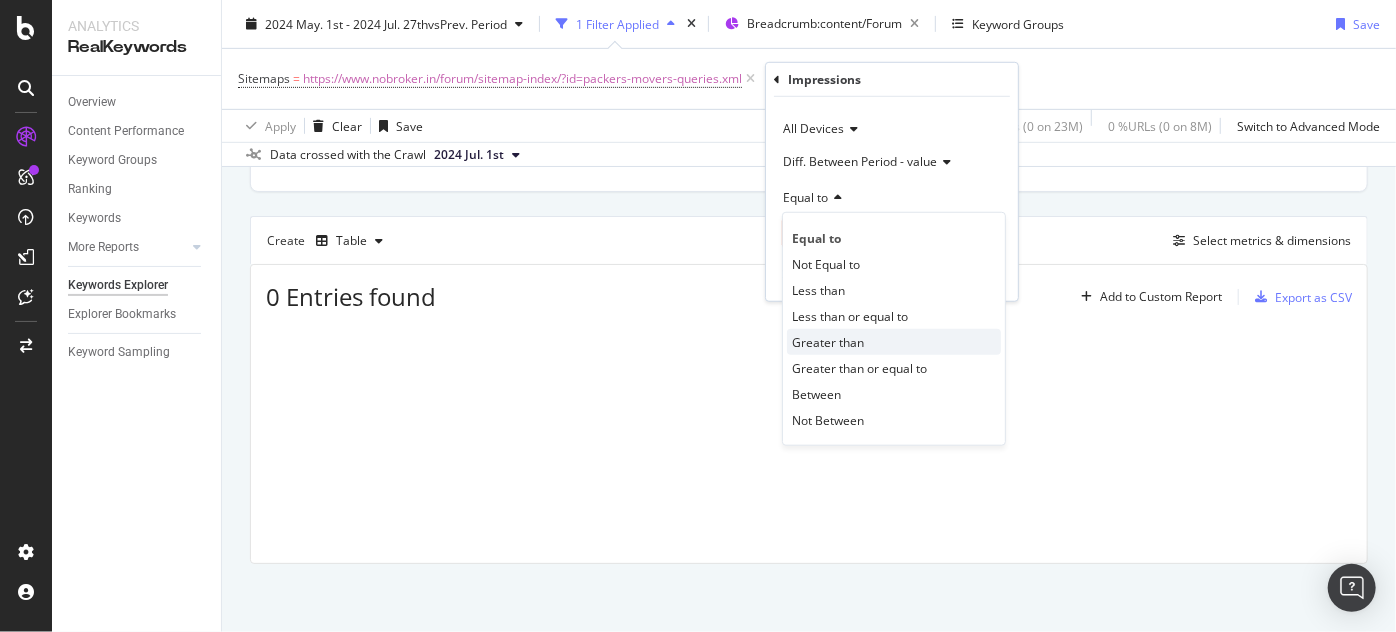 click on "Greater than" at bounding box center (828, 341) 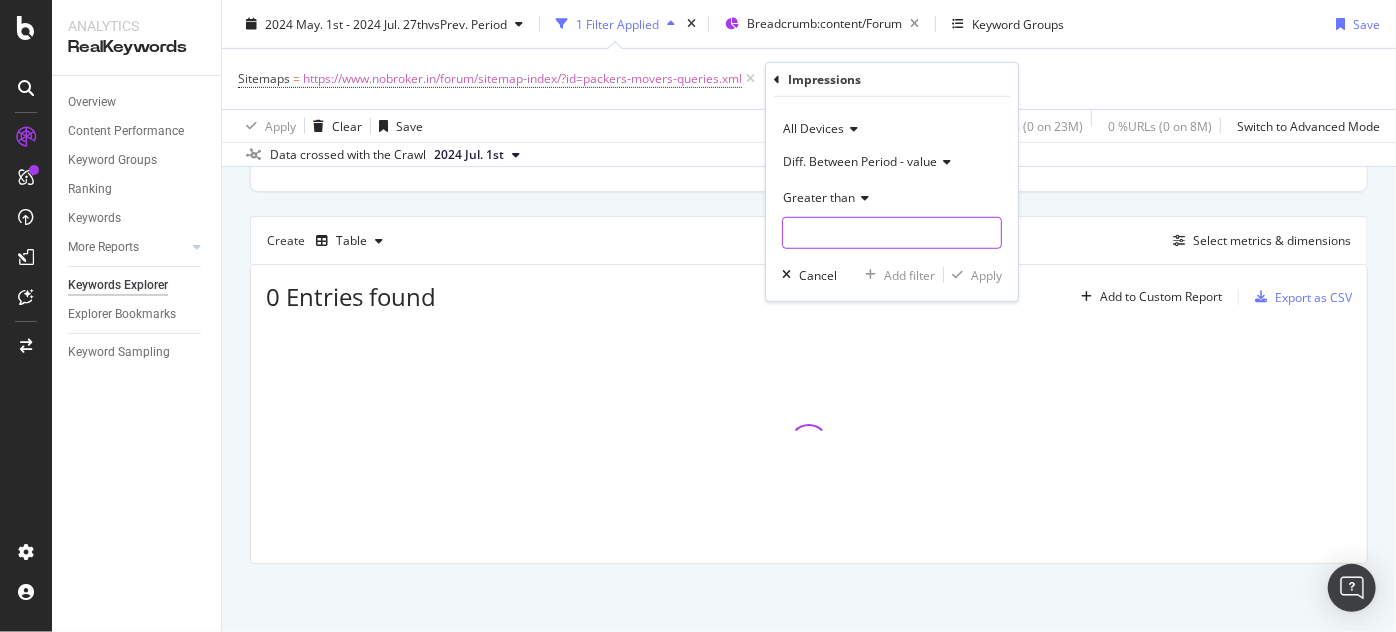click at bounding box center (892, 233) 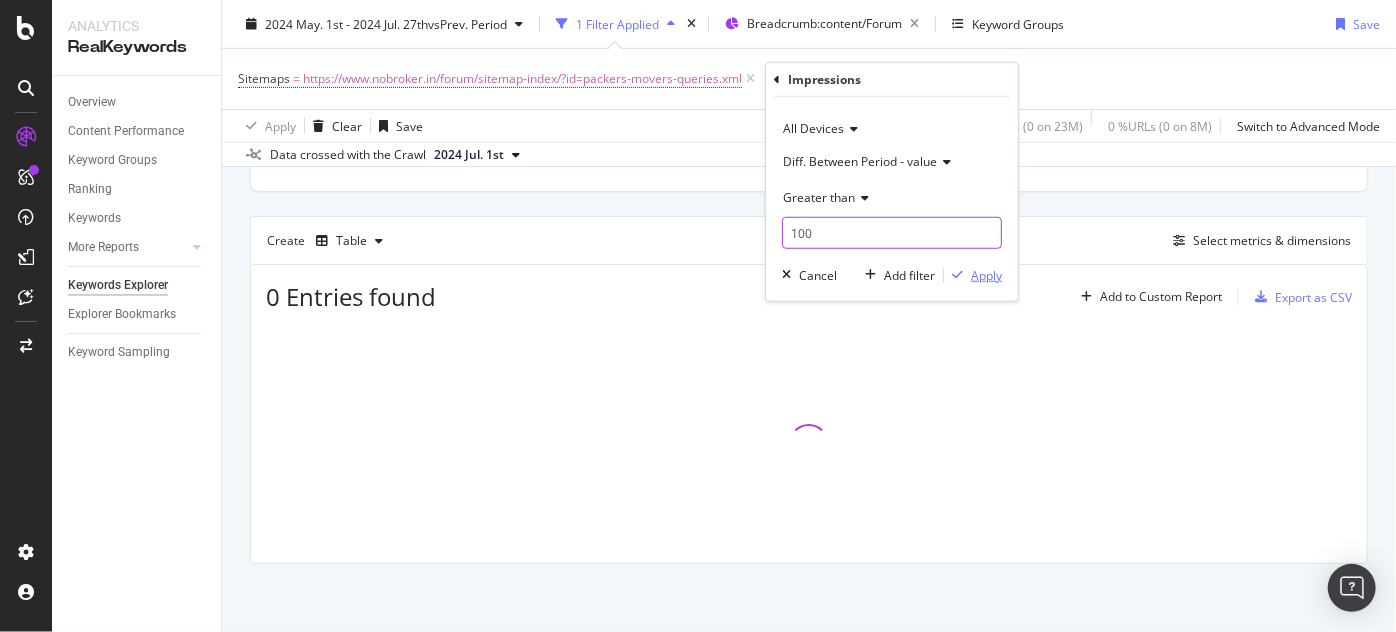 type on "100" 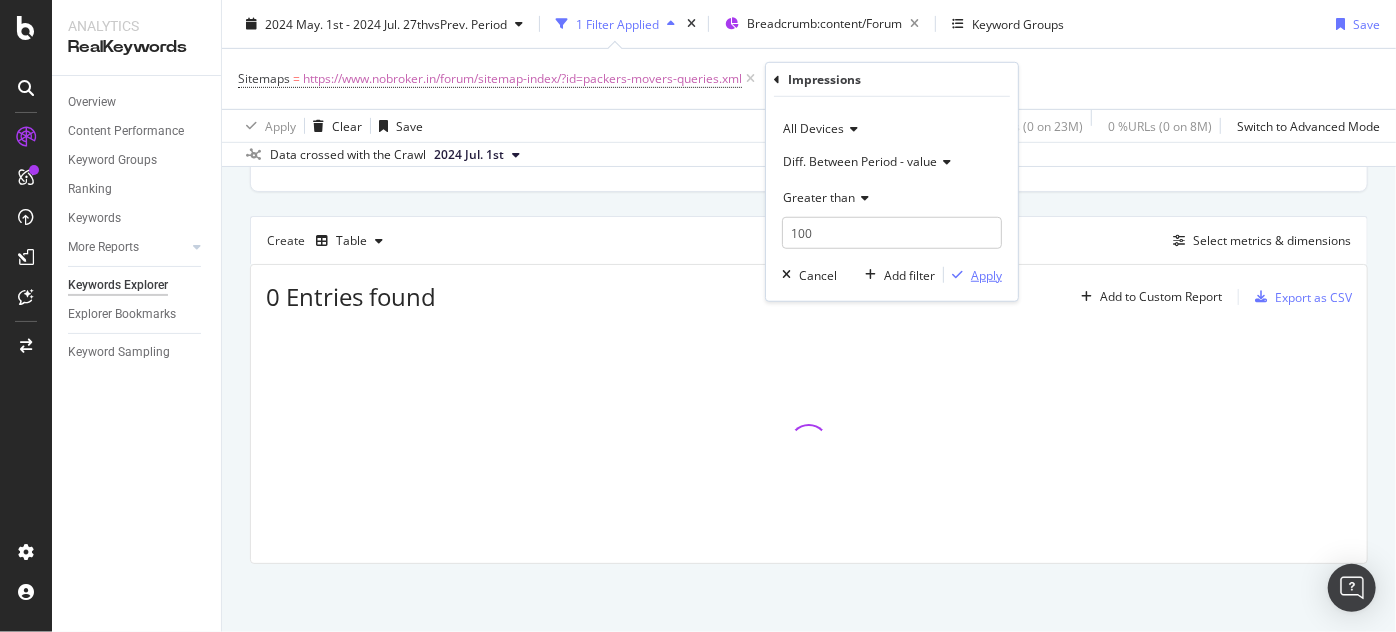 click on "Apply" at bounding box center [986, 274] 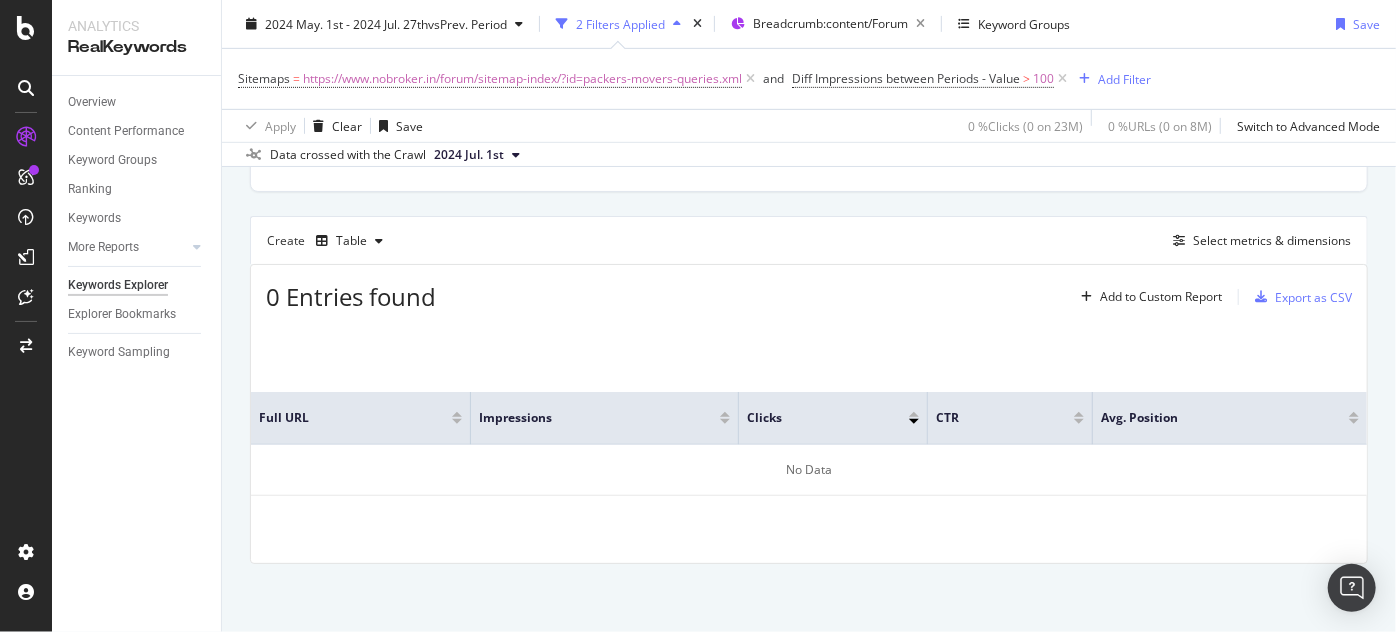 click on "2024 Jul. 1st" at bounding box center [469, 155] 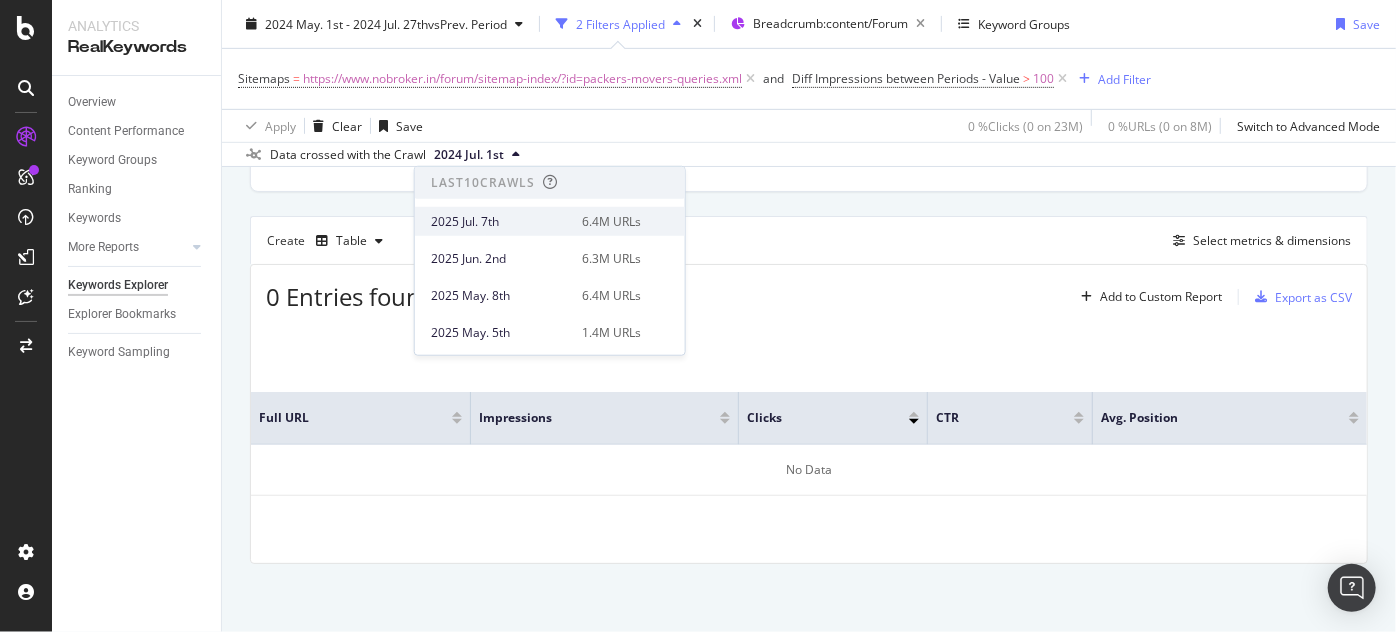 click on "2025 Jul. 7th" at bounding box center (500, 221) 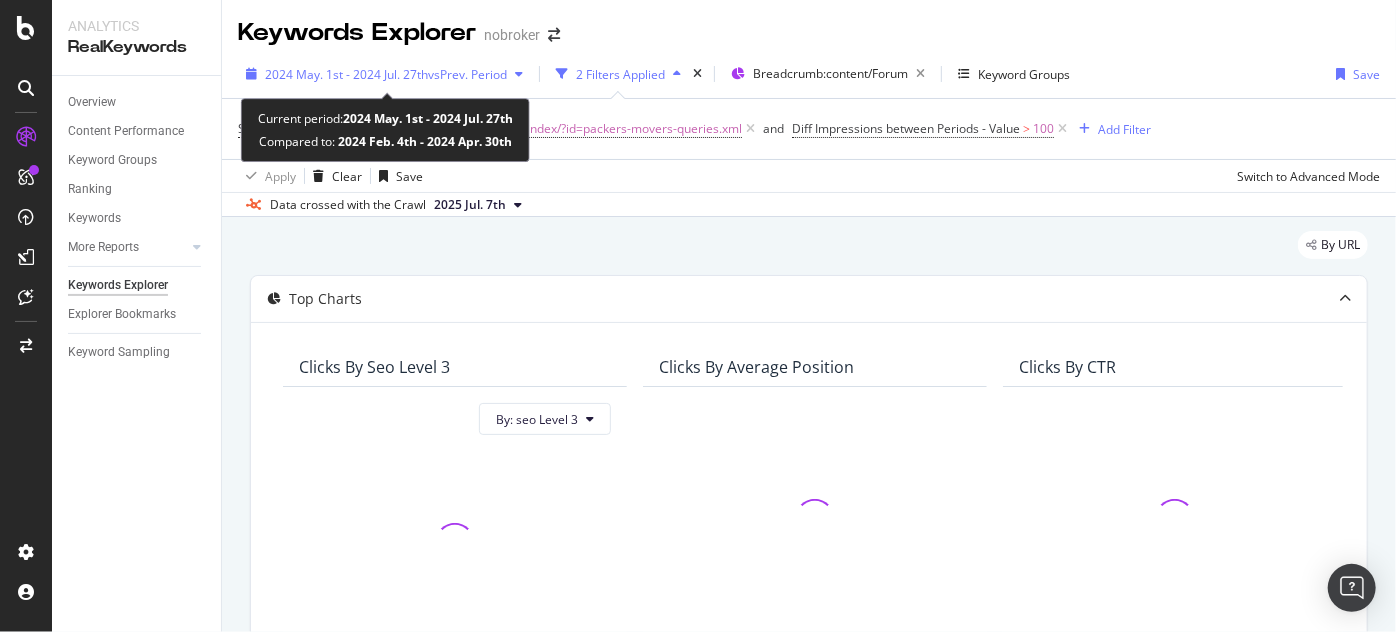 click on "2024 May. 1st - 2024 Jul. 27th" at bounding box center [346, 74] 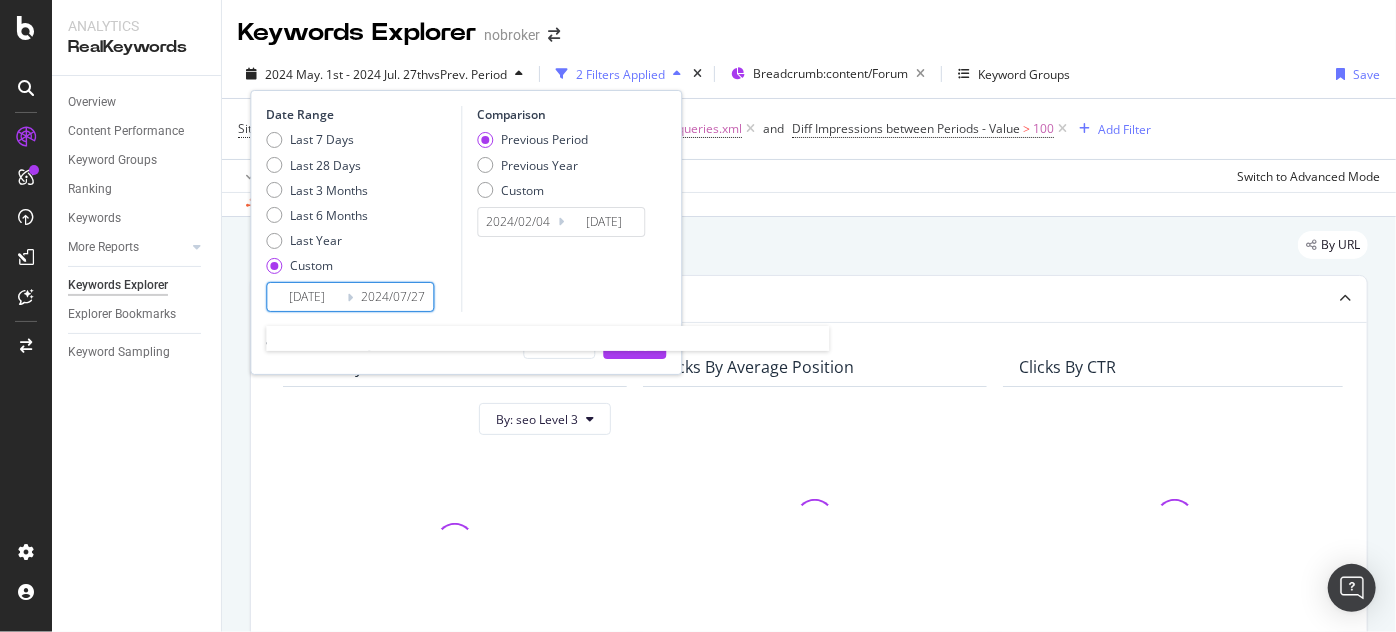 click on "2024/07/27" at bounding box center (393, 297) 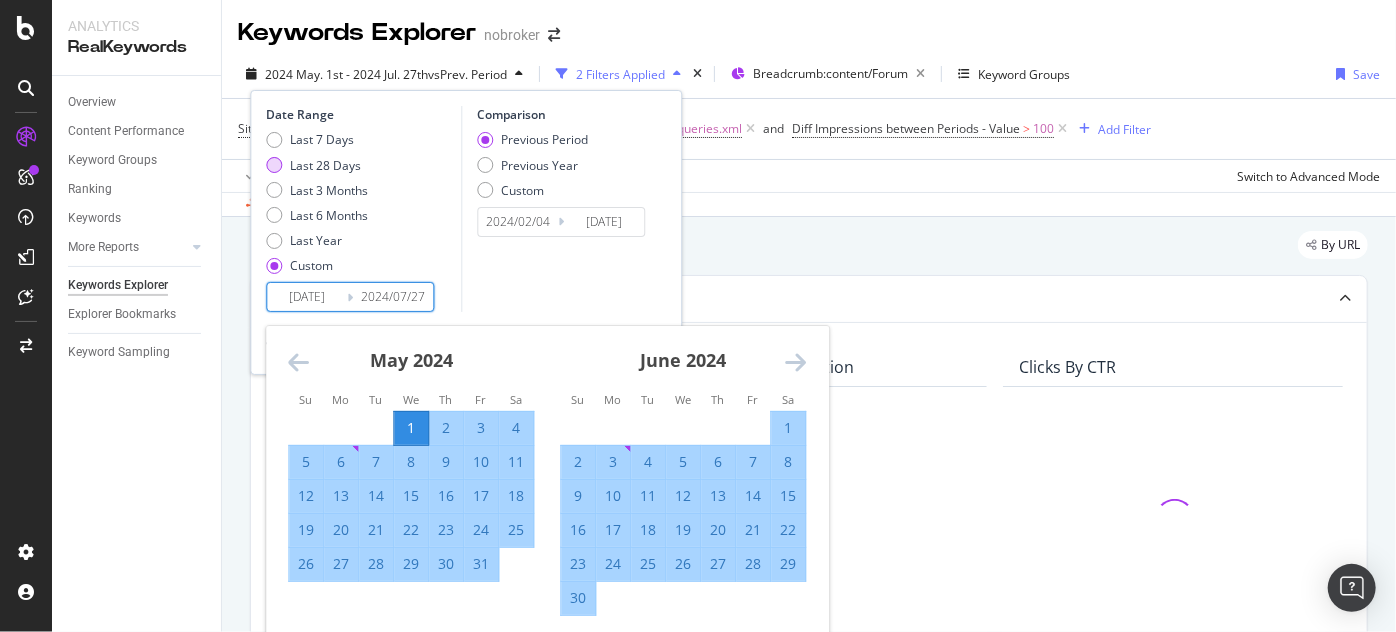 click on "Last 28 Days" at bounding box center (325, 165) 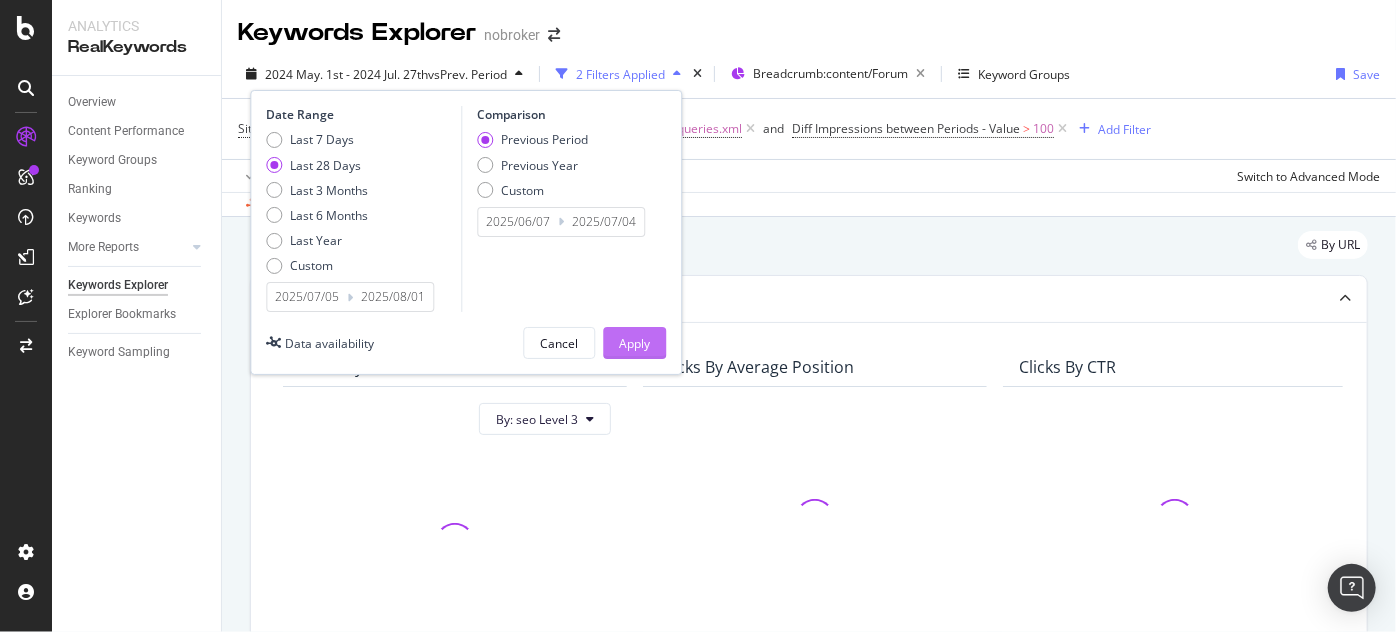 click on "Apply" at bounding box center [634, 343] 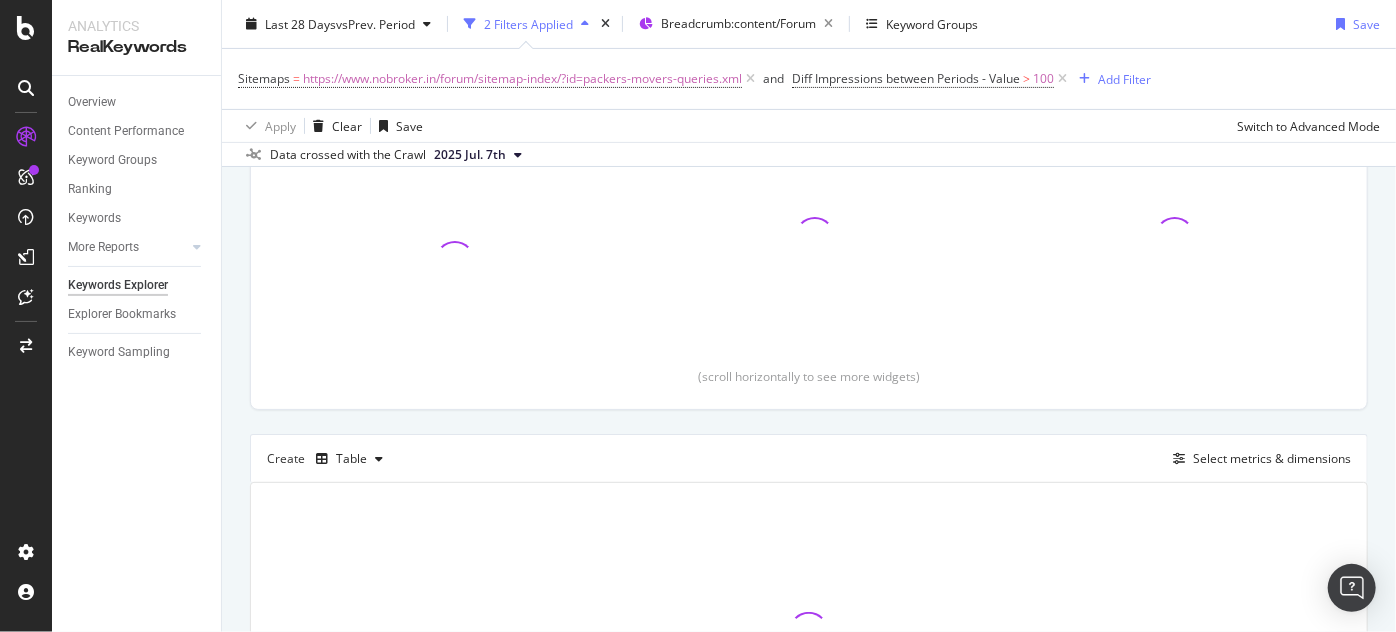 scroll, scrollTop: 0, scrollLeft: 0, axis: both 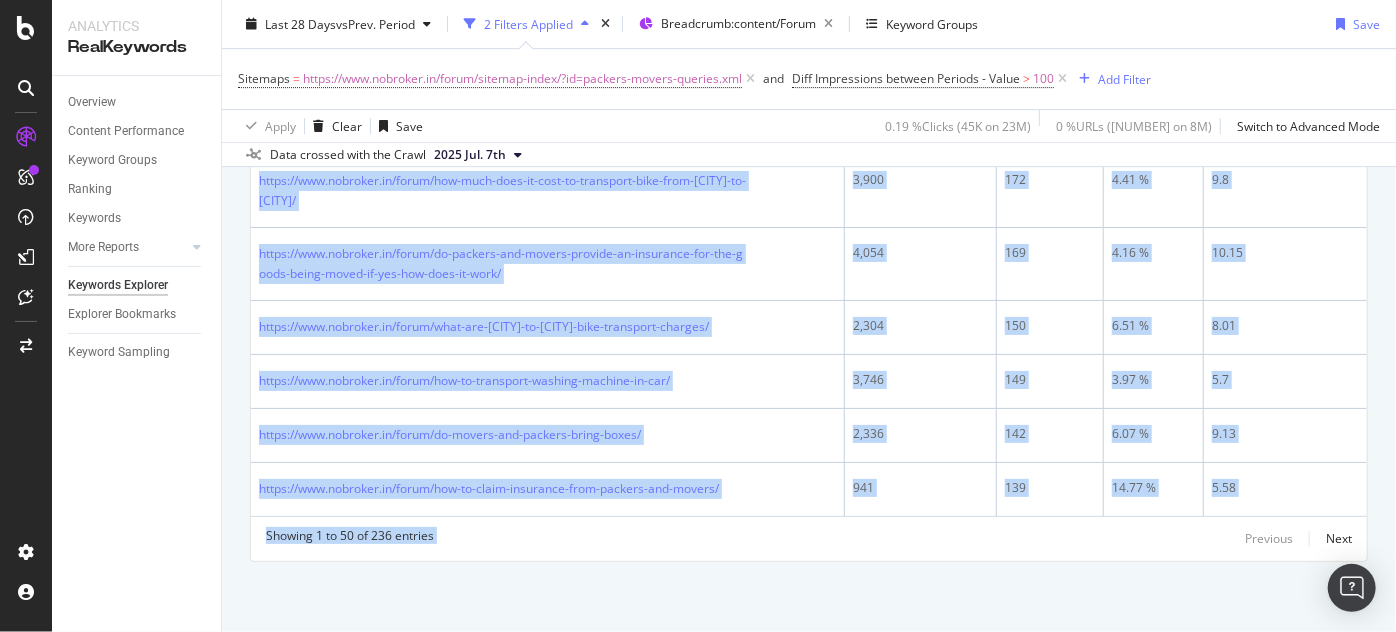 drag, startPoint x: 256, startPoint y: 353, endPoint x: 902, endPoint y: 674, distance: 721.3577 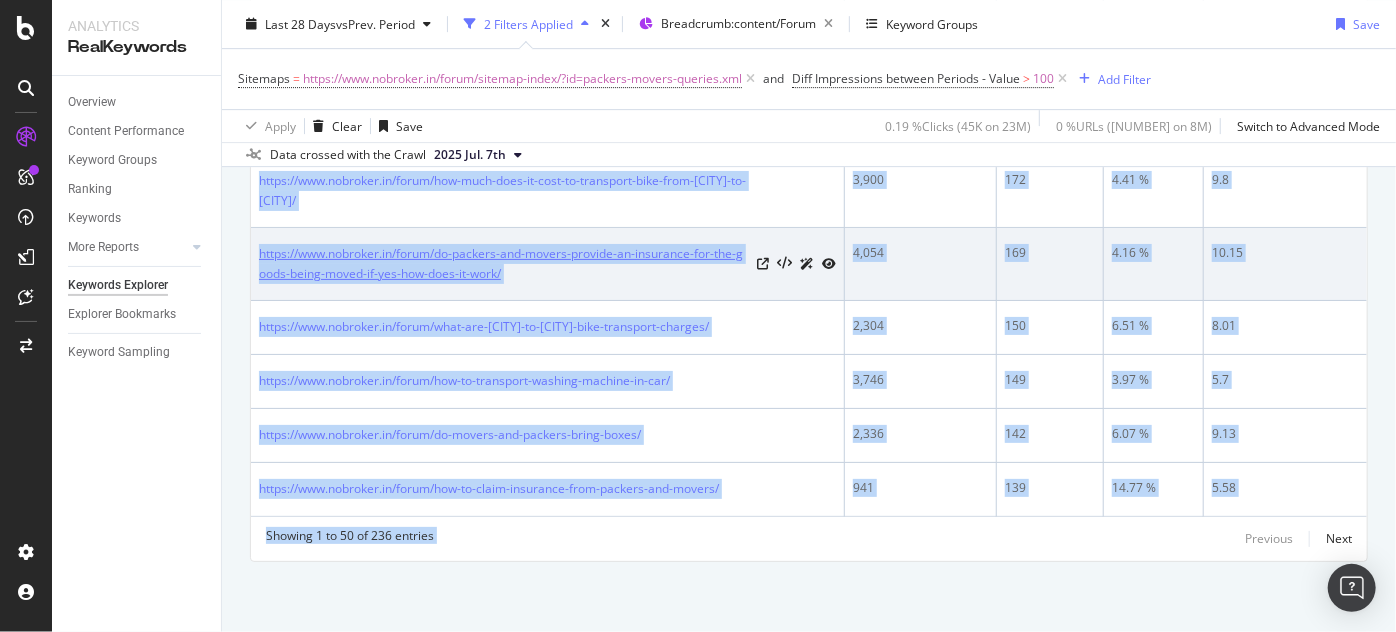 copy on "https://www.nobroker.in/forum/truck-transport-cost-per-km-india/ [NUMBER] [NUMBER] [NUMBER] % [NUMBER] https://www.nobroker.in/forum/which-day-is-good-for-house-shifting/ [NUMBER],[NUMBER] [NUMBER] [NUMBER] % [NUMBER] https://www.nobroker.in/forum/can-we-shift-household-items-before-griha-pravesh-puja/ [NUMBER],[NUMBER] [NUMBER] [NUMBER] % [NUMBER] https://www.nobroker.in/forum/household-goods-shifting-letter-format/ [NUMBER],[NUMBER] [NUMBER] [NUMBER] % [NUMBER] https://www.nobroker.in/forum/i-have-to-transport-air-conditioner-fridge-tv-in-train-from-gulburga-to-vijayawada-junction-is-it-possible-or-not/ [NUMBER],[NUMBER] [NUMBER] [NUMBER] % [NUMBER] https://www.nobroker.in/forum/can-we-shift-house-in-aani-month/ [NUMBER],[NUMBER] [NUMBER] [NUMBER] % [NUMBER] https://www.nobroker.in/forum/which-month-is-good-for-house-shifting/ [NUMBER],[NUMBER] [NUMBER] [NUMBER] % [NUMBER] https://www.nobroker.in/forum/how-to-transport-bike-from-one-state-to-another/ [NUMBER],[NUMBER] [NUMBER] [NUMBER] % [NUMBER] https://www.nobroker.in/forum/how-to-extend-e-way-bill-validity-after-expiry-date/ [NUMBER],[NUMBER] [NUMBER] [NUMBER] % [NUMBER] https://www.nobroker.in/forum/how-to-shift-split-ac/ ..." 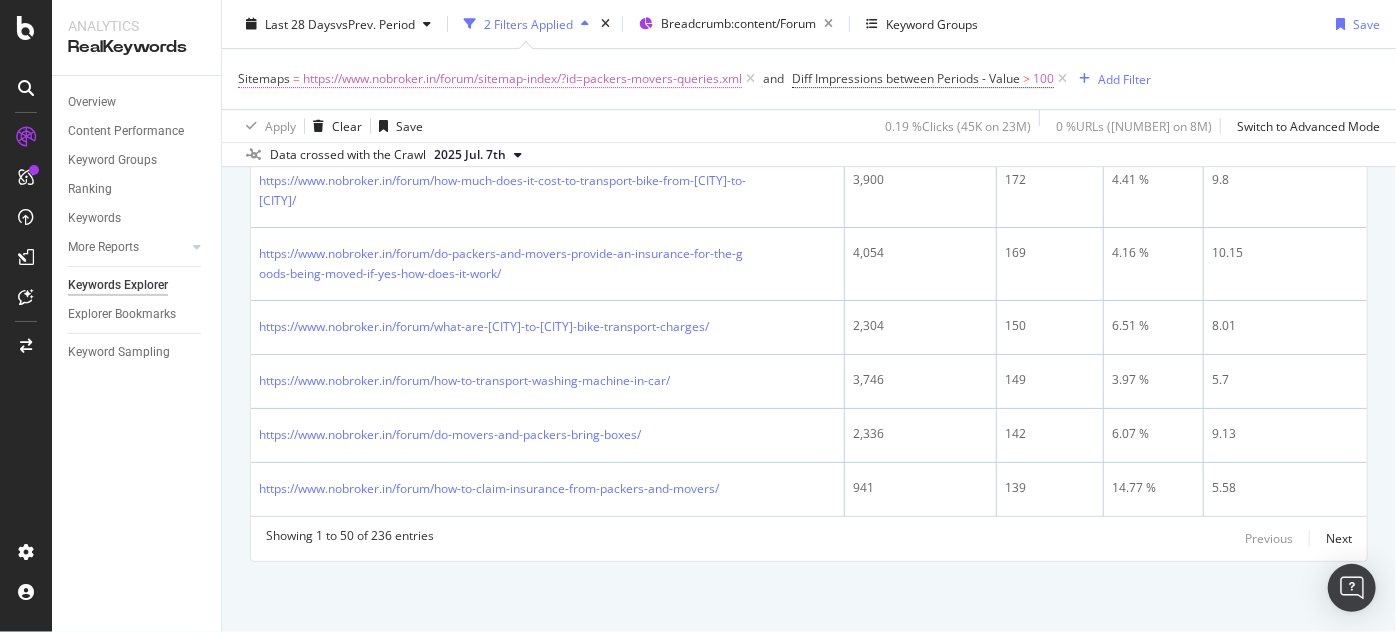 click on "https://www.nobroker.in/forum/sitemap-index/?id=packers-movers-queries.xml" at bounding box center (522, 79) 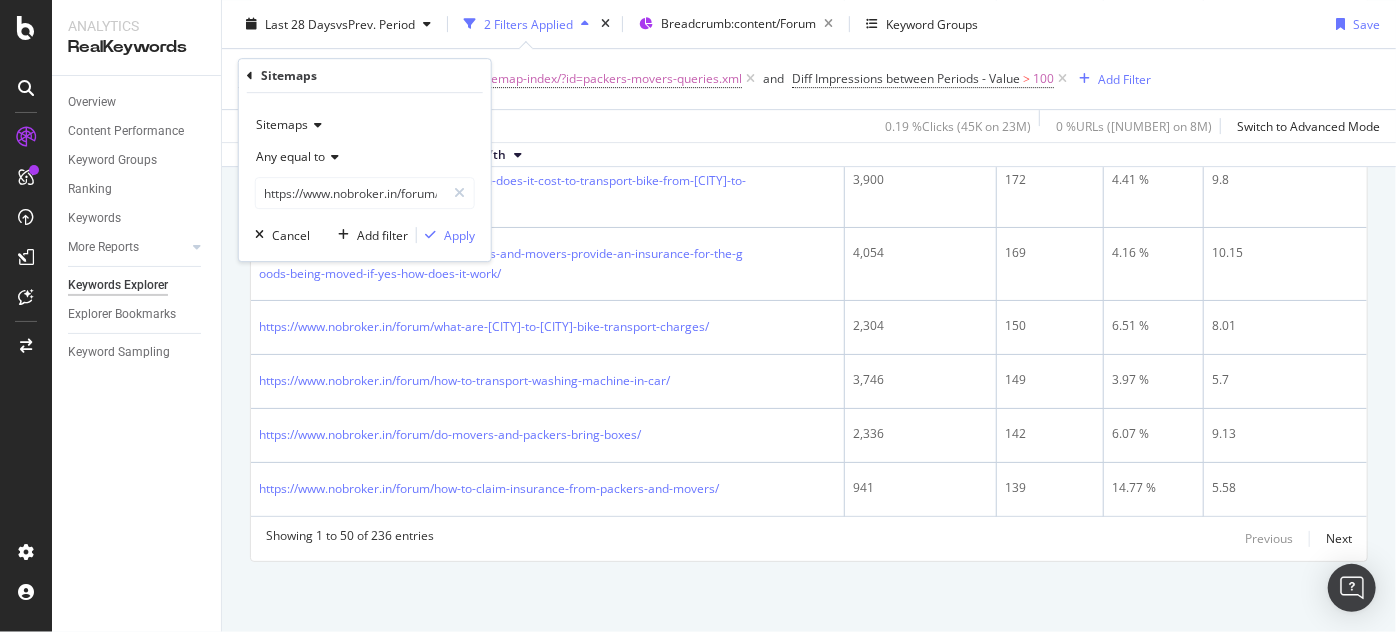 click on "Clicks ( [NUMBER] on [NUMBER] )" at bounding box center [809, 125] 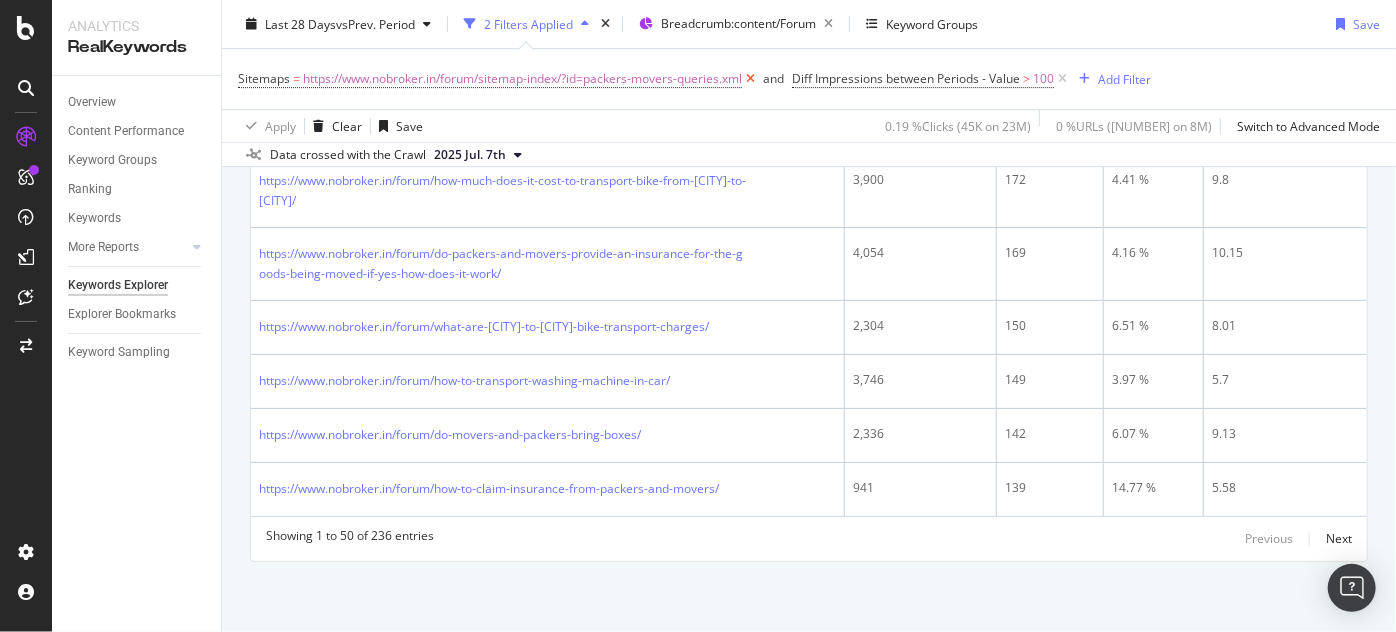 click at bounding box center (750, 79) 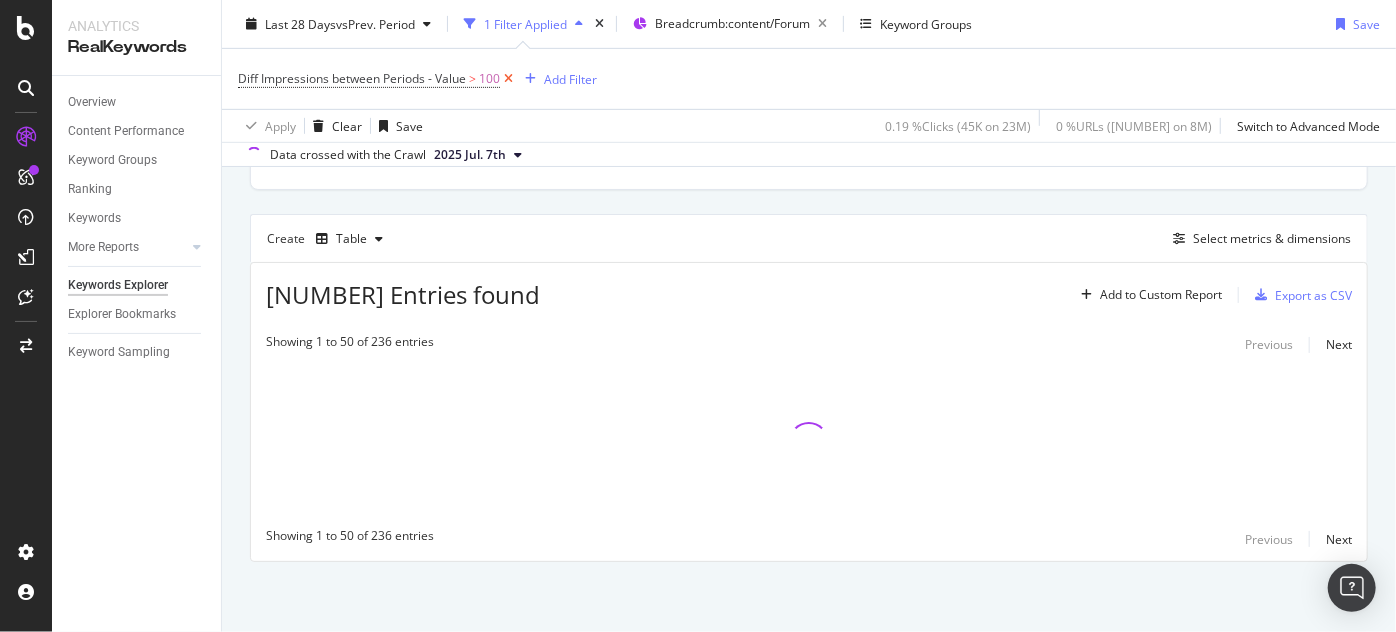 scroll, scrollTop: 500, scrollLeft: 0, axis: vertical 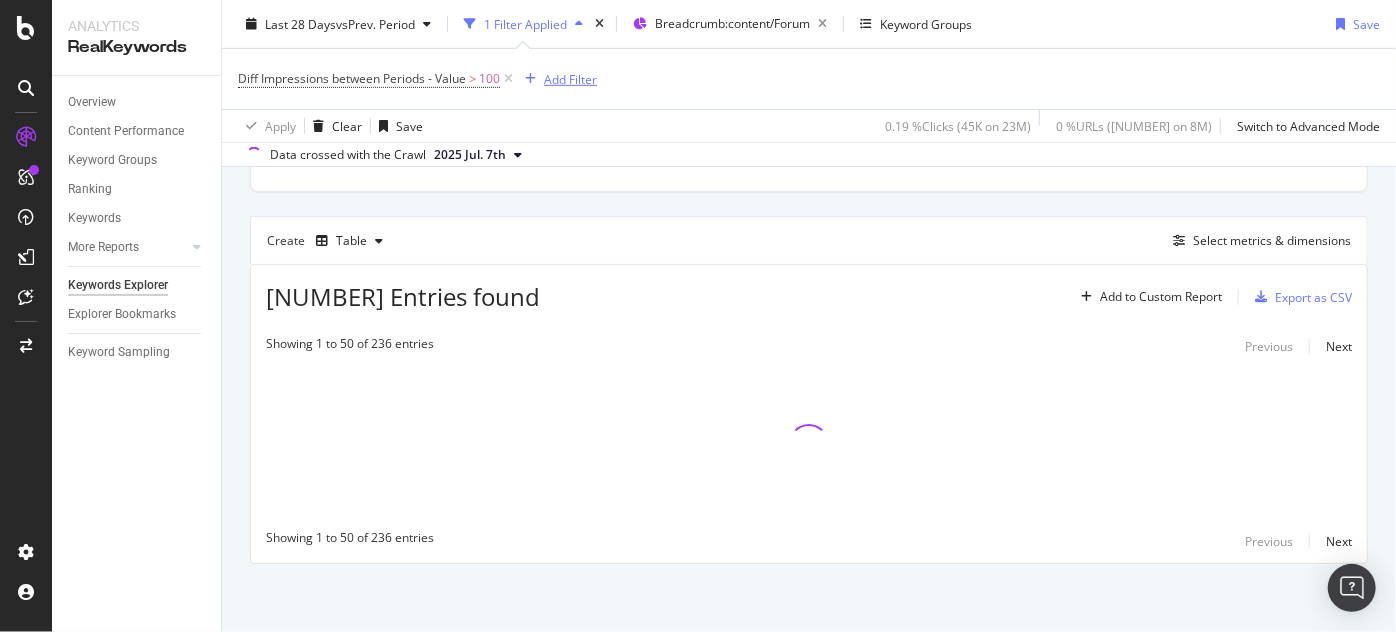 click on "Add Filter" at bounding box center [570, 78] 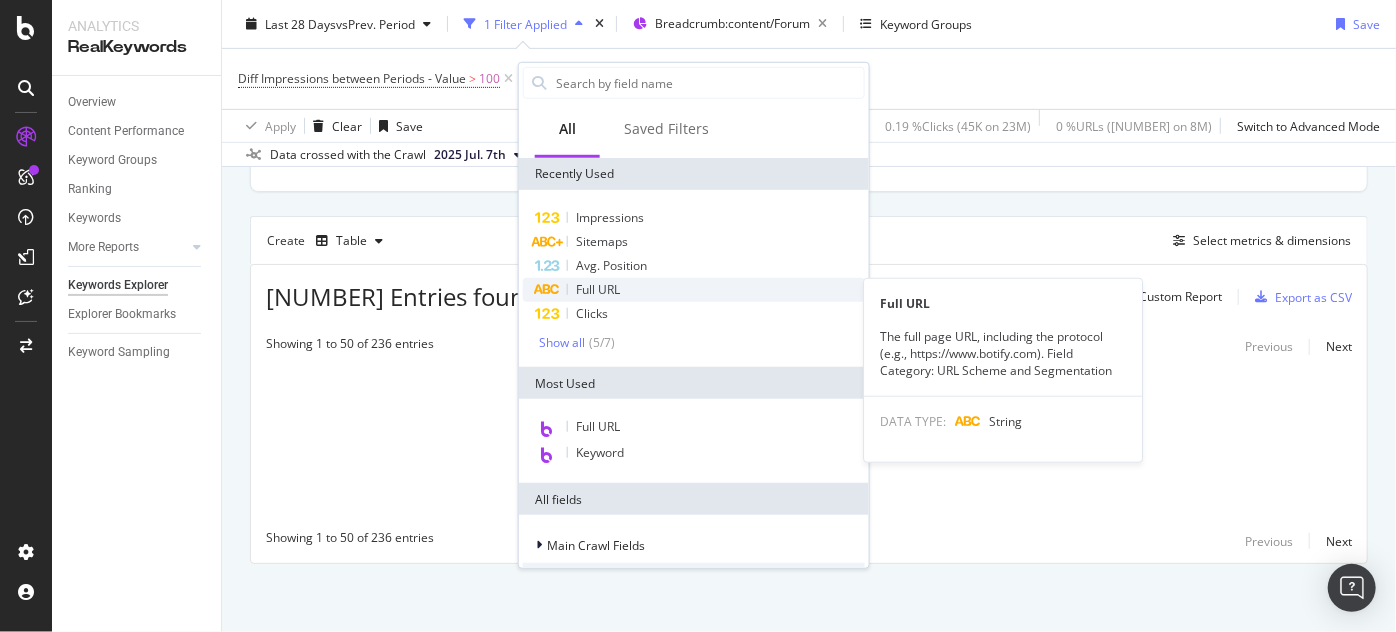 click on "Full URL" at bounding box center [598, 289] 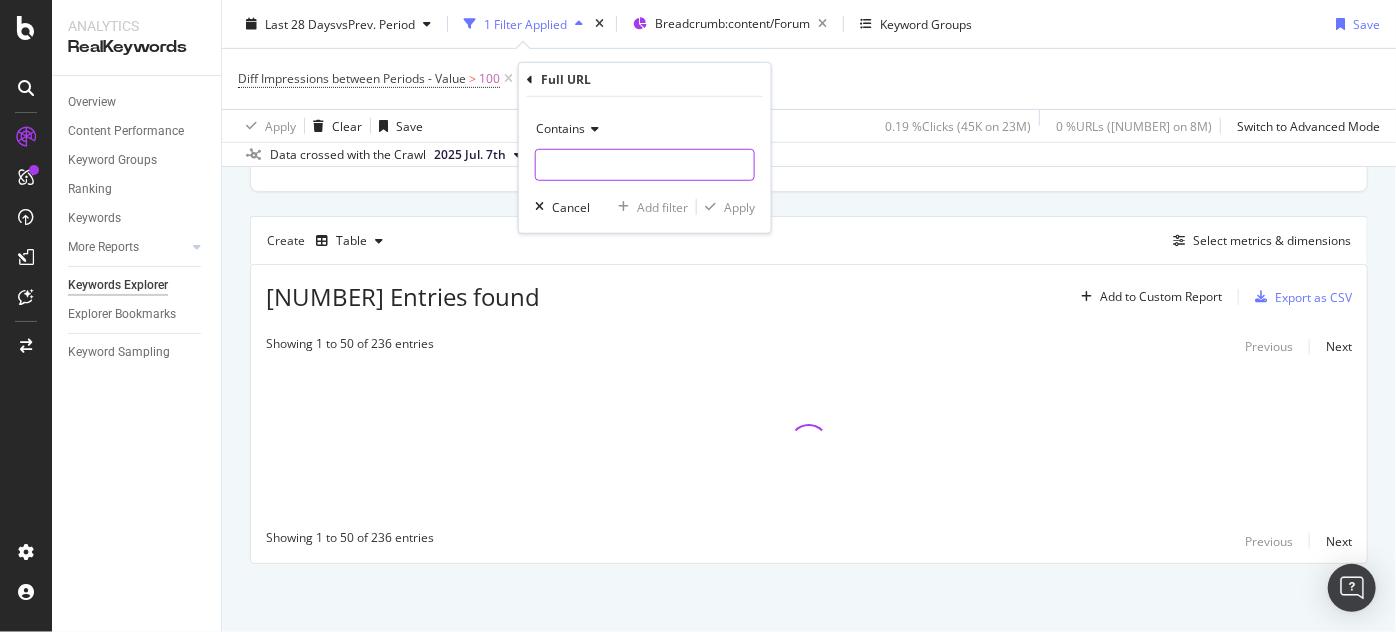click at bounding box center (645, 165) 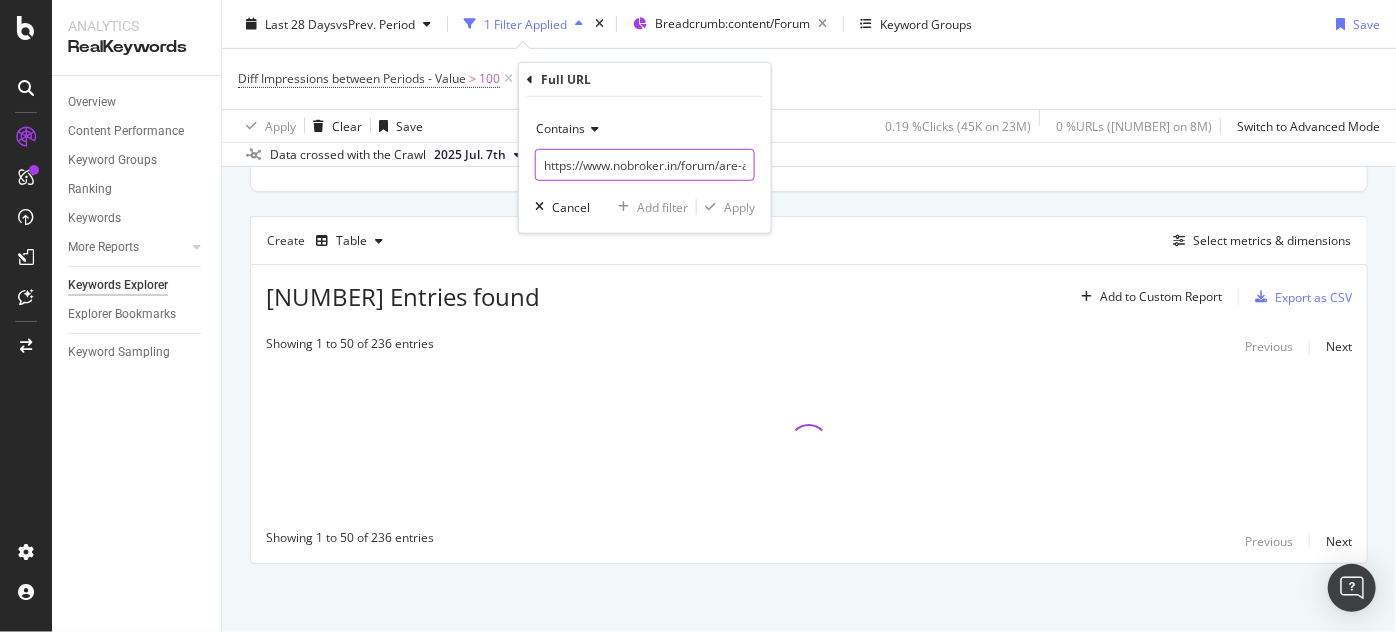 scroll, scrollTop: 0, scrollLeft: 285, axis: horizontal 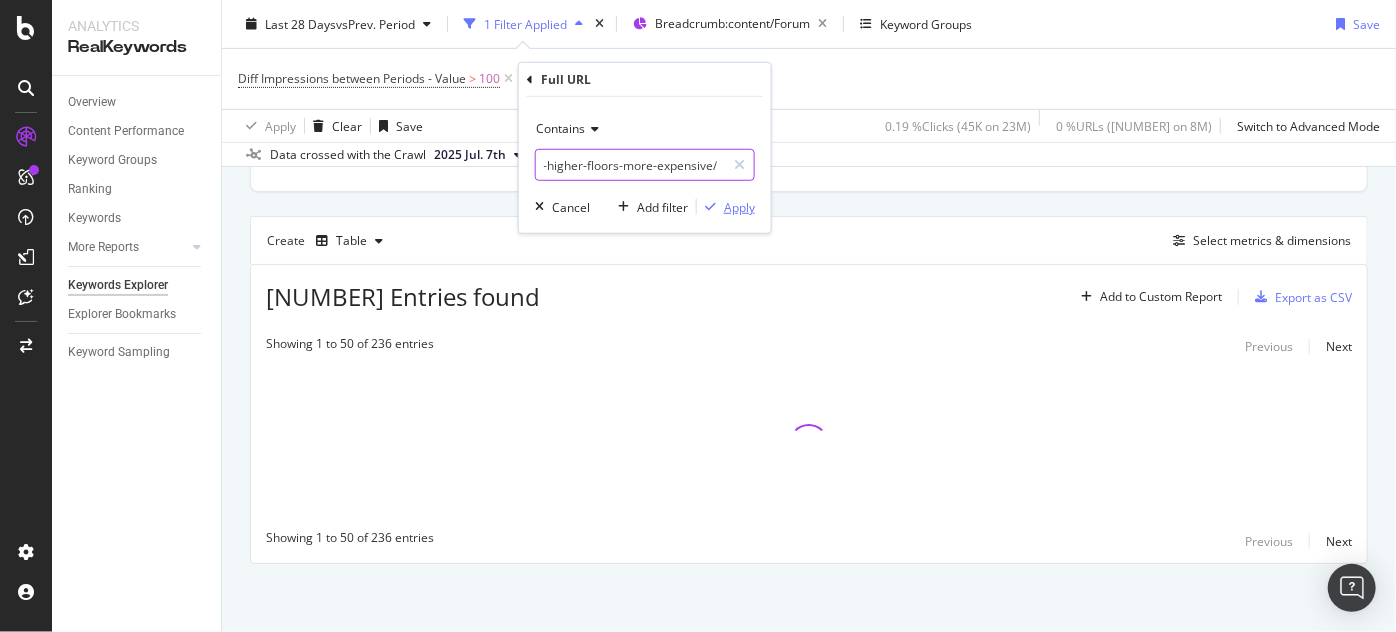type on "https://www.nobroker.in/forum/are-apartments-on-higher-floors-more-expensive/" 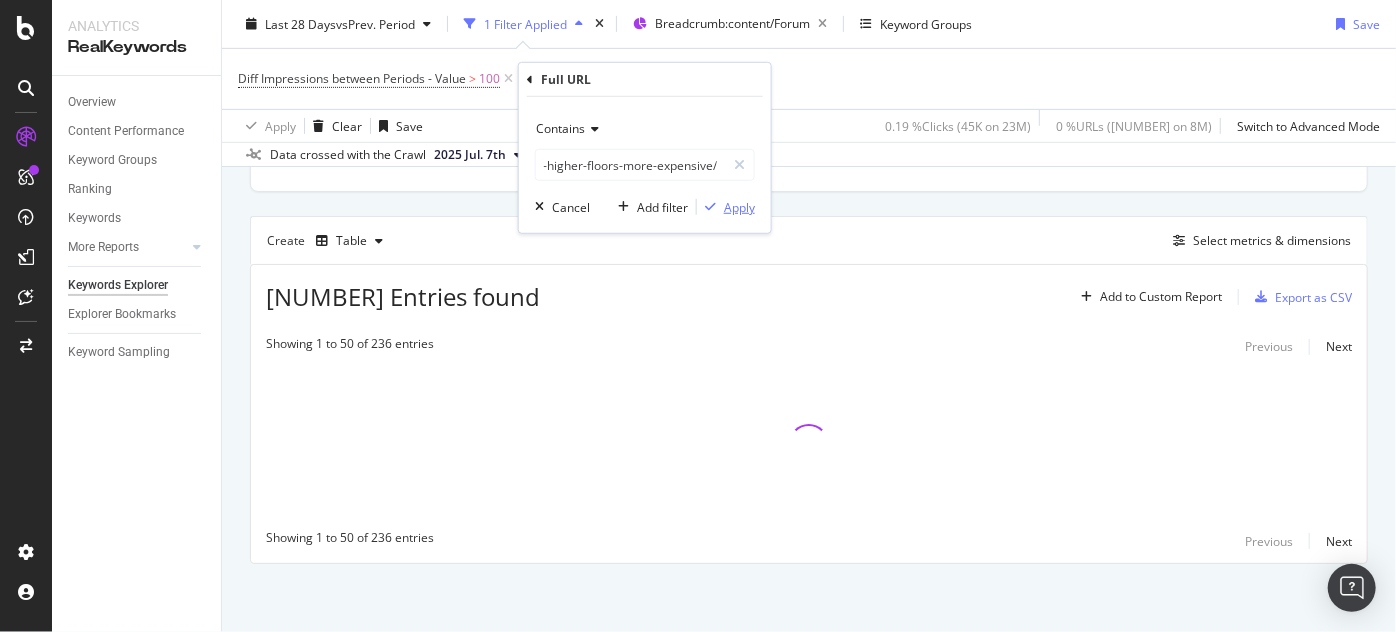 click on "Apply" at bounding box center [739, 206] 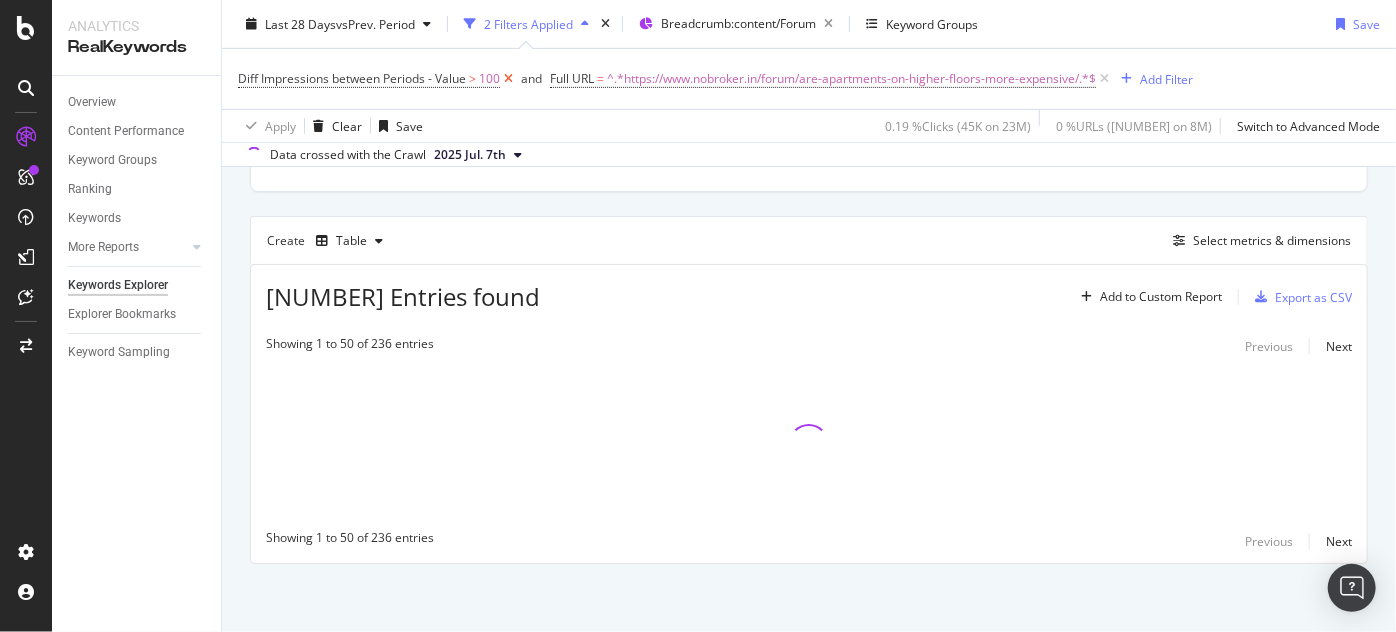 click at bounding box center (508, 79) 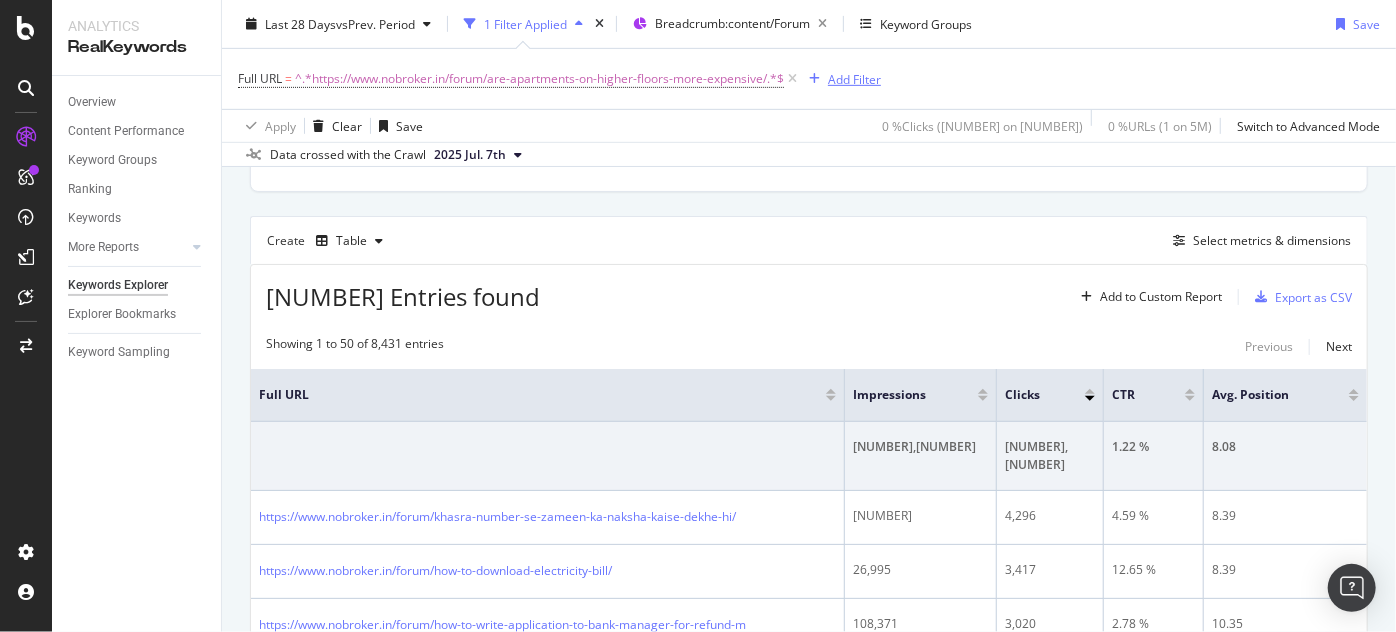 click on "Add Filter" at bounding box center [854, 78] 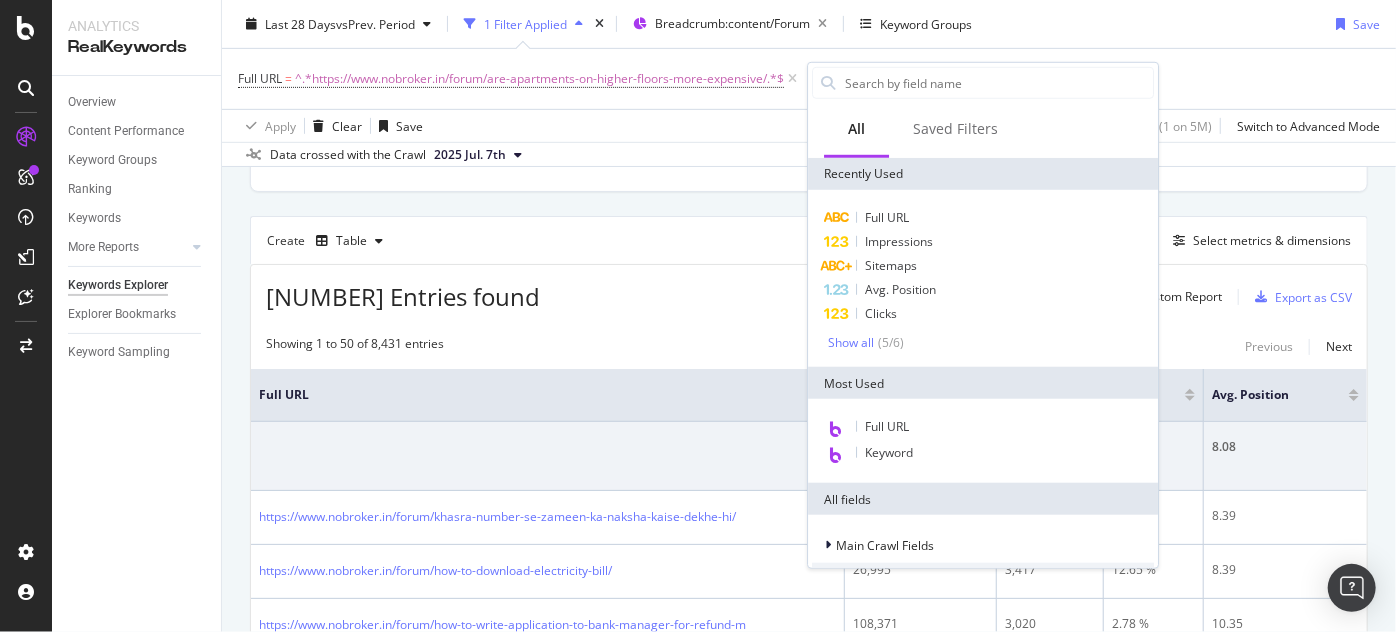 click on "Full URL =     ^.*https://www.nobroker.in/forum/are-apartments-on-higher-floors-more-expensive/.*$ Add Filter" at bounding box center (809, 79) 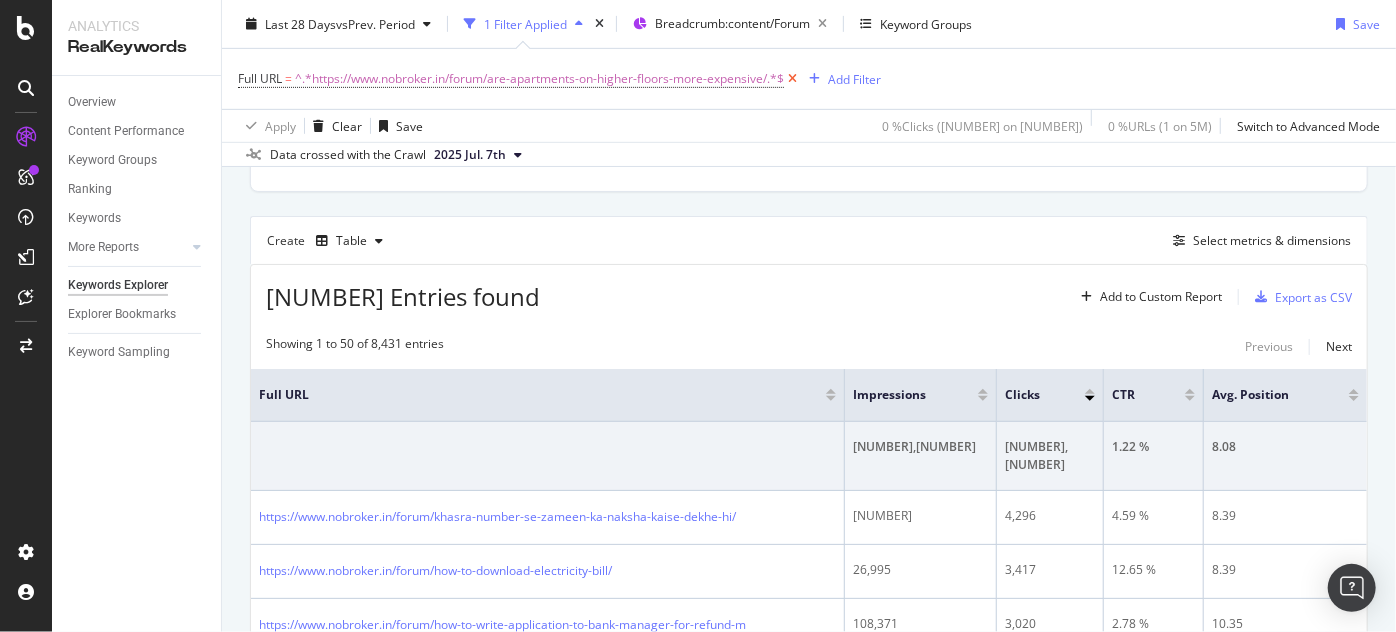 click at bounding box center [792, 79] 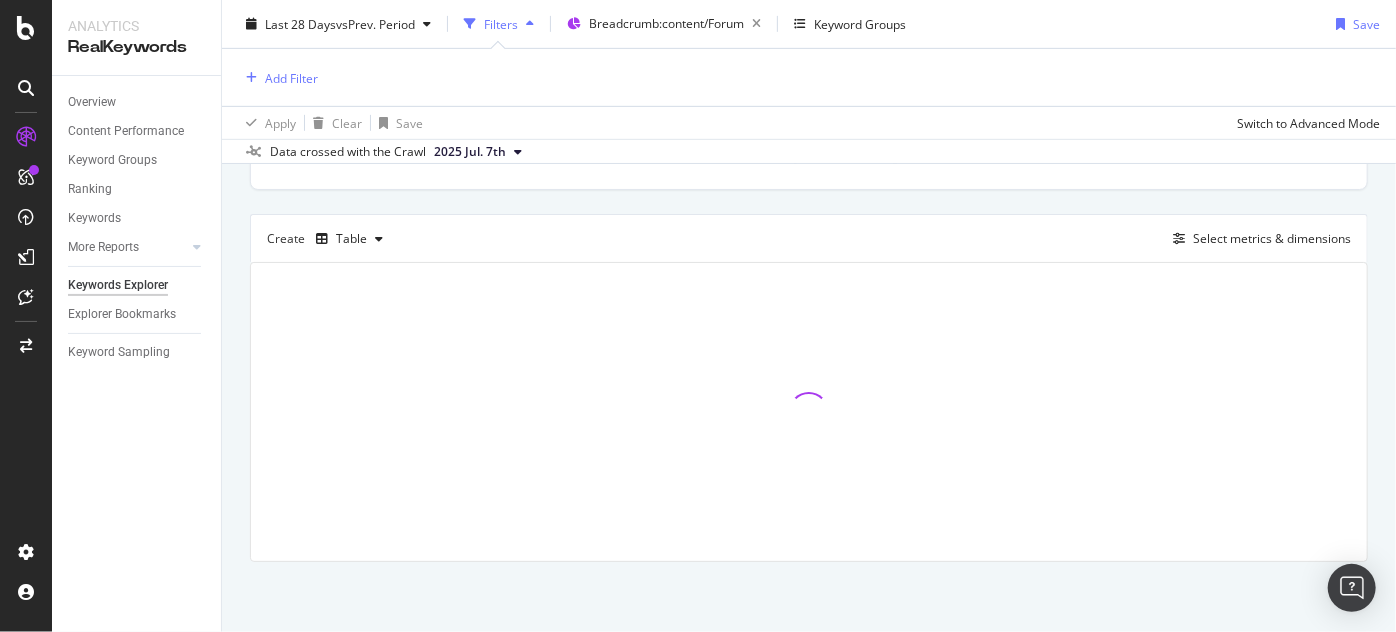 scroll, scrollTop: 497, scrollLeft: 0, axis: vertical 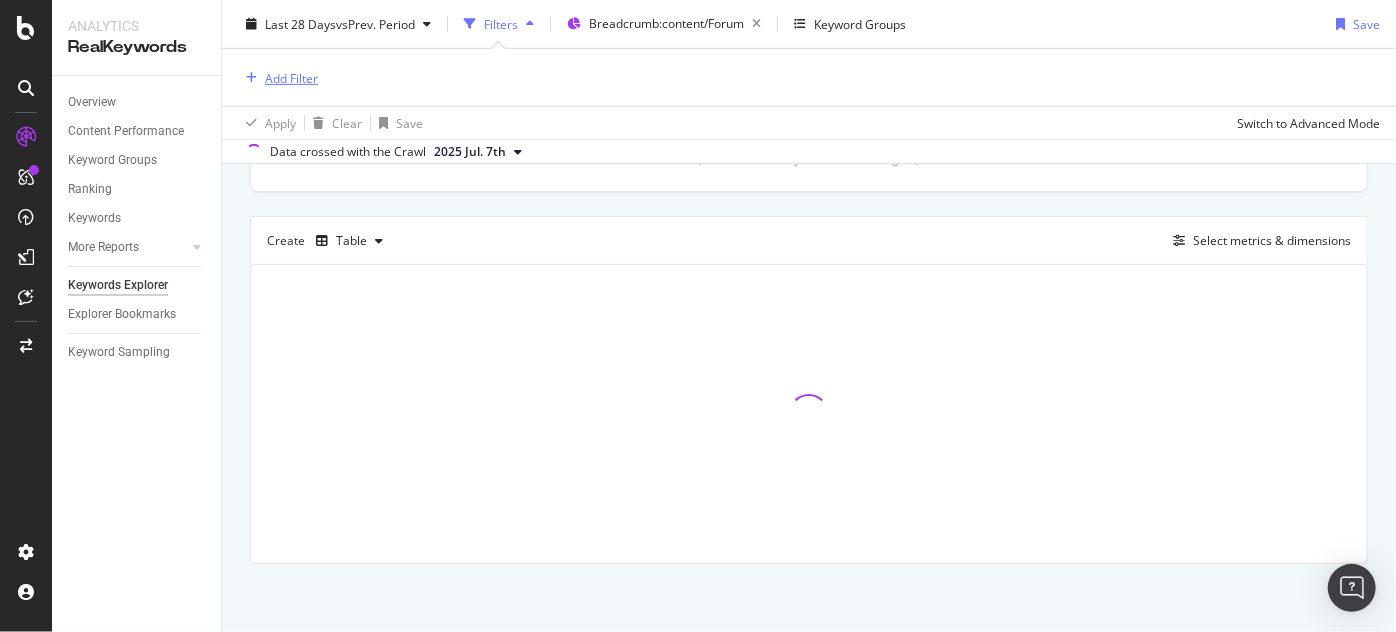 click on "Add Filter" at bounding box center (291, 77) 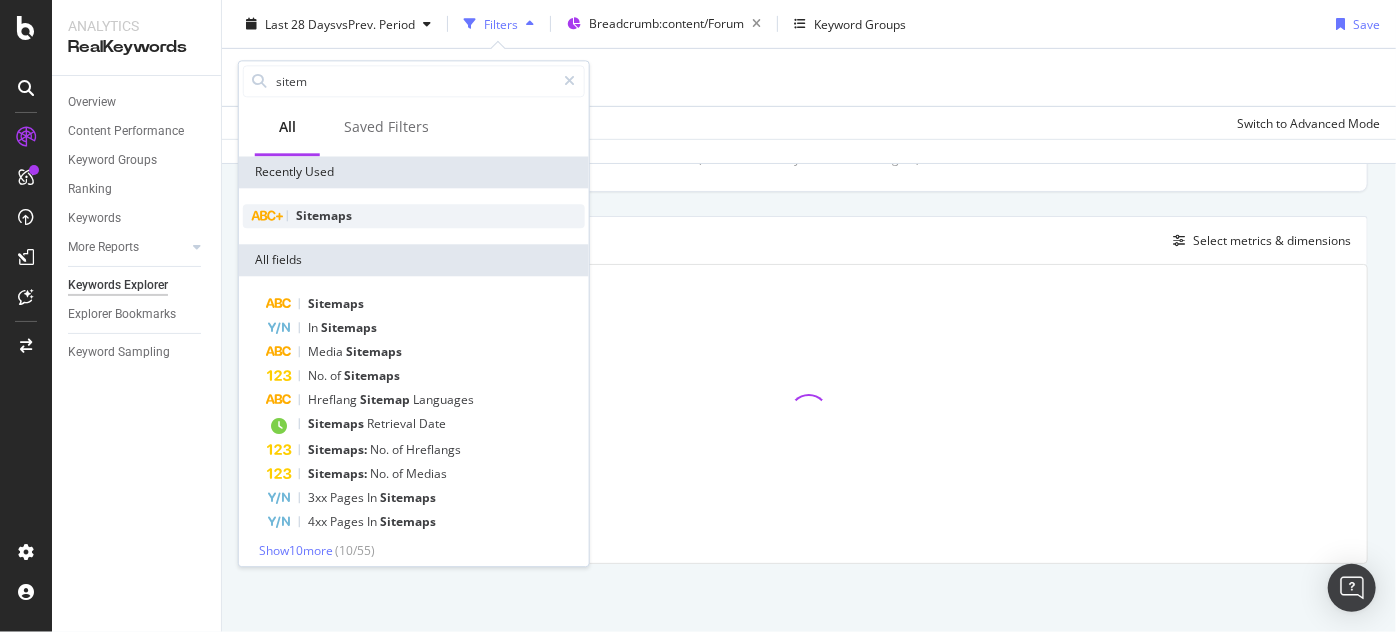 type on "sitem" 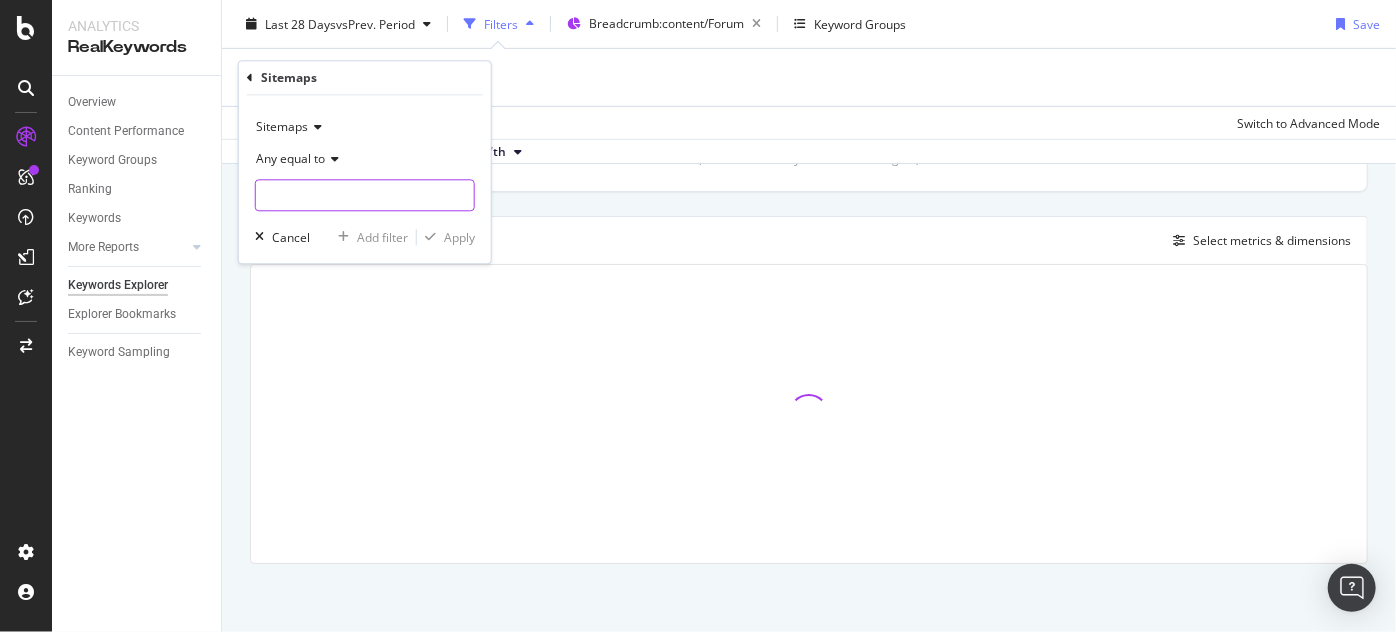 click at bounding box center [365, 196] 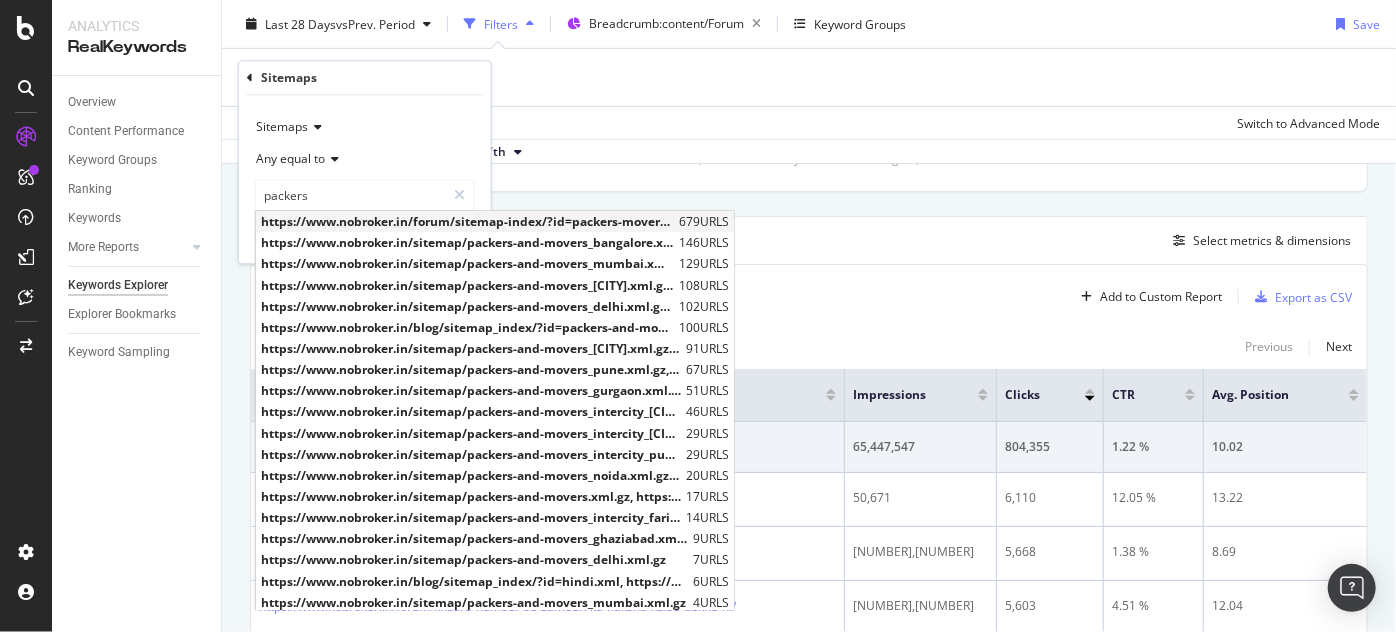 click on "https://www.nobroker.in/forum/sitemap-index/?id=packers-movers-queries.xml" at bounding box center (467, 222) 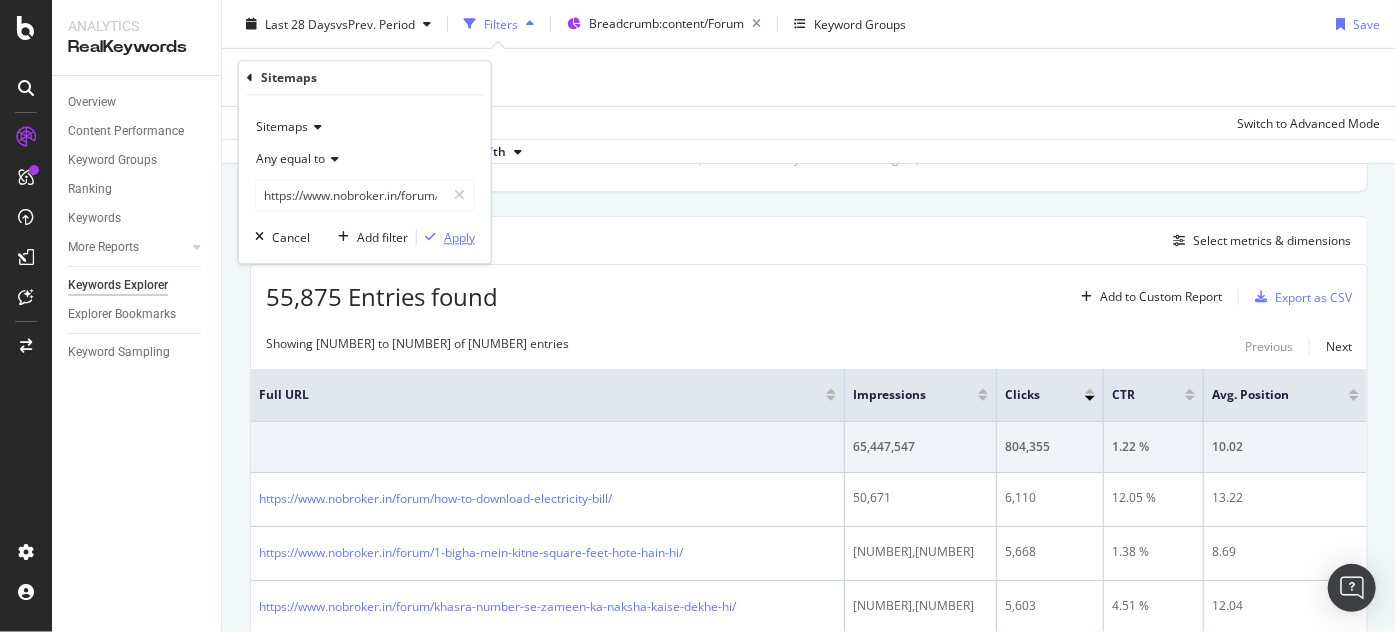 click on "Apply" at bounding box center (459, 237) 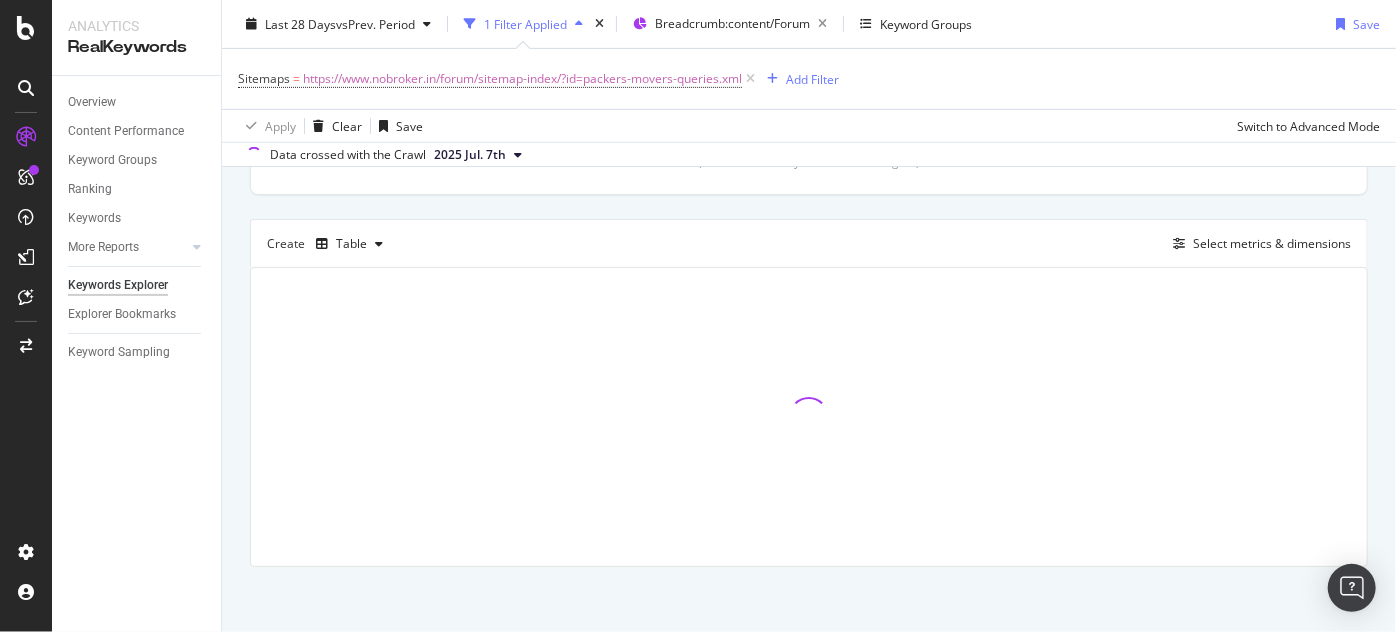 scroll, scrollTop: 500, scrollLeft: 0, axis: vertical 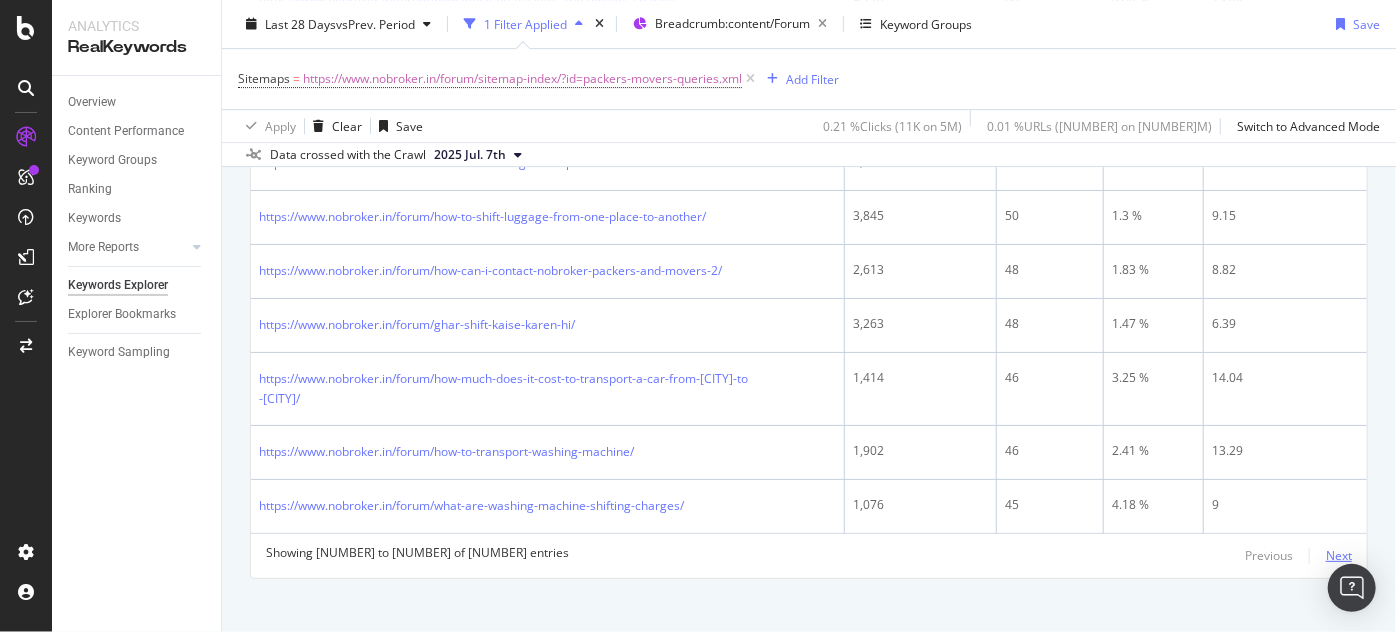 click on "Next" at bounding box center (1339, 555) 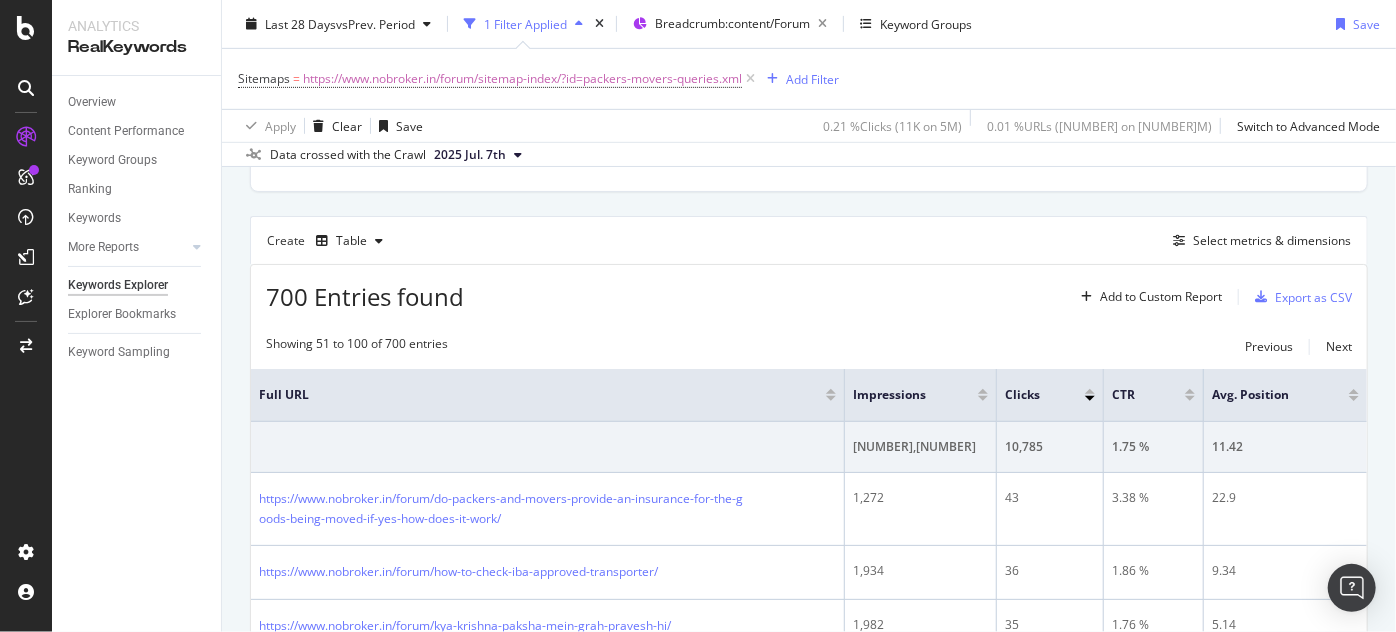 scroll, scrollTop: 3273, scrollLeft: 0, axis: vertical 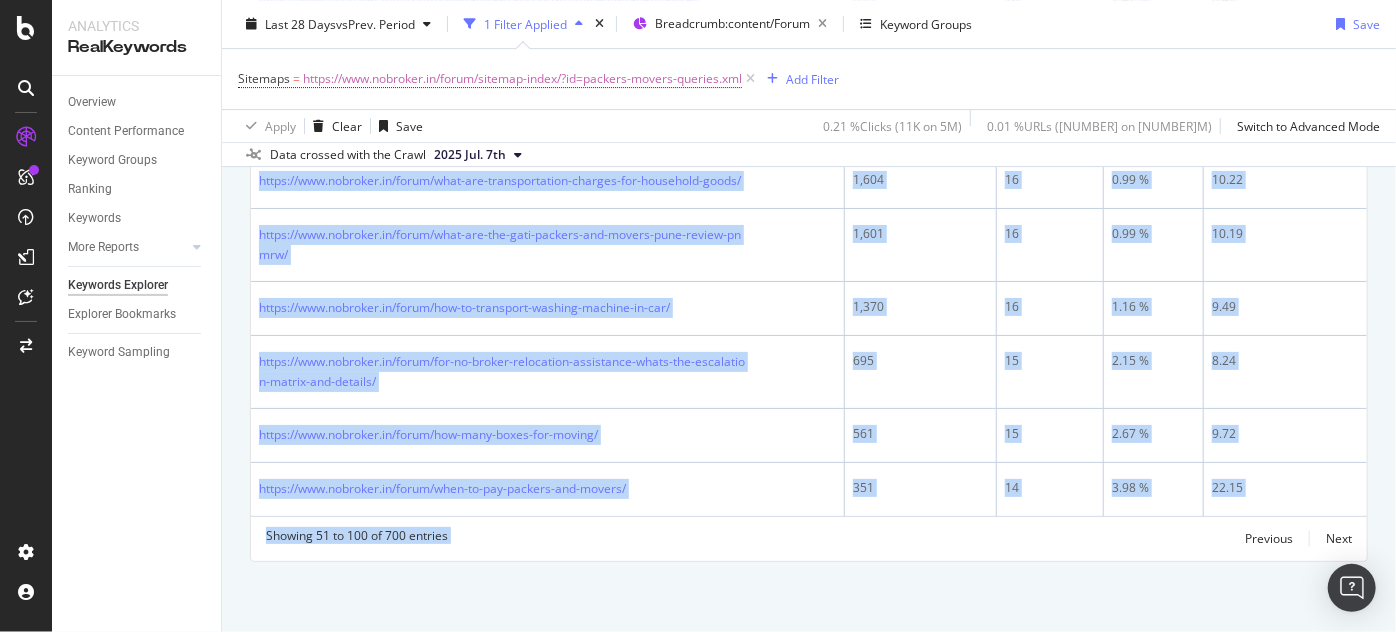 drag, startPoint x: 272, startPoint y: 375, endPoint x: 1184, endPoint y: 674, distance: 959.763 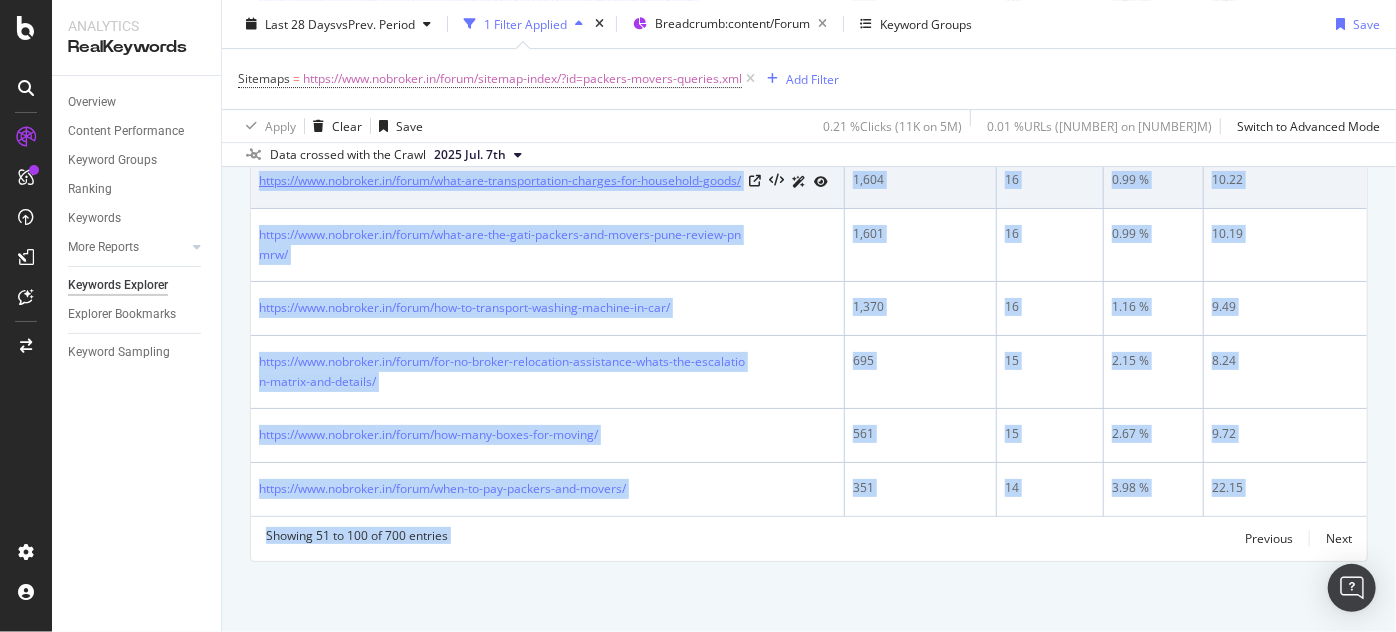 copy on "Full URL Impressions Clicks CTR Avg. Position 614,439 10,785 1.75 % 11.42 https://www.nobroker.in/forum/do-packers-and-movers-provide-an-insurance-for-the-goods-being-moved-if-yes-how-does-it-work/ 1,272 43 3.38 % 22.9 https://www.nobroker.in/forum/how-to-check-iba-approved-transporter/ 1,934 36 1.86 % 9.34 https://www.nobroker.in/forum/kya-krishna-paksha-mein-grah-pravesh-hi/ 1,982 35 1.76 % 5.14 https://www.nobroker.in/forum/what-are-iba-approved-packers-and-movers/ 4,905 35 0.71 % 8.81 https://www.nobroker.in/forum/how-to-shift-furniture-from-one-place-to-another/ 2,900 34 1.17 % 15.03 https://www.nobroker.in/forum/if-i-have-too-many-plants-will-packers-and-movers-take-care-of-it-while-relocating-from-one-city-to-another/ 555 34 6.12 % 19.76 https://www.nobroker.in/forum/what-is-uqc-code-in-e-way-bill/ 6,892 32 0.46 % 8.97 https://www.nobroker.in/forum/how-to-send-luggage-to-another-state-in-india/ 2,009 32 1.59 % 13.96 https://www.nobroker.in/forum/do-packers-and-movers-uninstall-ac/ 623 32 5.13 % 5.07..." 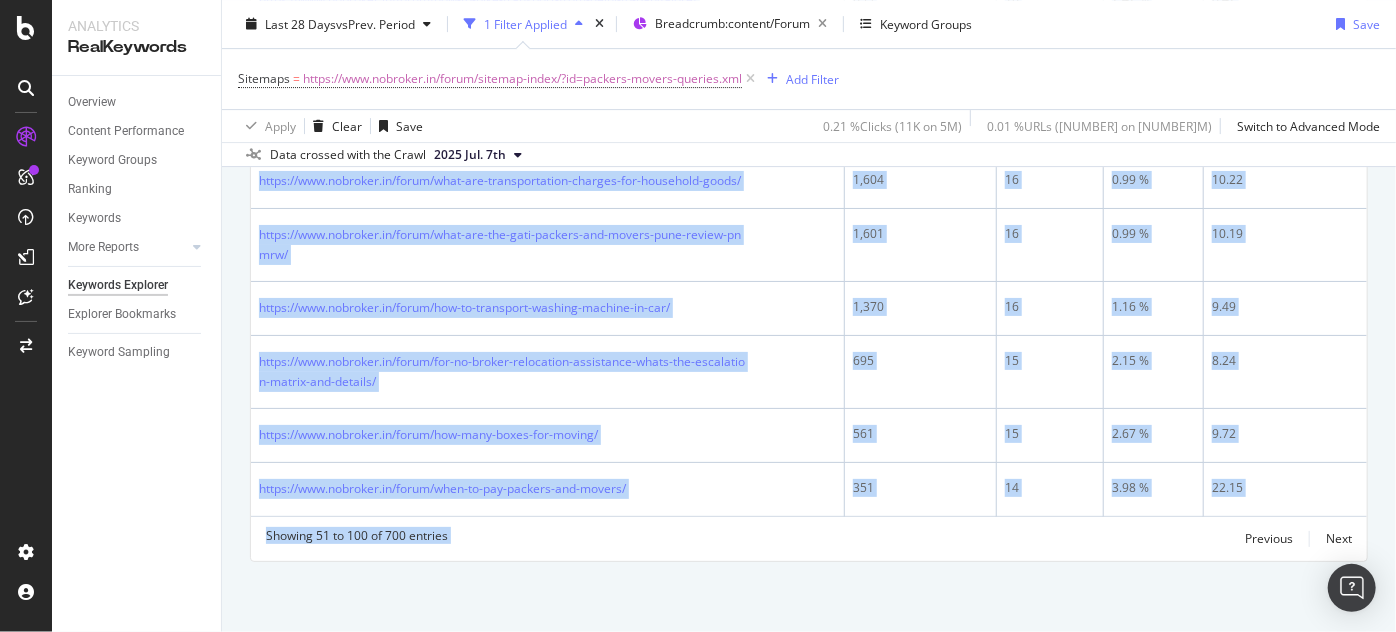 click on "Showing 51 to 100 of 700 entries Previous Next" at bounding box center (809, 539) 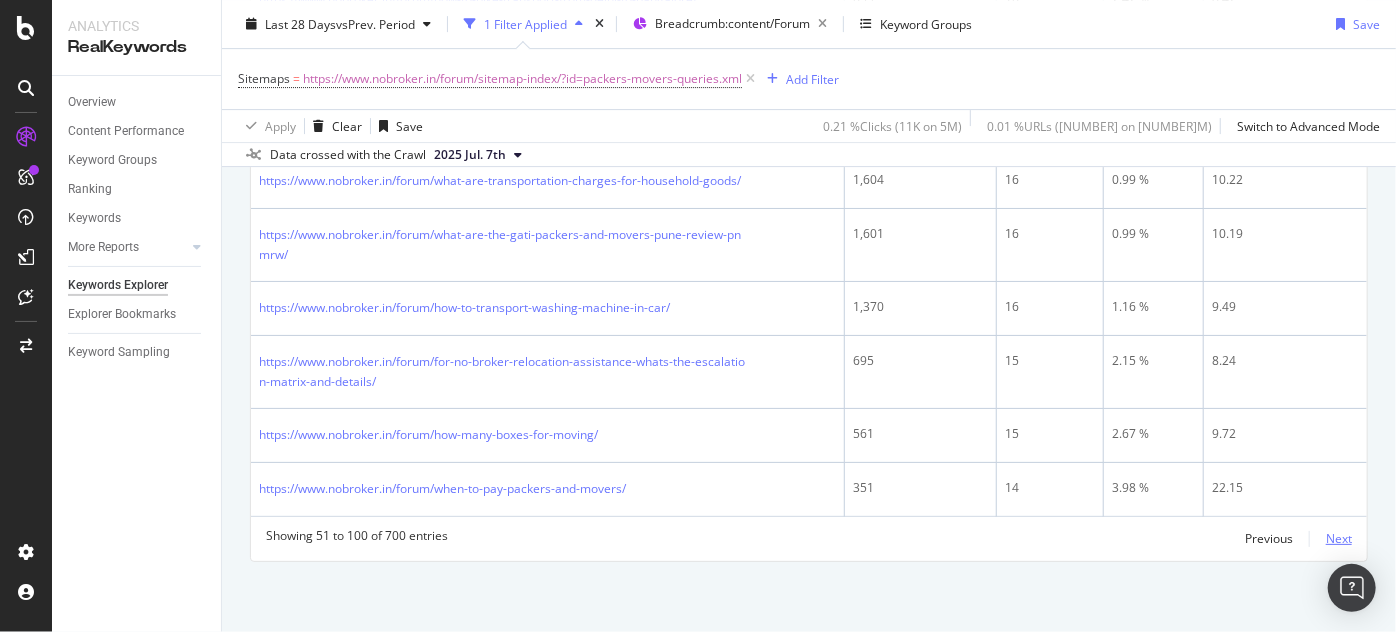 click on "Next" at bounding box center (1339, 538) 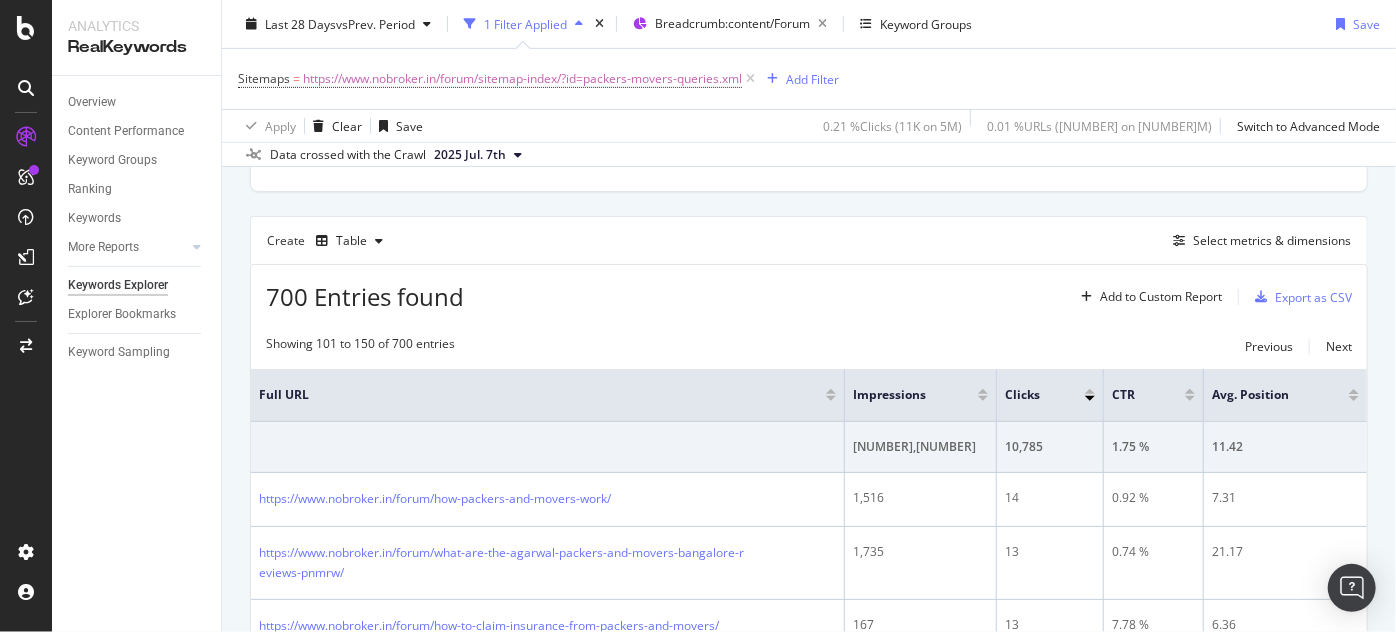 scroll, scrollTop: 3367, scrollLeft: 0, axis: vertical 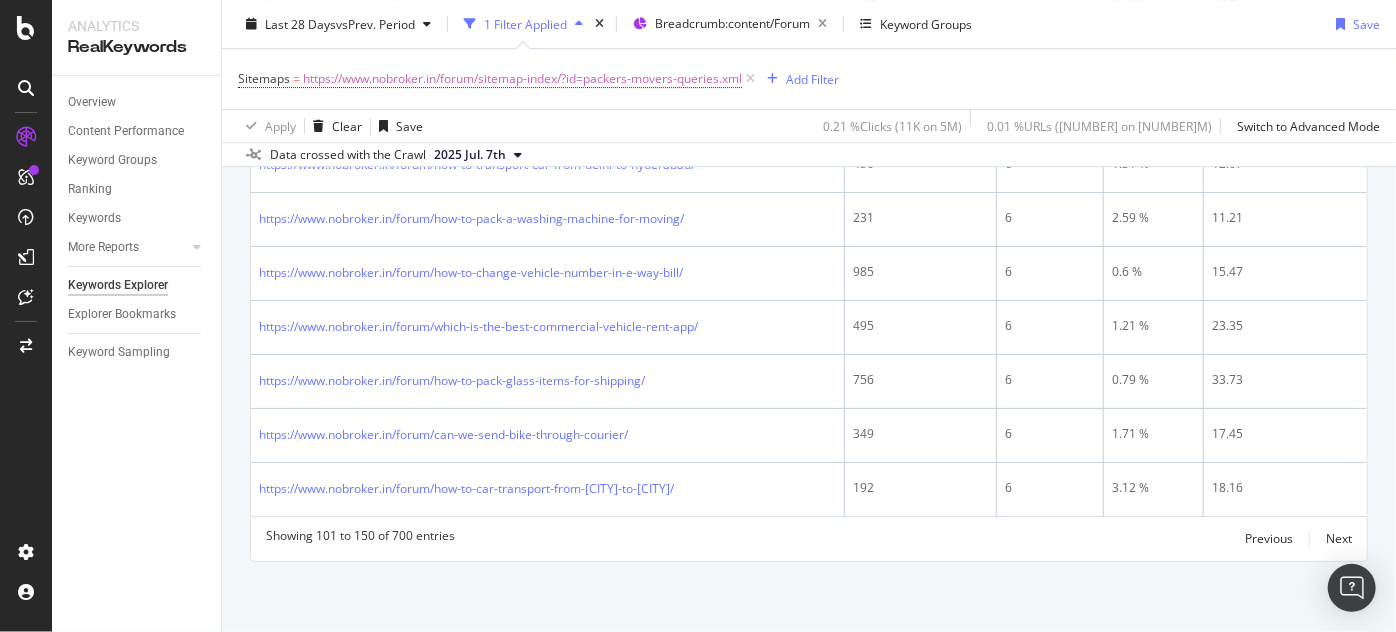 click on "Showing 101 to 150 of 700 entries Previous Next Full URL Impressions Clicks CTR Avg. Position 614,439 10,785 1.75 % 11.42 https://www.nobroker.in/forum/how-packers-and-movers-work/ 1,516 14 0.92 % 7.31 https://www.nobroker.in/forum/what-are-the-agarwal-packers-and-movers-bangalore-reviews-pnmrw/ 1,735 13 0.74 % 21.17 https://www.nobroker.in/forum/how-to-claim-insurance-from-packers-and-movers/ 167 13 7.78 % 6.36 https://www.nobroker.in/forum/what-is-the-shifting-charges-in-society-in-india/ 547 13 2.37 % 6.01 https://www.nobroker.in/forum/how-to-book-tata-ace-on-rent-in-hyderabad/ 1,052 13 1.23 % 16.32 https://www.nobroker.in/forum/how-to-transport-bike-from-chennai-to-bangalore/ 609 13 2.13 % 10.58 https://www.nobroker.in/forum/which-is-the-best-bike-delivery-app/ 795 12 1.5 % 9.75 https://www.nobroker.in/forum/how-to-pack-clothes-while-shifting-house/ 407 12 2.94 % 12.23 https://www.nobroker.in/forum/how-to-transport-bike-from-hyderabad-to-bangalore/ 763 12 1.57 % 11.07 875 12 1.37 % 35.74 147 12 8.16 % 11" at bounding box center [809, -990] 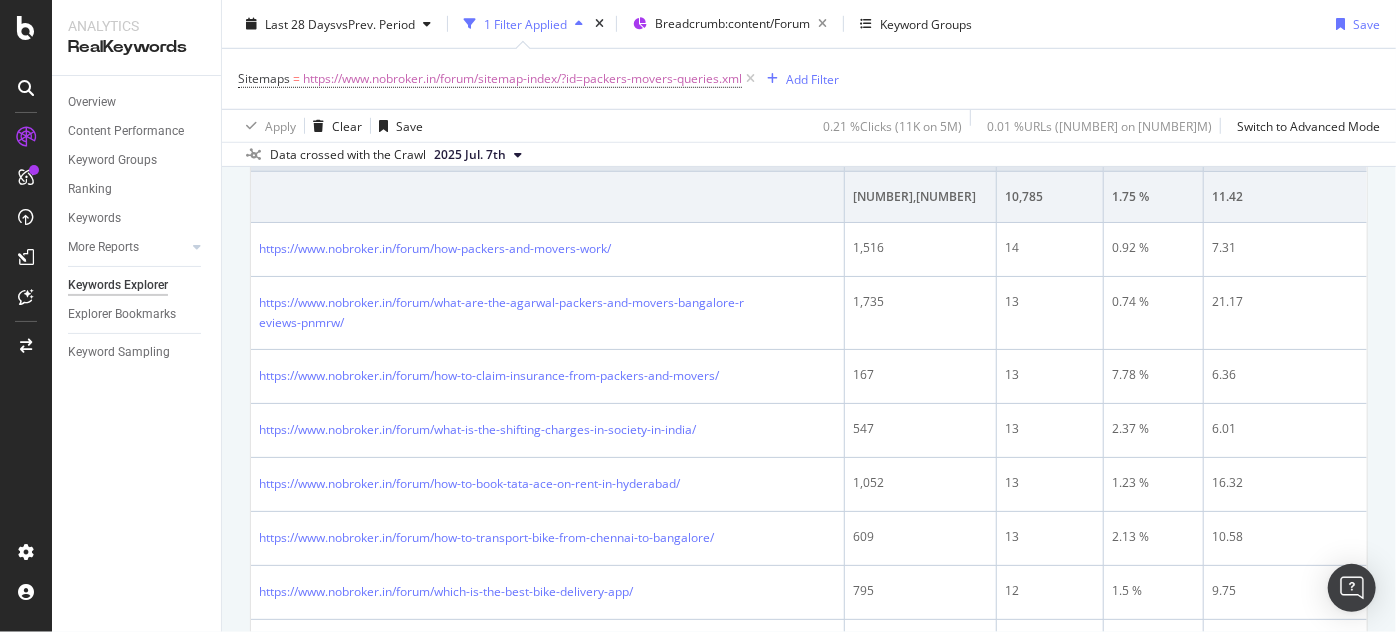 scroll, scrollTop: 716, scrollLeft: 0, axis: vertical 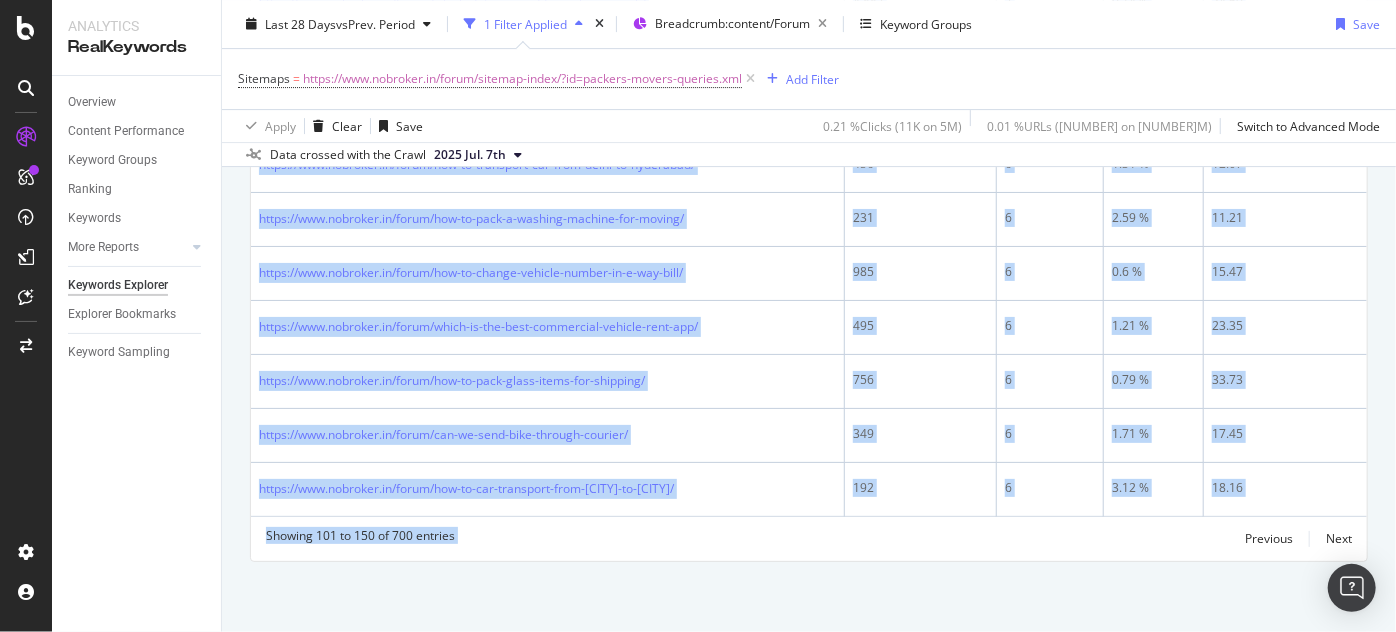 drag, startPoint x: 492, startPoint y: 331, endPoint x: 1081, endPoint y: 674, distance: 681.59375 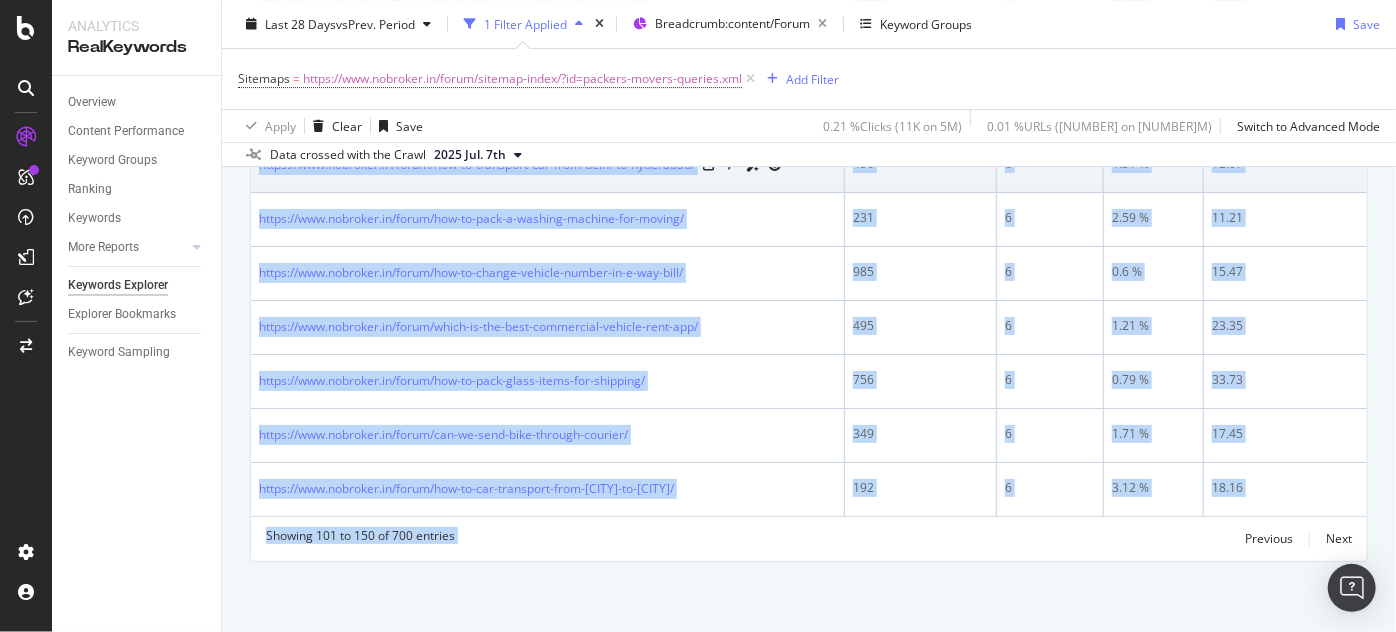 copy on "how to packers and movers work/ 1,516 14 0.92 % 7.31 https://www.nobroker.in/forum/what-are-the-agarwal-packers-and-movers-bangalore-reviews-pnmrw/ 1,735 13 0.74 % 21.17 https://www.nobroker.in/forum/how-to-claim-insurance-from-packers-and-movers/ 167 13 7.78 % 6.36 https://www.nobroker.in/forum/what-is-the-shifting-charges-in-society-in-india/ 547 13 2.37 % 6.01 https://www.nobroker.in/forum/how-to-book-tata-ace-on-rent-in-hyderabad/ 1,052 13 1.23 % 16.32 https://www.nobroker.in/forum/how-to-transport-bike-from-chennai-to-bangalore/ 609 13 2.13 % 10.58 https://www.nobroker.in/forum/which-is-the-best-bike-delivery-app/ 795 12 1.5 % 9.75 https://www.nobroker.in/forum/how-to-pack-clothes-while-shifting-house/ 407 12 2.94 % 12.23 https://www.nobroker.in/forum/how-to-transport-bike-from-hyderabad-to-bangalore/ 763 12 1.57 % 11.07 https://www.nobroker.in/forum/how-to-pack-a-tv-for-moving/ 875 12 1.37 % 35.74 https://www.nobroker.in/forum/what-to-do-if-movers-break-something/ 147 12 8...." 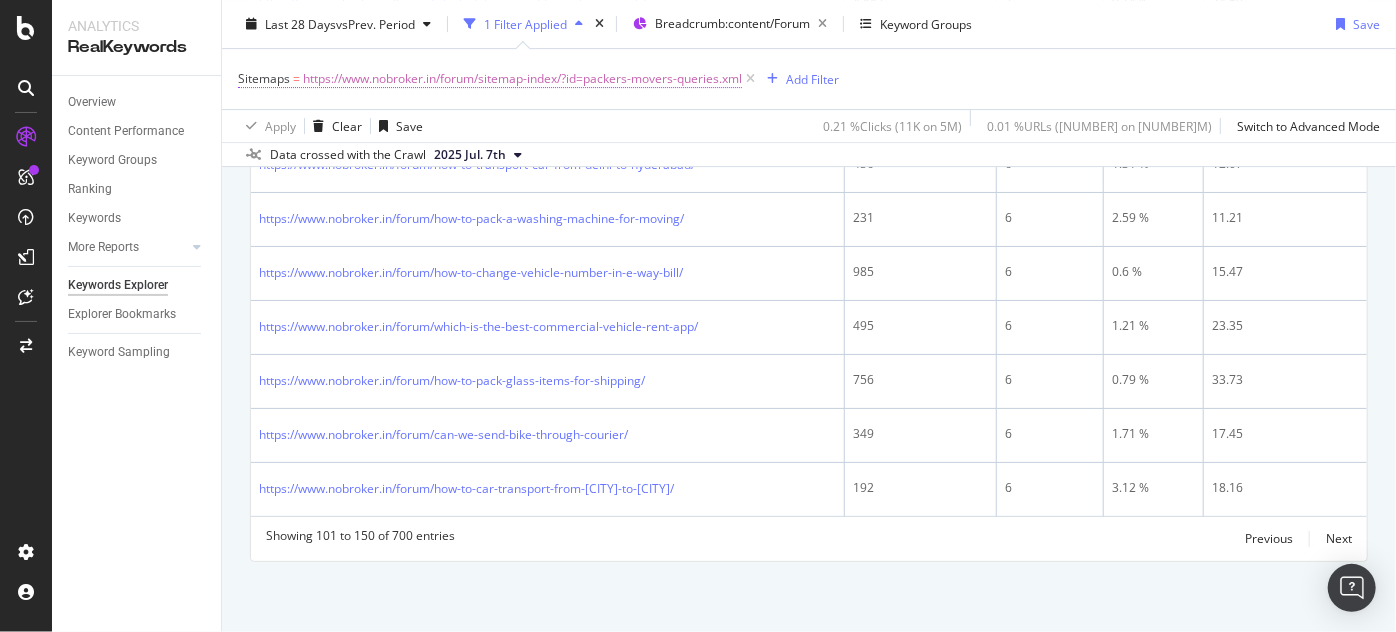 click on "https://www.nobroker.in/forum/sitemap-index/?id=packers-movers-queries.xml" at bounding box center [522, 79] 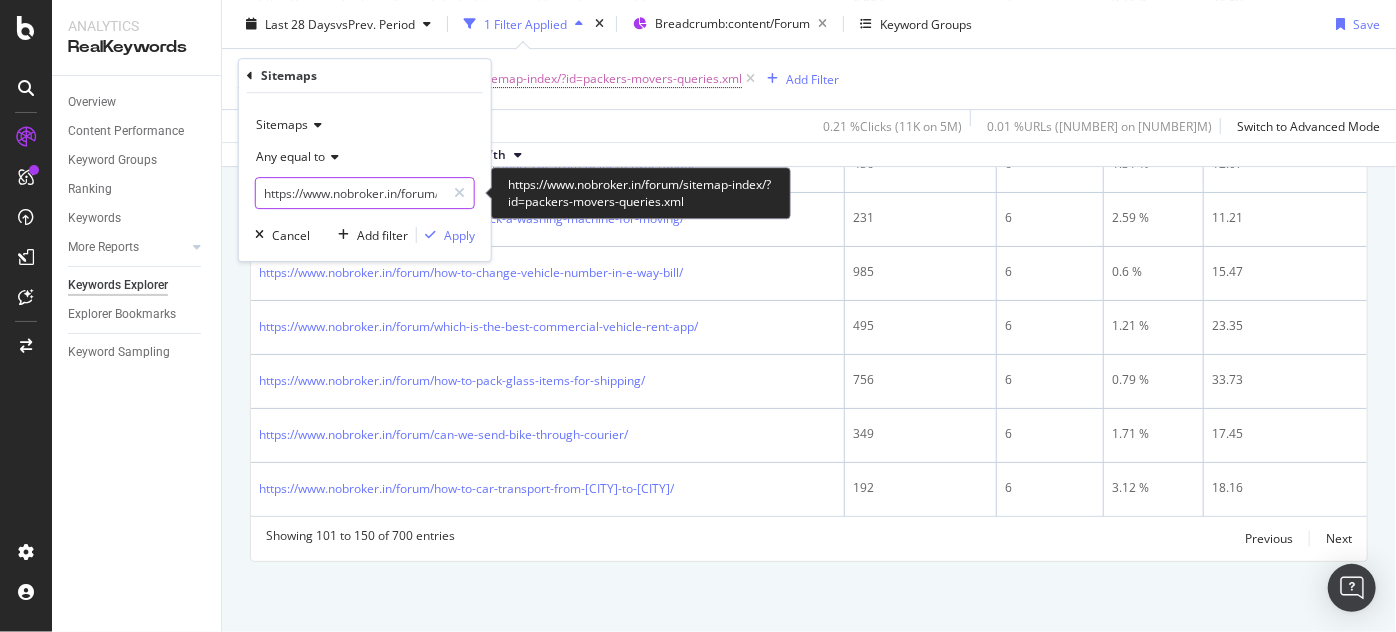 click on "https://www.nobroker.in/forum/sitemap-index/?id=packers-movers-queries.xml" at bounding box center (350, 193) 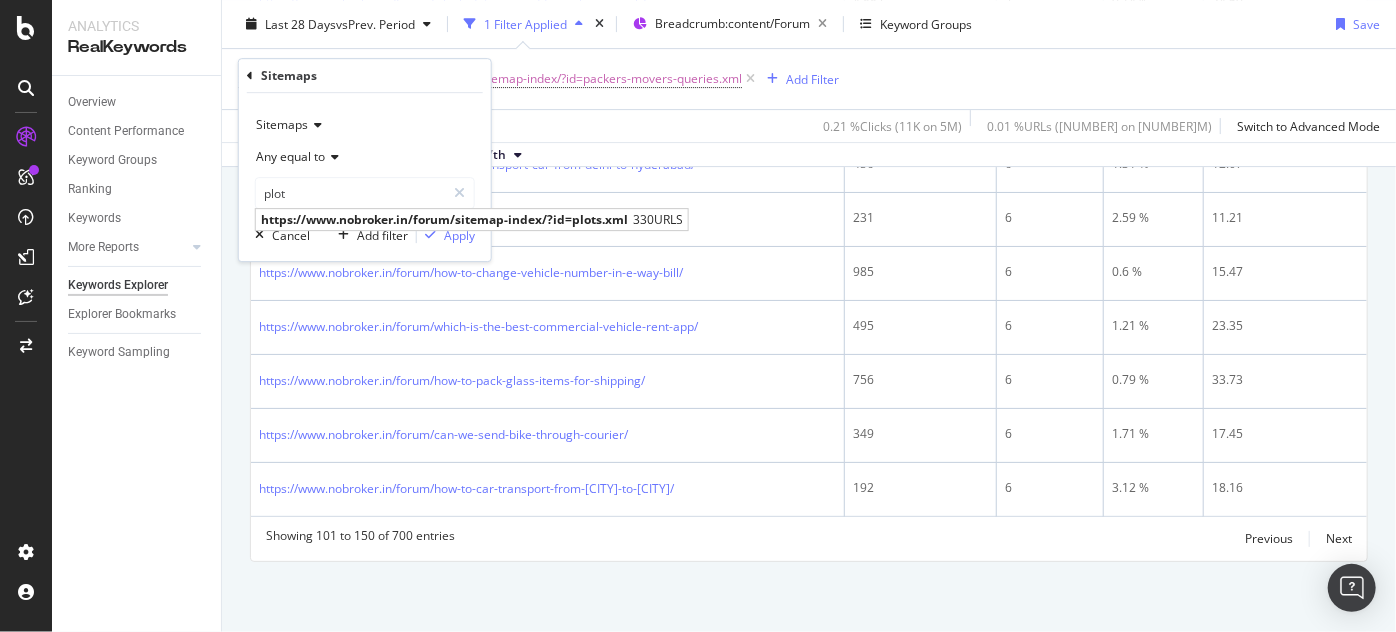 click on "https://www.nobroker.in/forum/sitemap-index/?id=plots.xml [NUMBER] URLS" at bounding box center (472, 219) 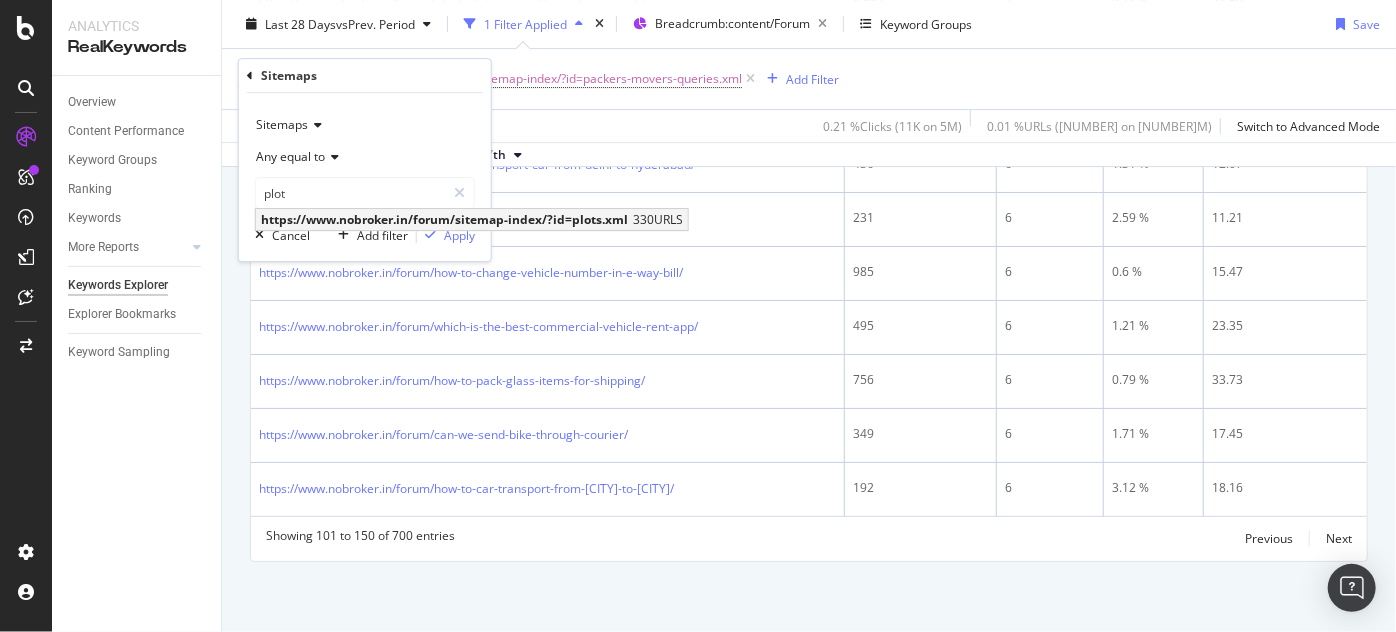 click on "https://www.nobroker.in/forum/sitemap-index/?id=plots.xml" at bounding box center [444, 219] 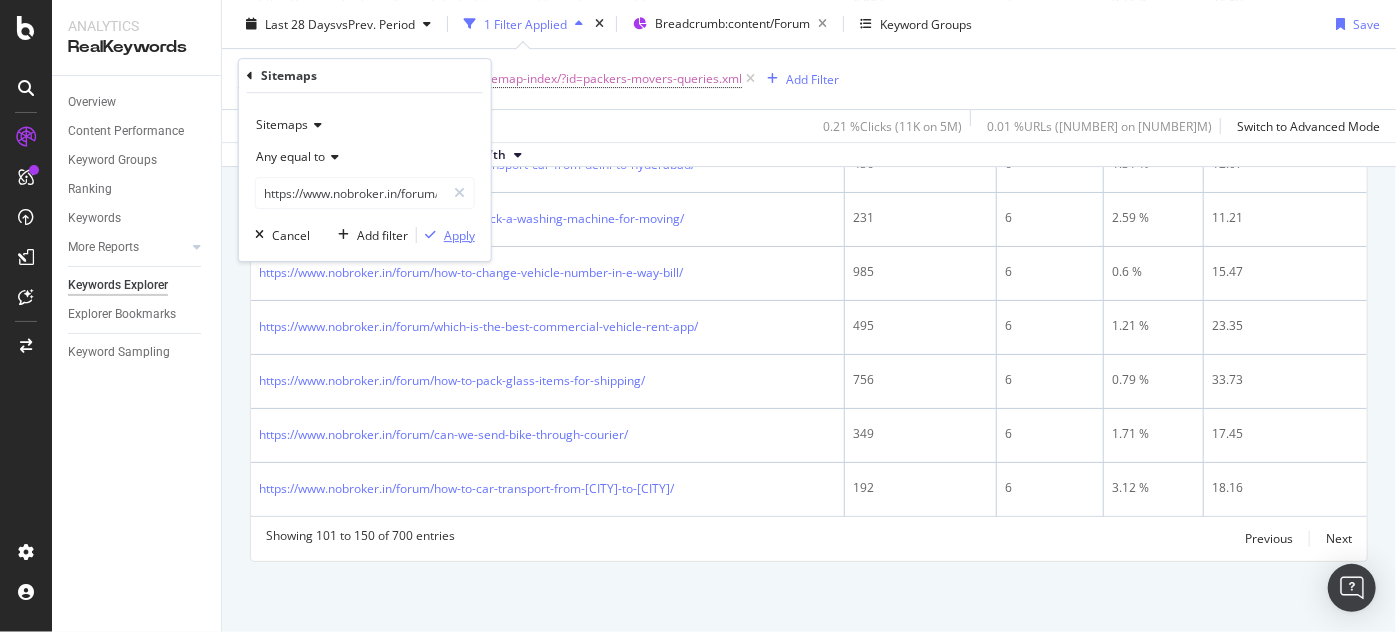 click on "Apply" at bounding box center [459, 235] 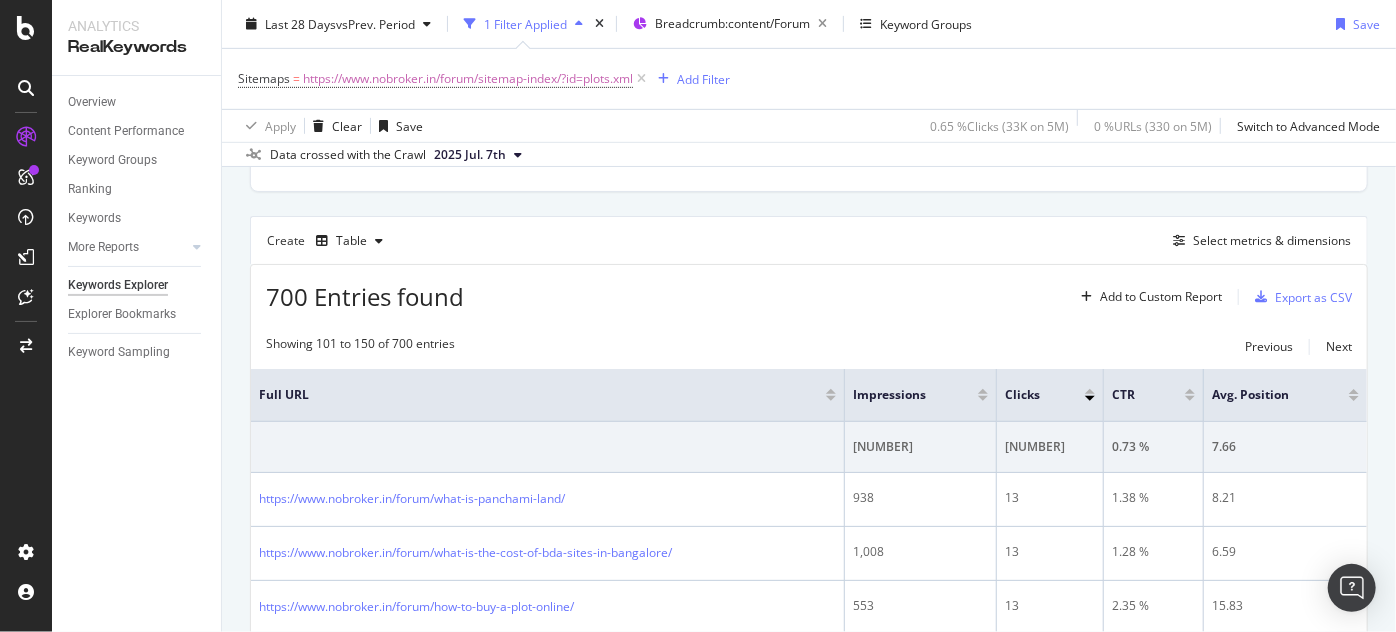 scroll, scrollTop: 3234, scrollLeft: 0, axis: vertical 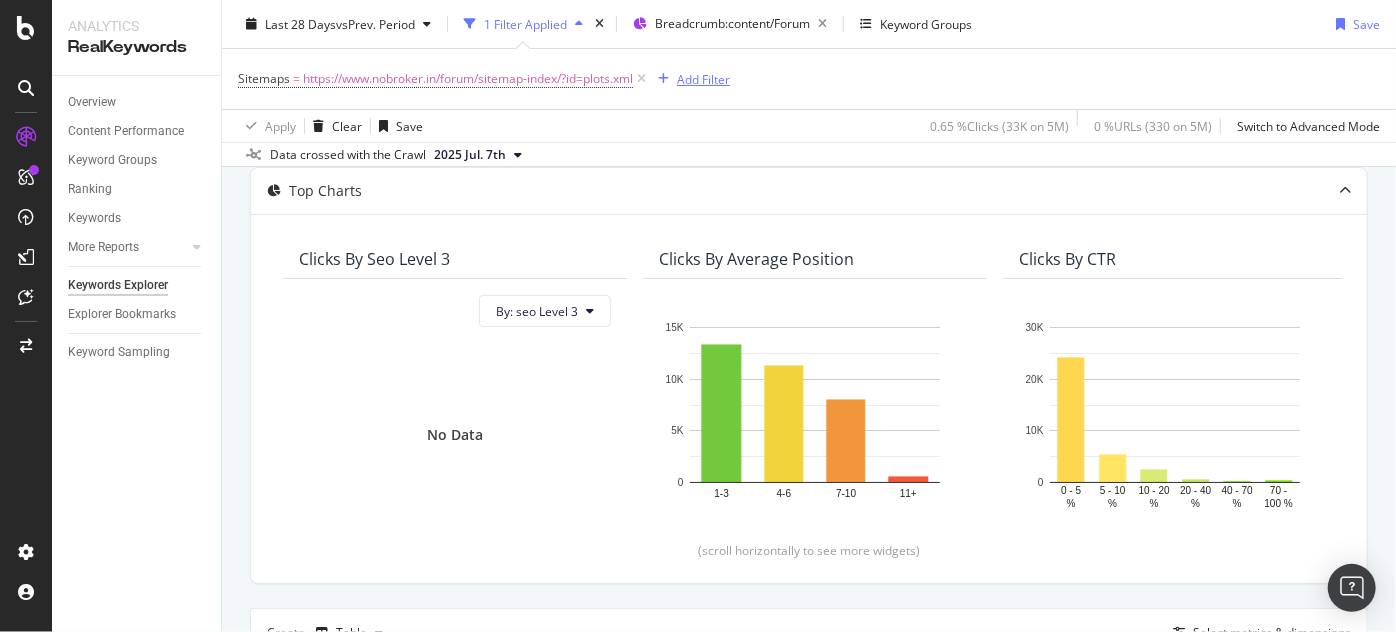 click on "Add Filter" at bounding box center [703, 78] 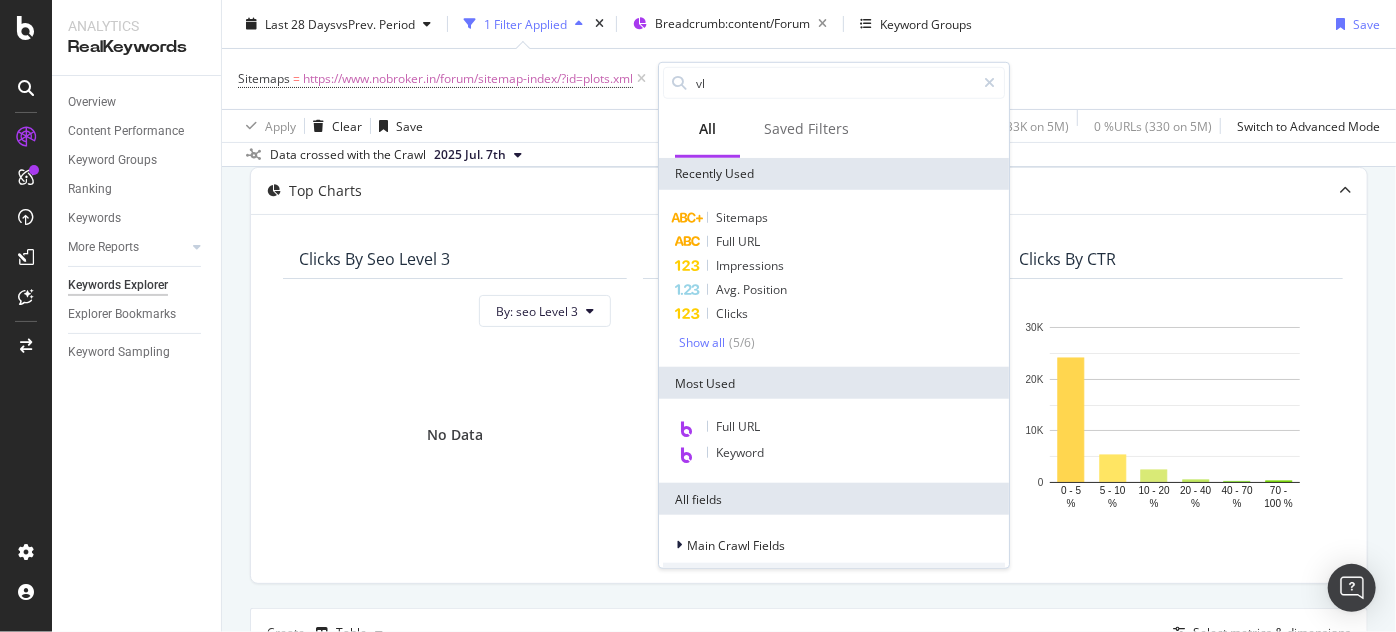type on "v" 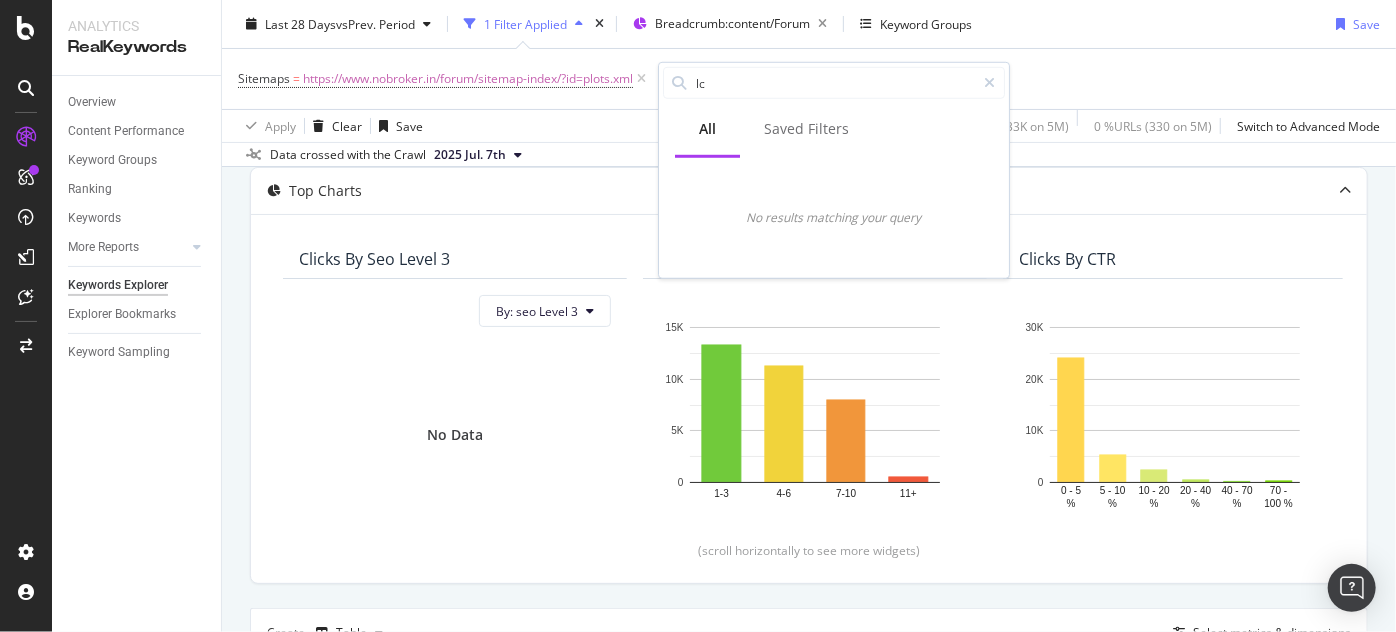 type on "l" 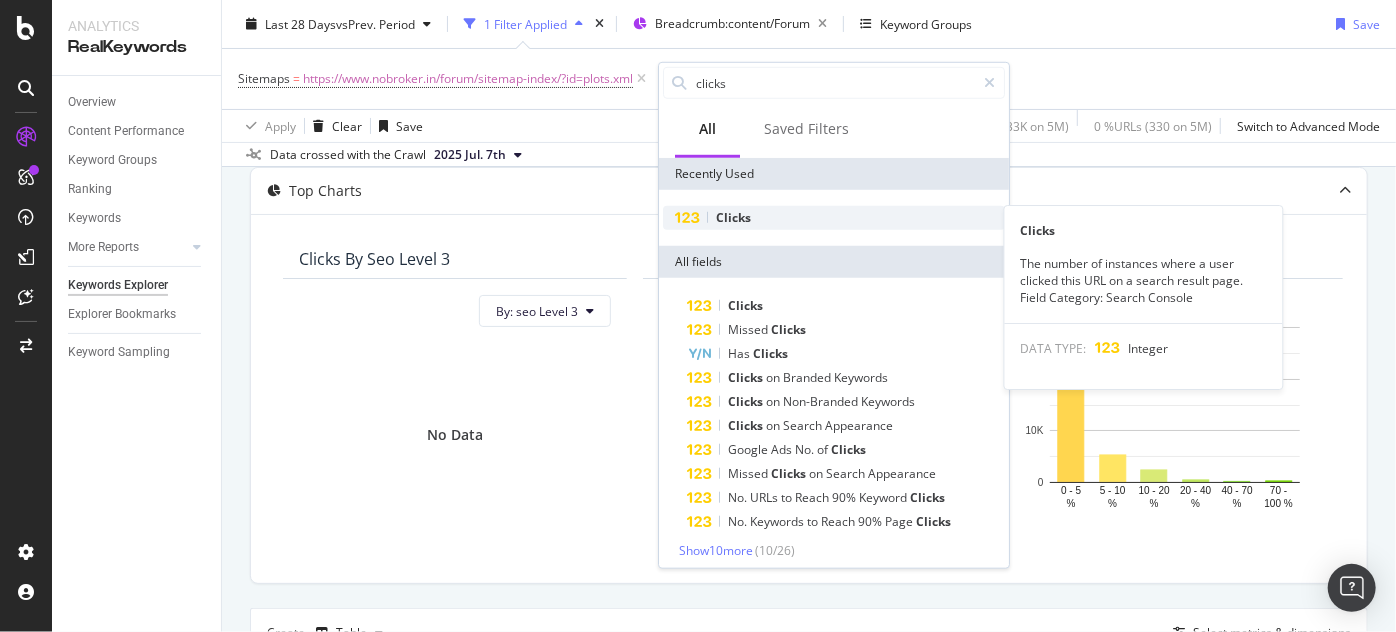 type on "clicks" 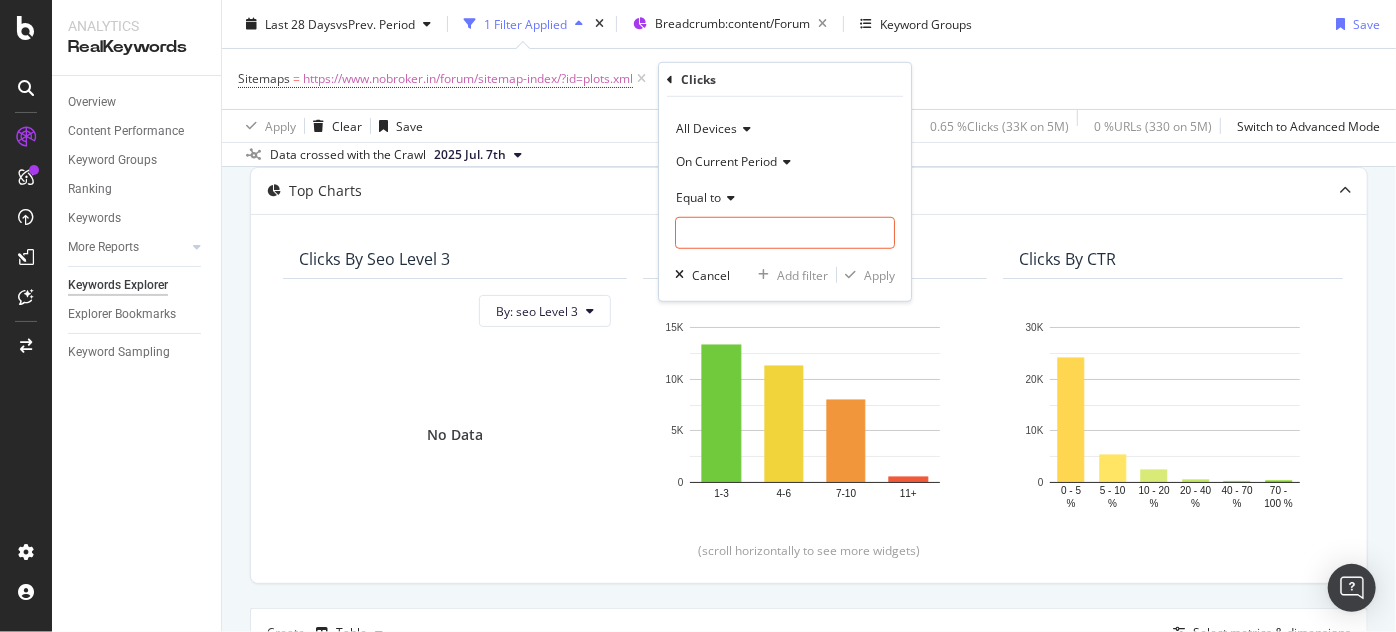 click on "On Current Period" at bounding box center [726, 160] 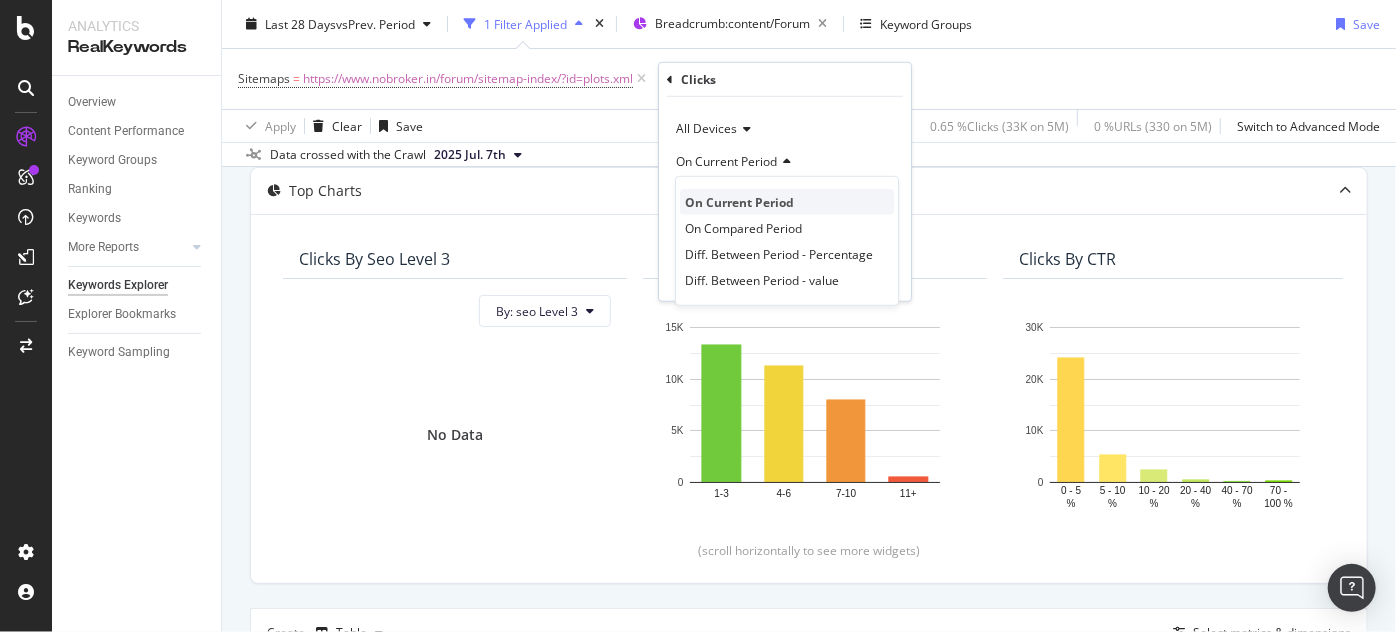 click on "On Current Period" at bounding box center (739, 201) 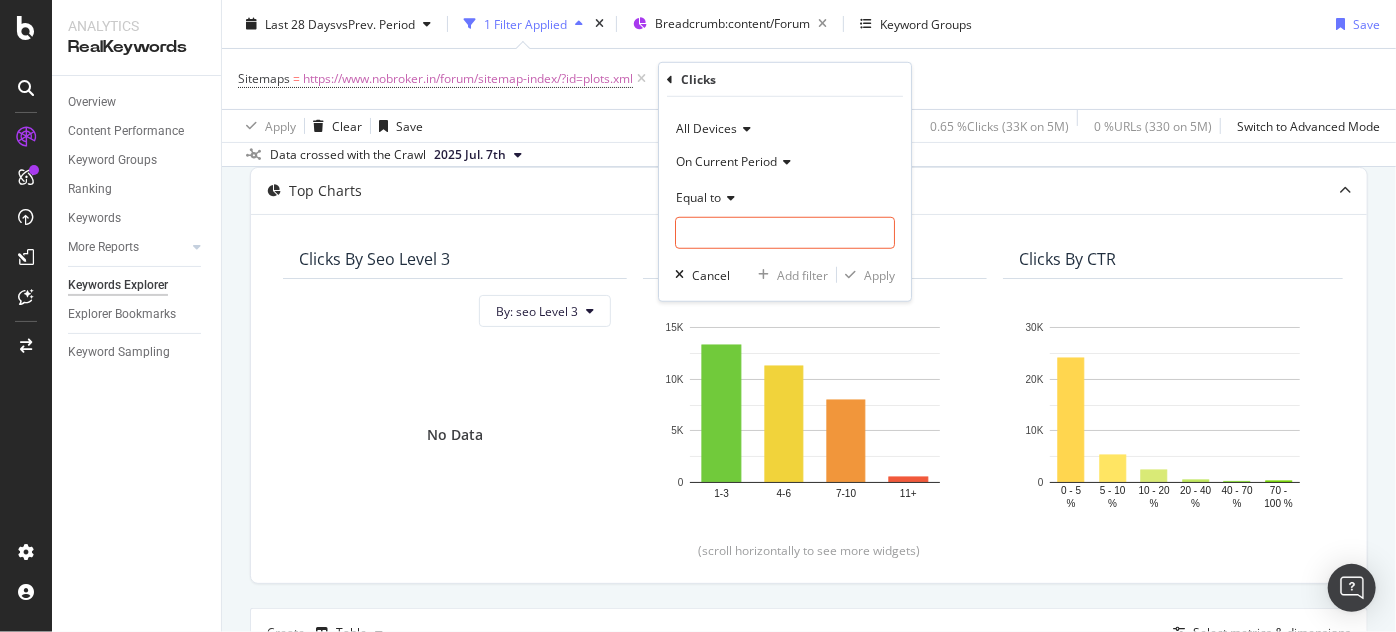 click on "On Current Period" at bounding box center [726, 160] 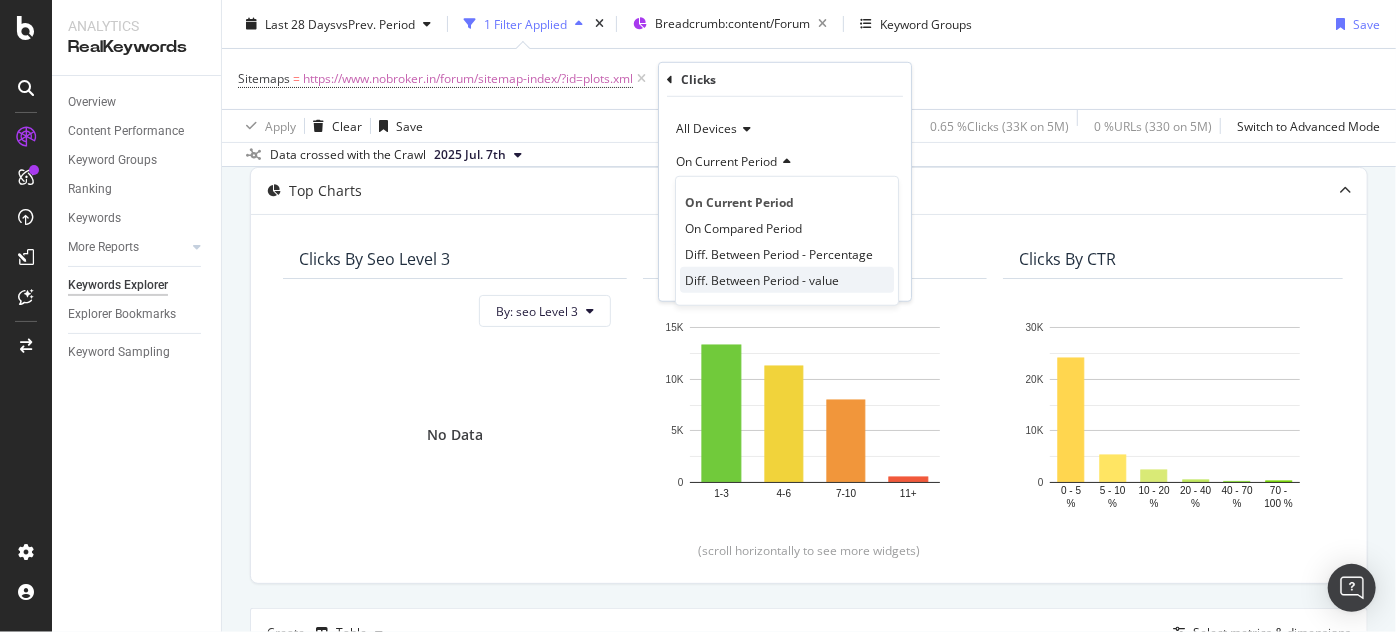 click on "Diff. Between Period - value" at bounding box center (762, 279) 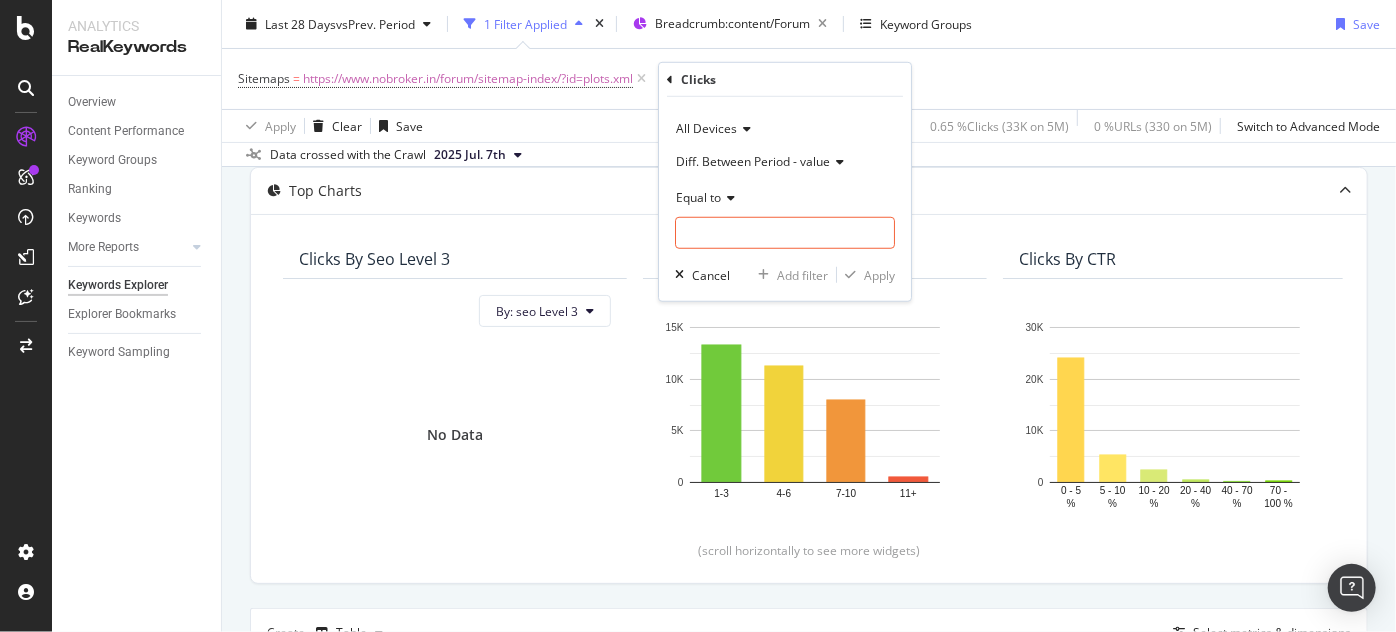 click on "Equal to" at bounding box center [698, 196] 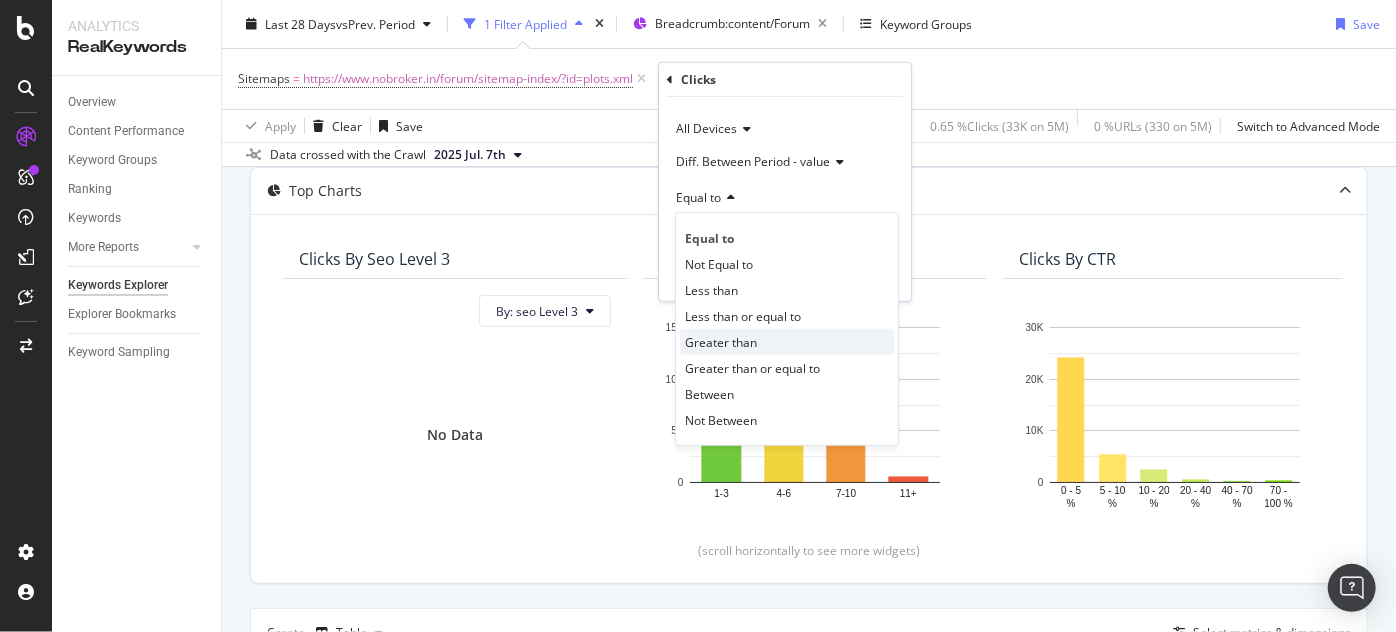 click on "Greater than" at bounding box center [721, 341] 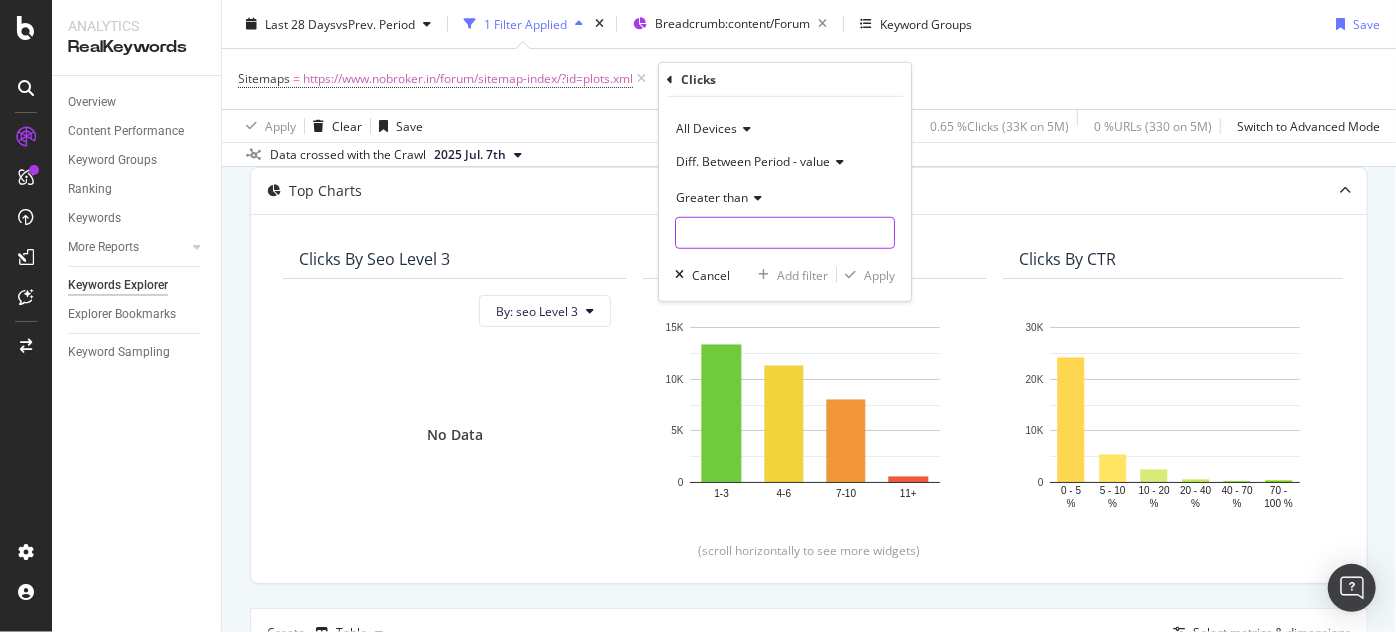 click at bounding box center [785, 233] 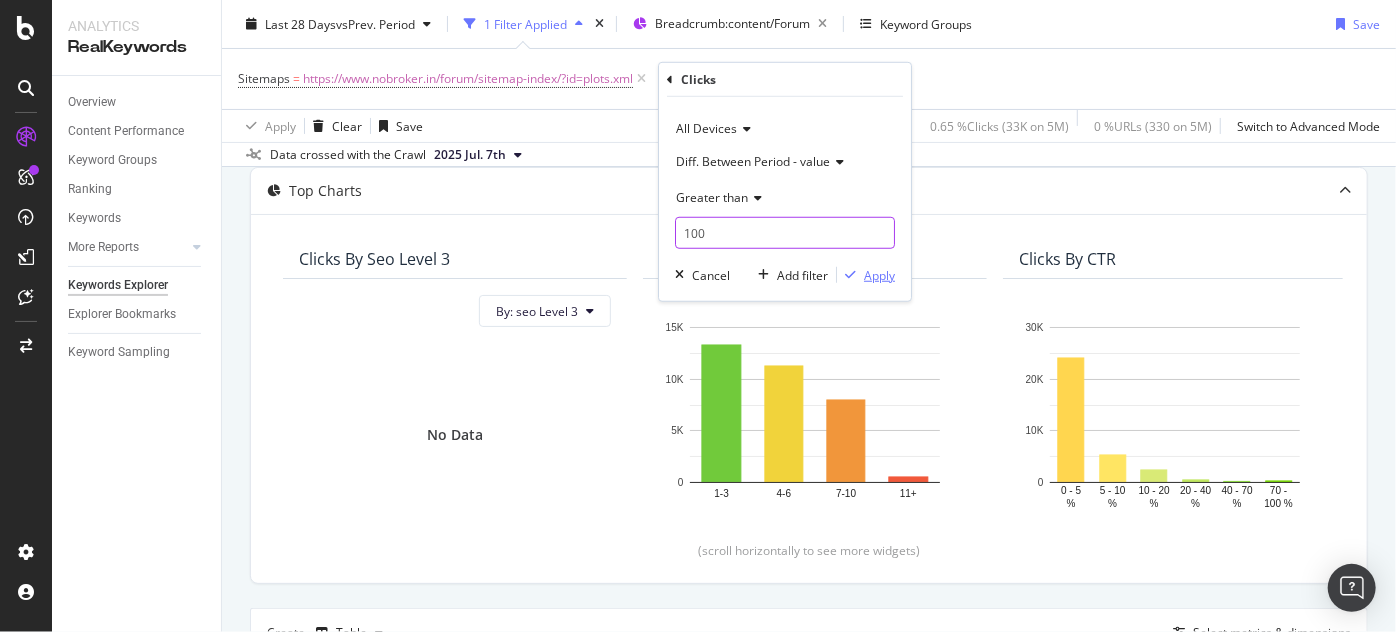 type on "100" 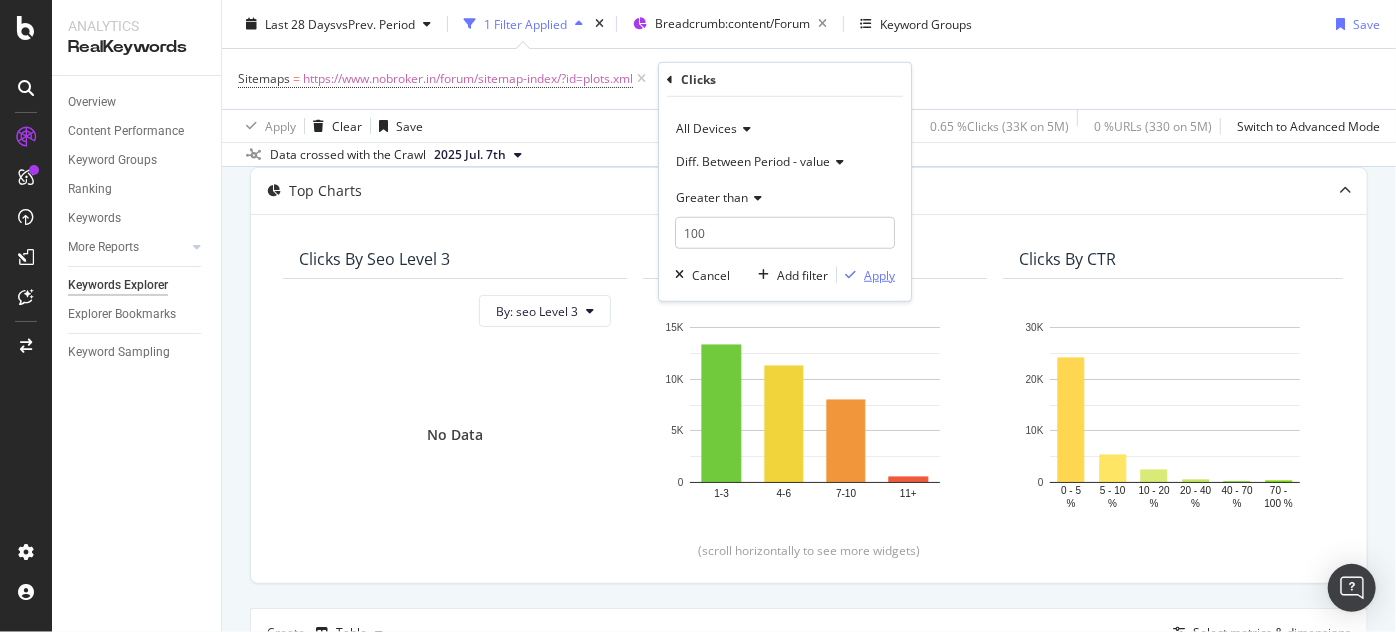 click on "Apply" at bounding box center (879, 274) 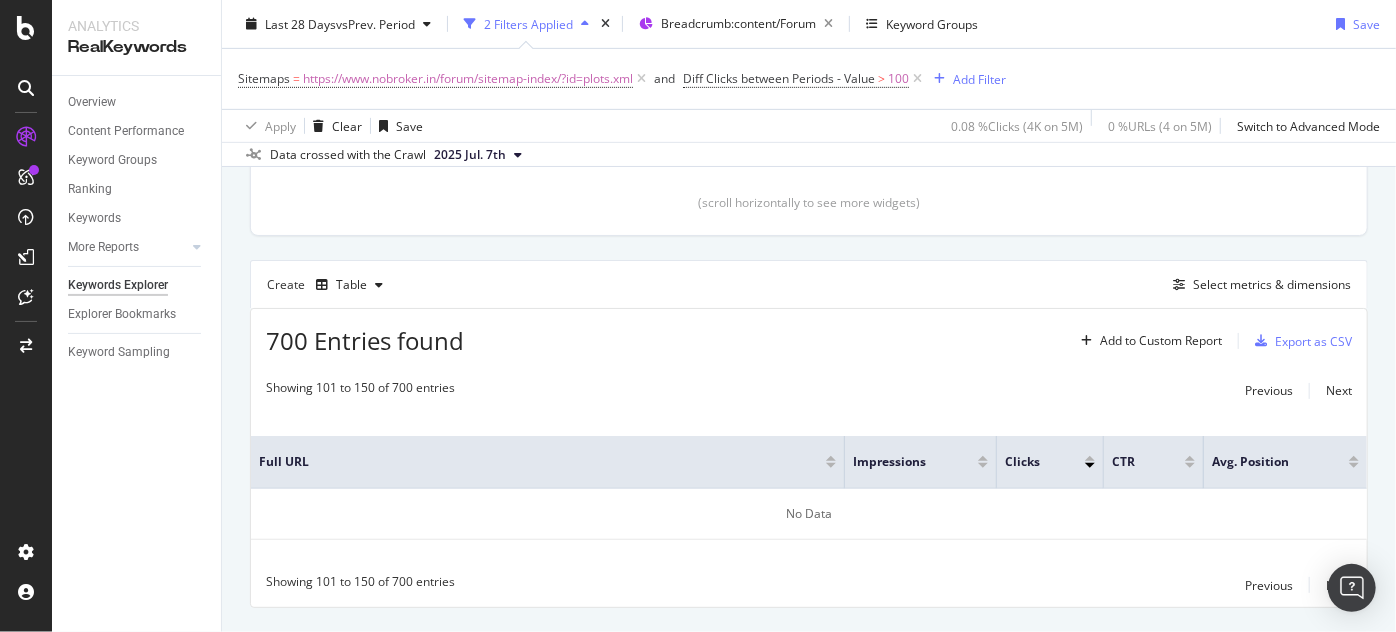 scroll, scrollTop: 500, scrollLeft: 0, axis: vertical 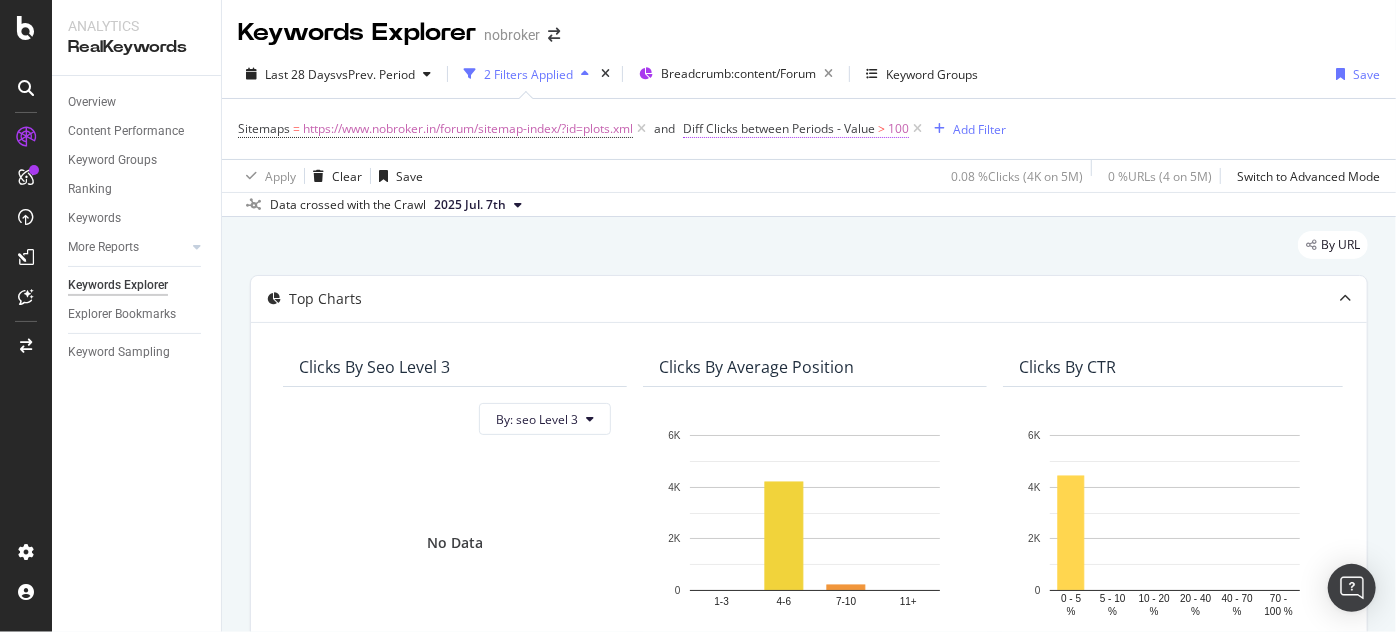 click on "Diff Clicks between Periods - Value" at bounding box center [779, 128] 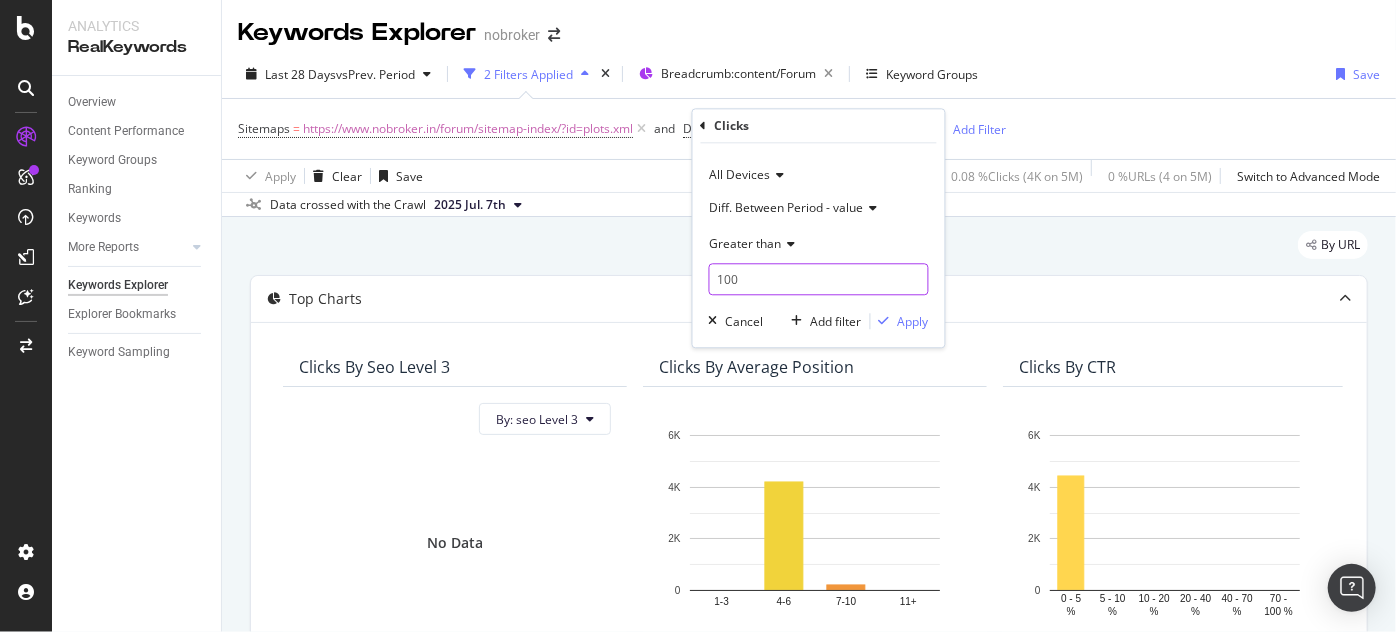 click on "100" at bounding box center [819, 280] 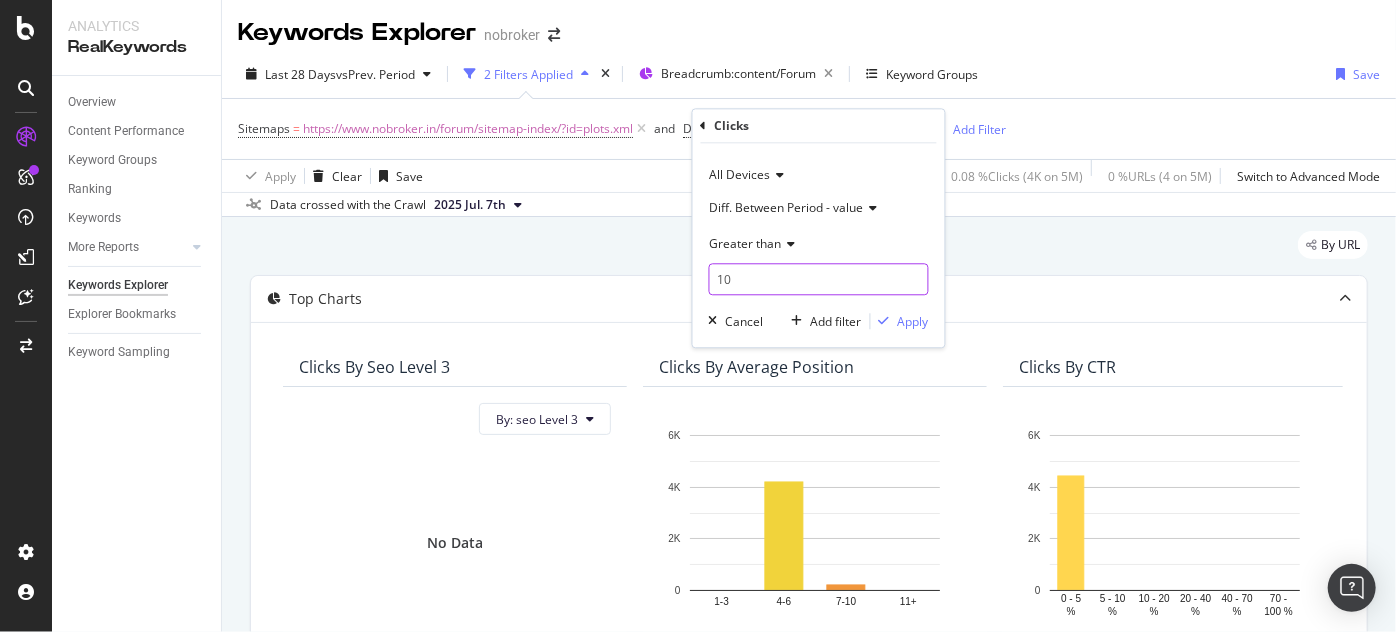 type on "1" 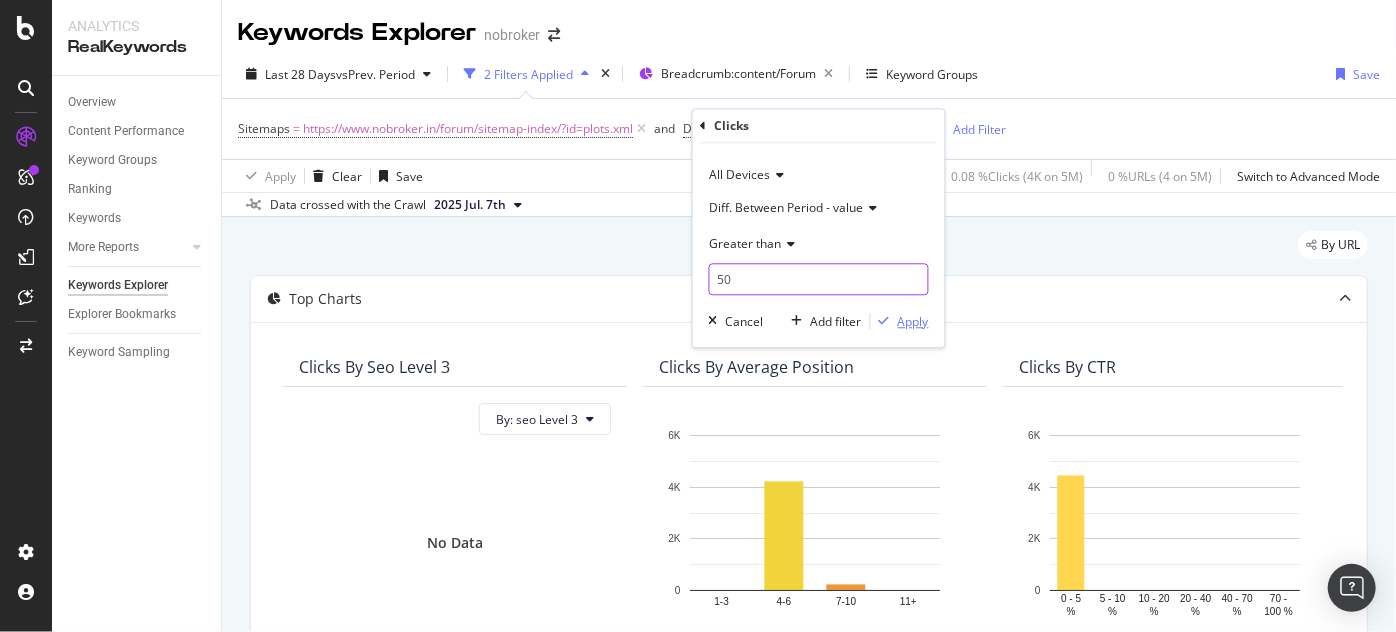 type on "50" 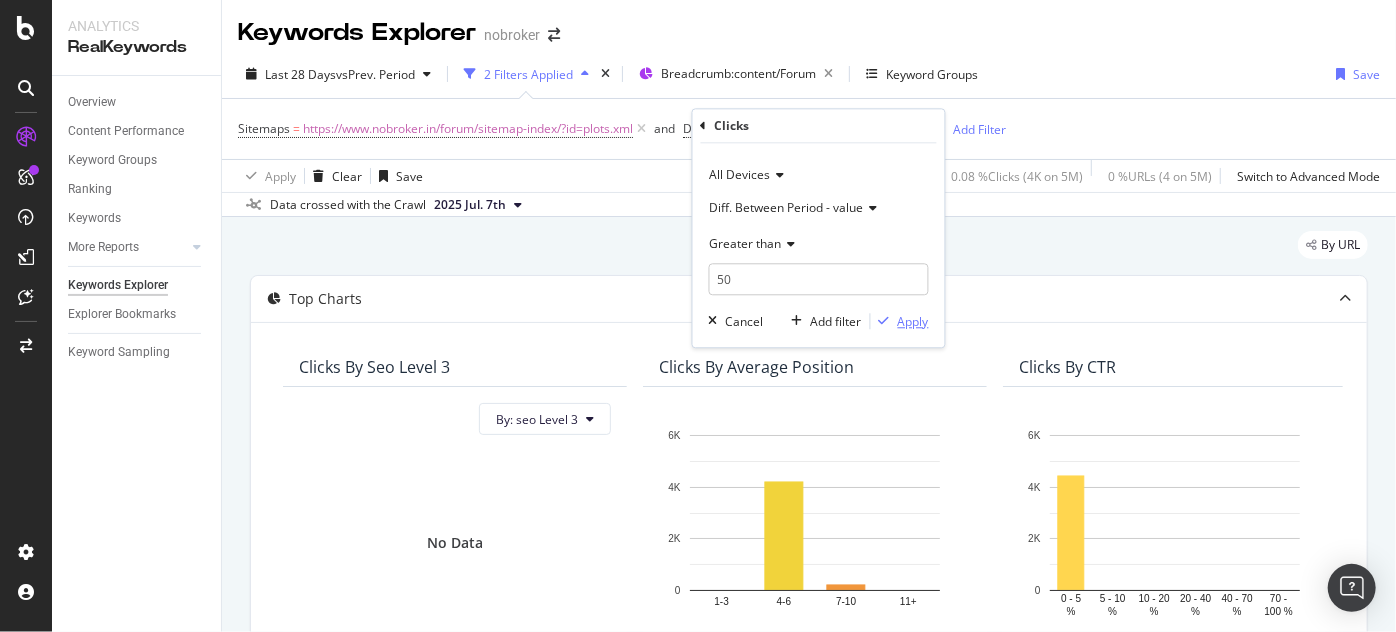 click on "Apply" at bounding box center (913, 321) 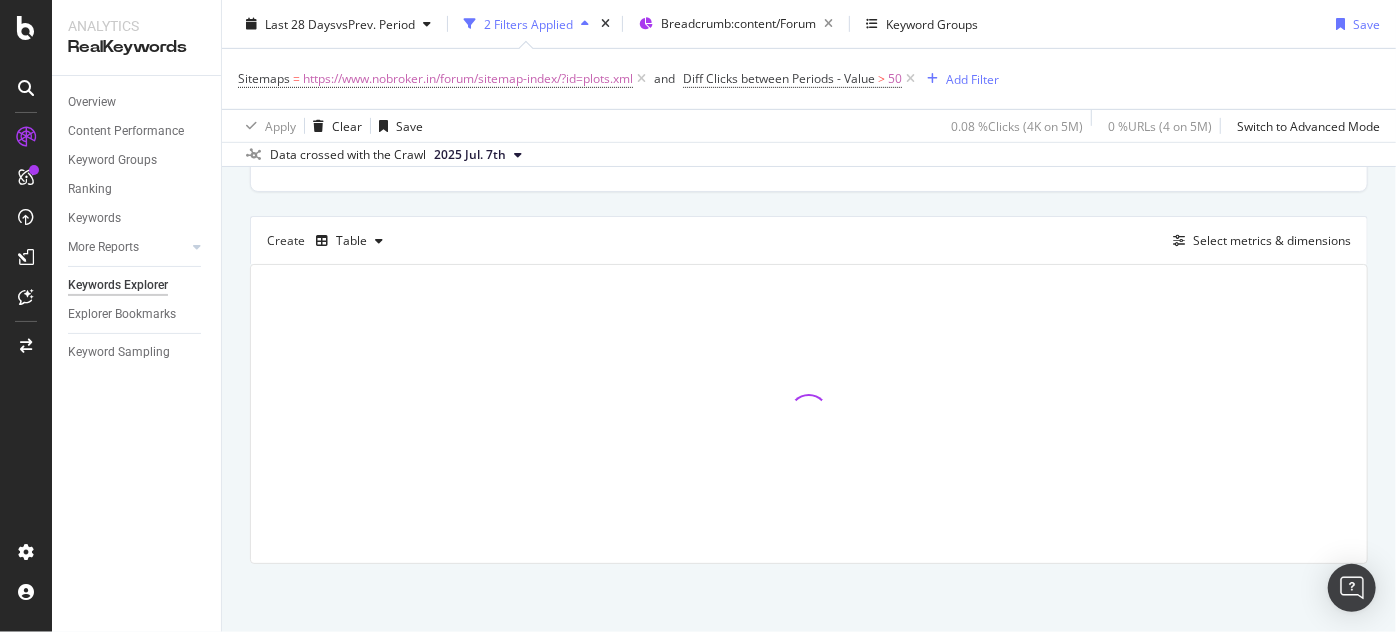 scroll, scrollTop: 114, scrollLeft: 0, axis: vertical 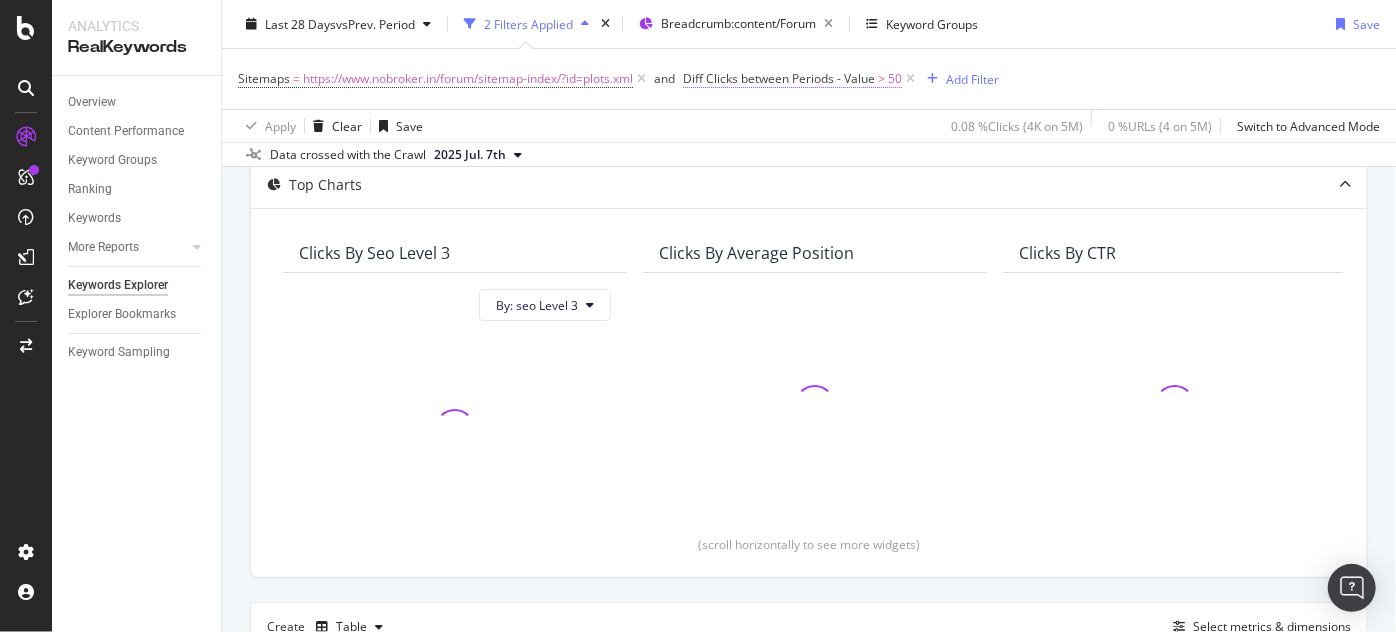 click on "Diff Clicks between Periods - Value" at bounding box center [779, 78] 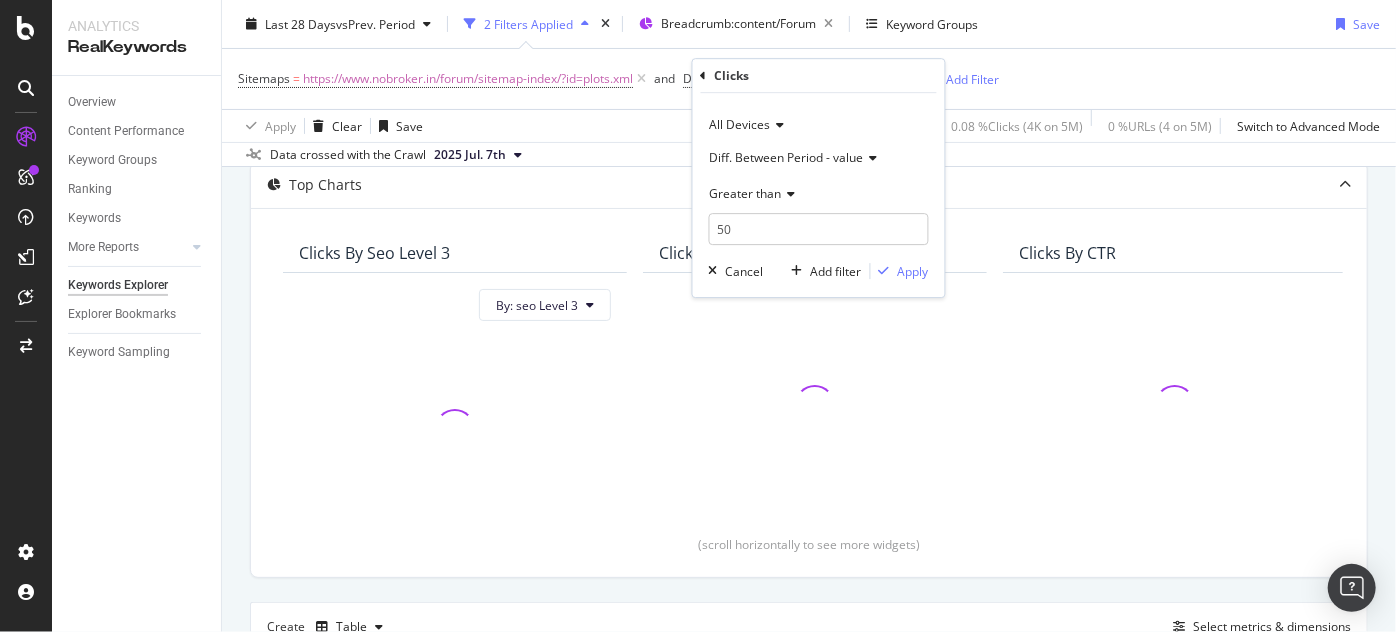 click on "Greater than" at bounding box center (746, 193) 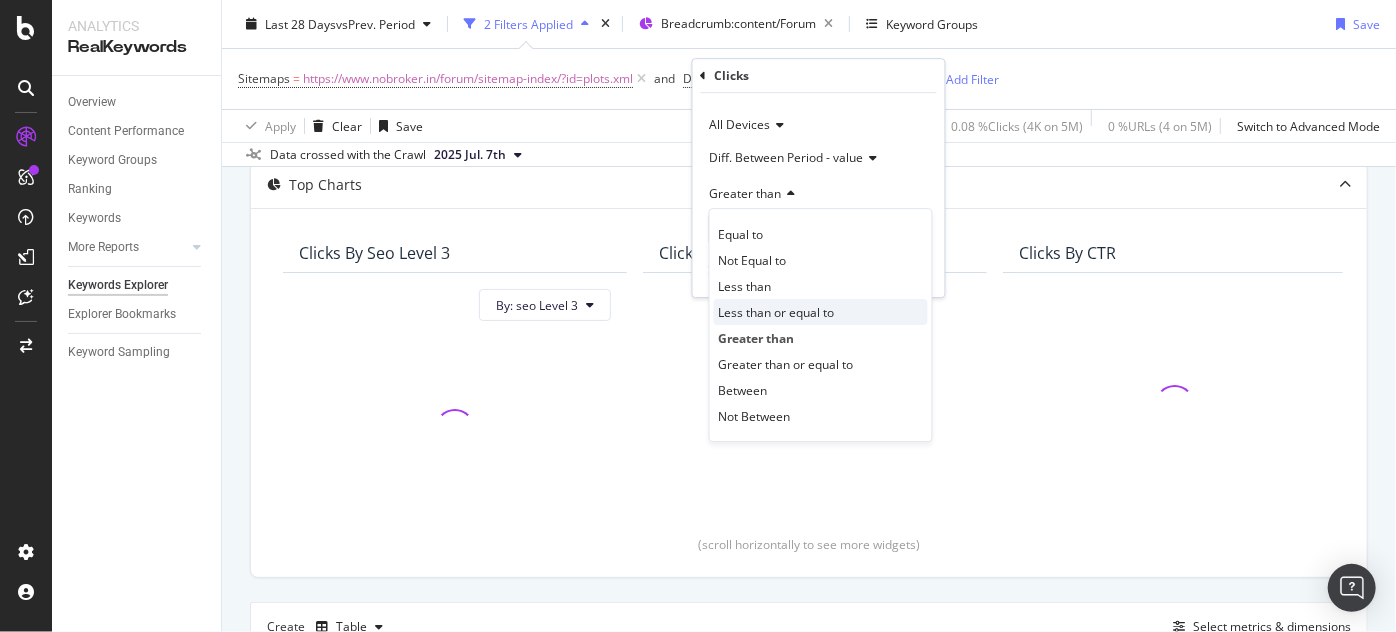click on "Less than or equal to" at bounding box center (821, 312) 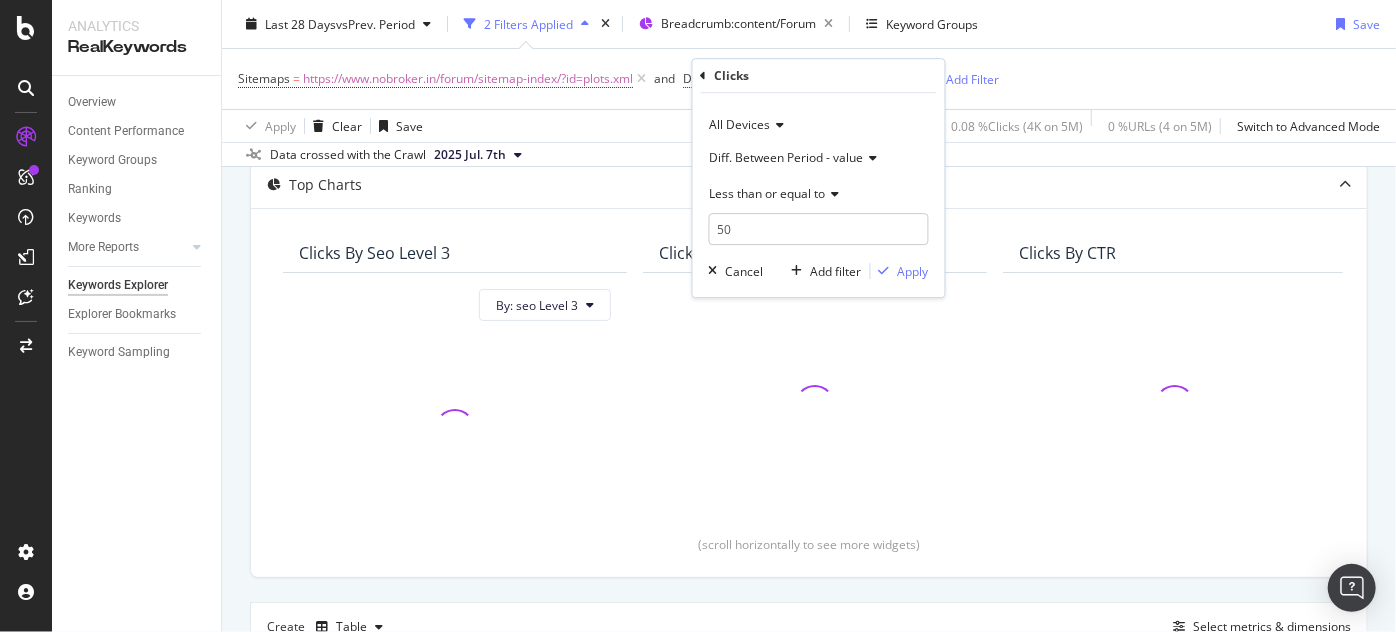 click on "All Devices Diff. Between Period - value Less than or equal to [NUMBER] Cancel Add filter Apply" at bounding box center (819, 195) 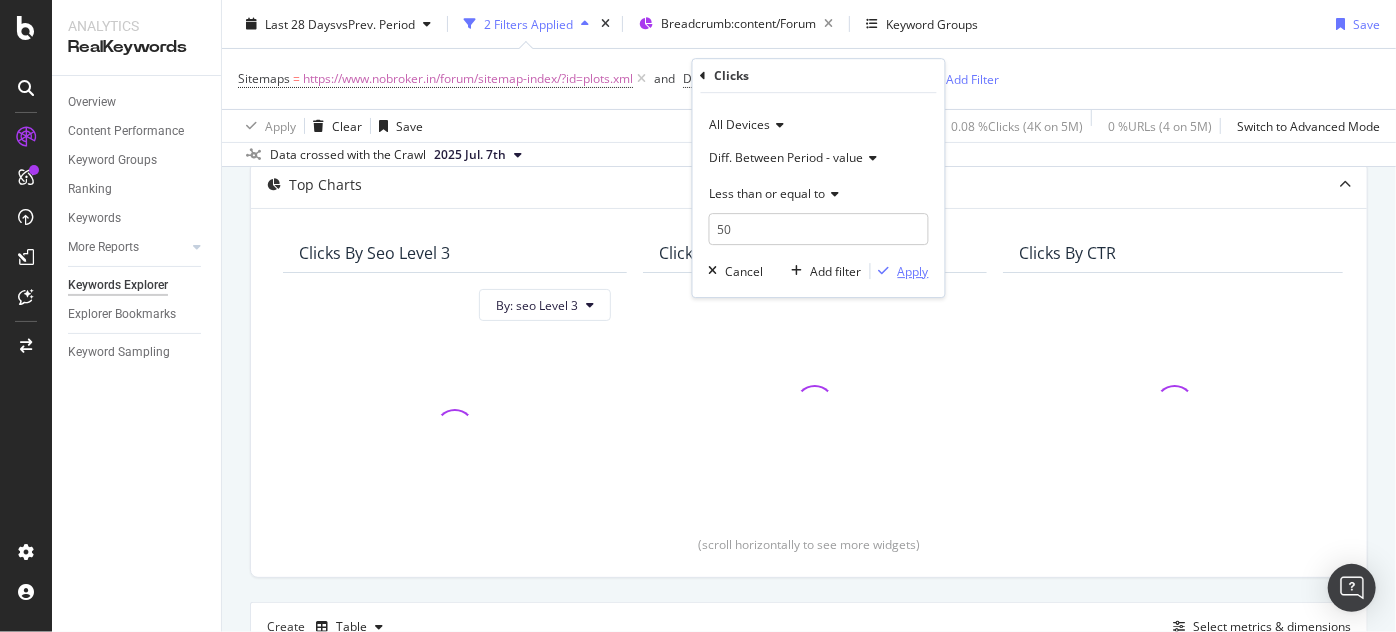 click on "Apply" at bounding box center [913, 271] 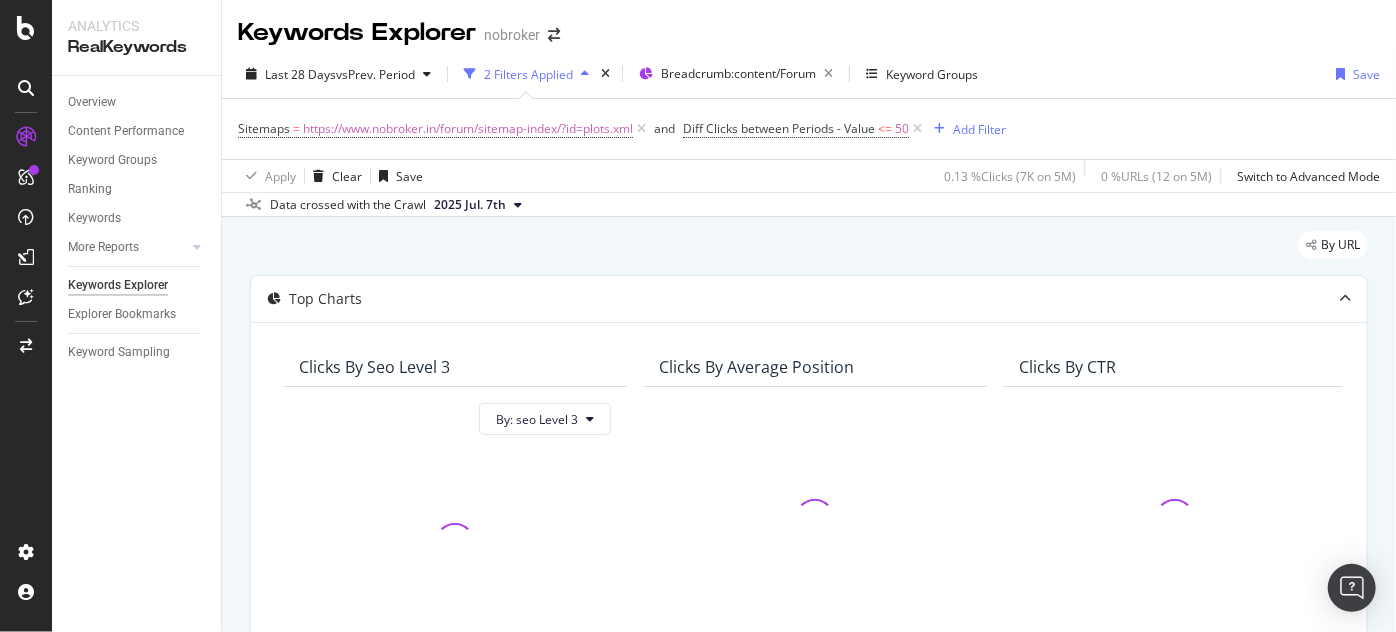 scroll, scrollTop: 500, scrollLeft: 0, axis: vertical 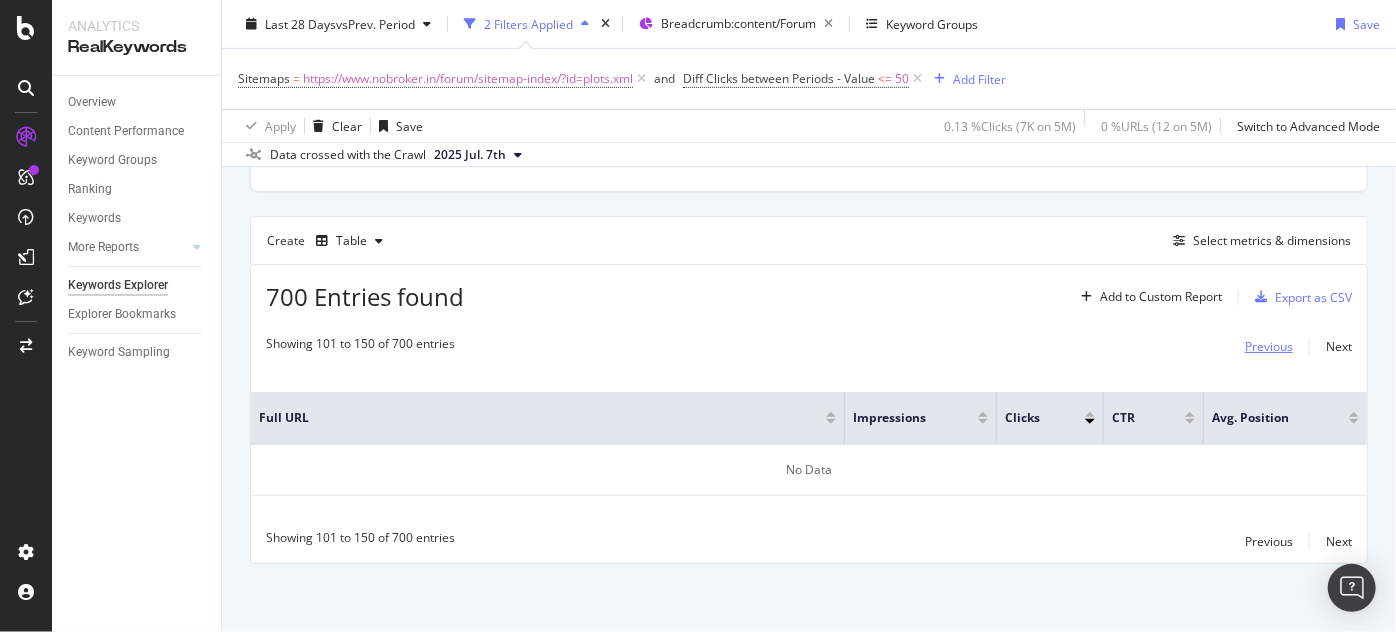 click on "Previous" at bounding box center (1269, 346) 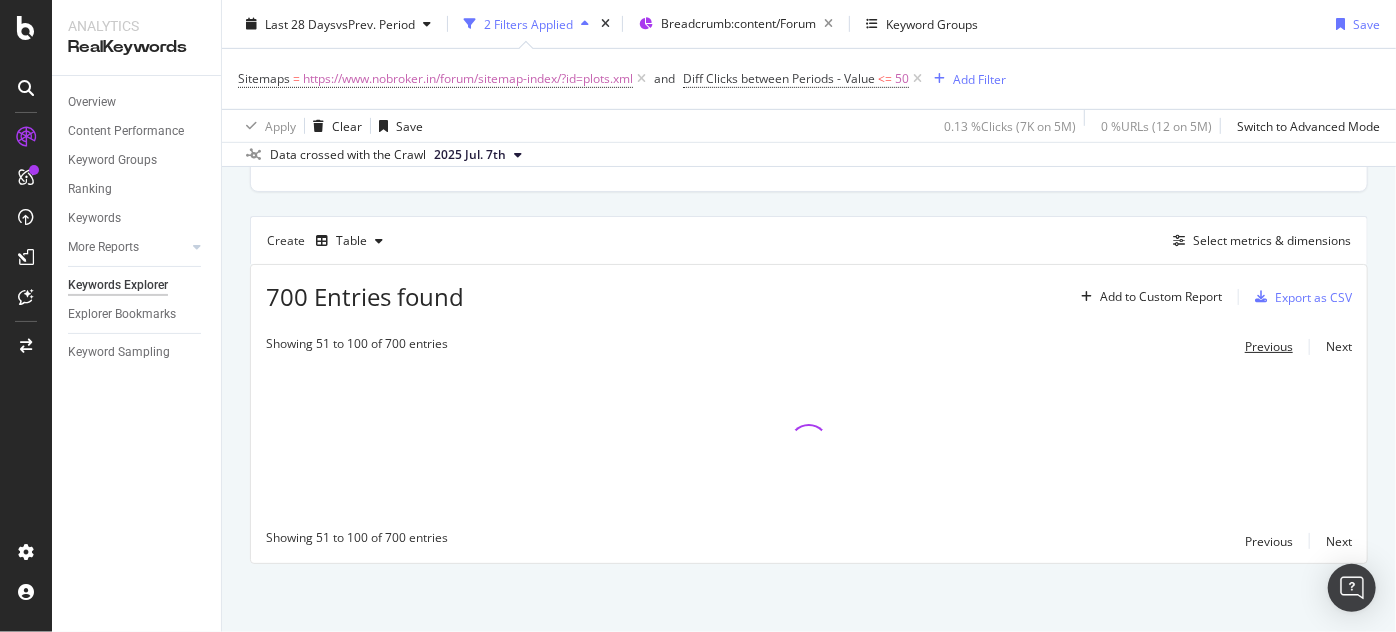 scroll, scrollTop: 0, scrollLeft: 0, axis: both 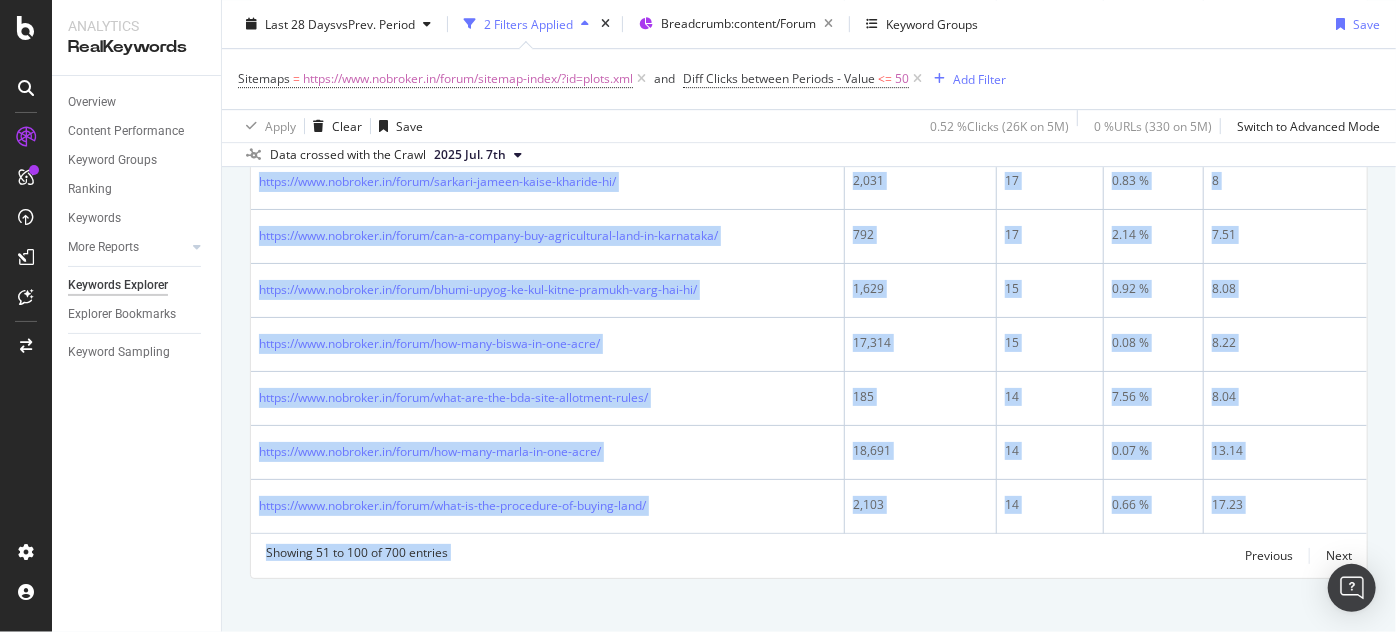 drag, startPoint x: 257, startPoint y: 263, endPoint x: 1162, endPoint y: 674, distance: 993.9547 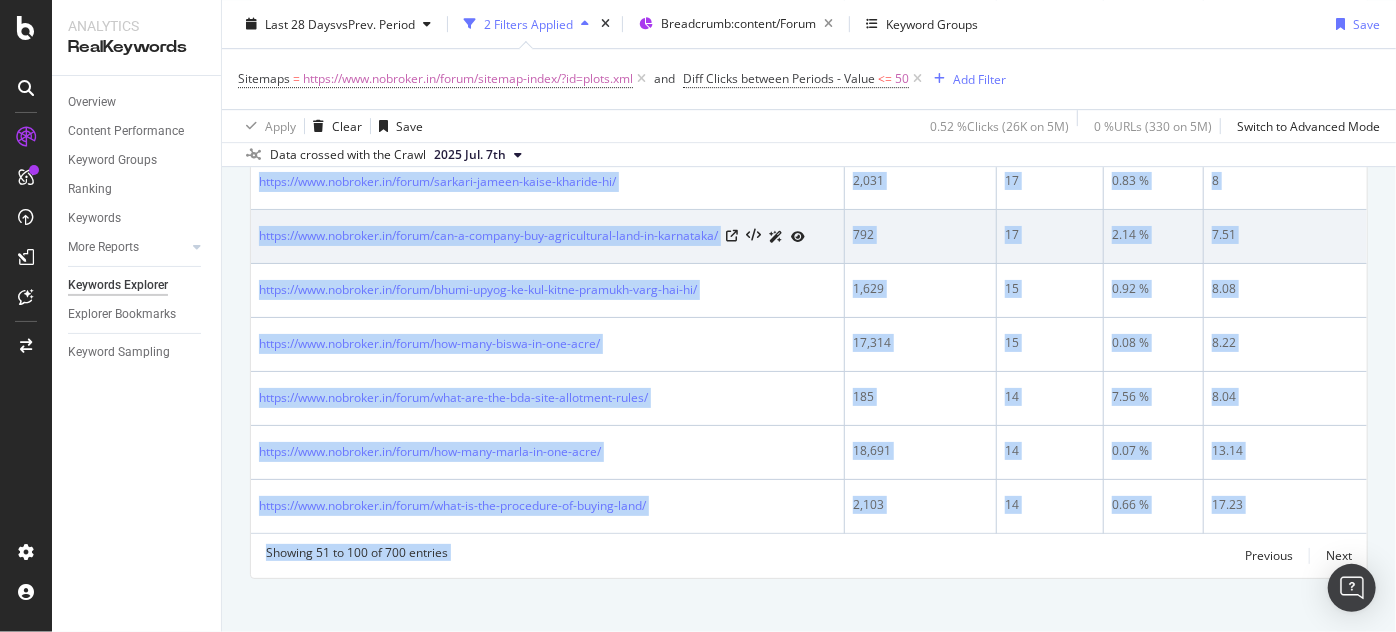 copy on "https://www.nobroker.in/forum/what-is-the-land-rate-in-[CITY]-[CITY]/ [NUMBER] [NUMBER] [NUMBER] [PERCENTAGE] [NUMBER] https://www.nobroker.in/forum/how-to-sell-sc-land-without-permission/ [NUMBER] [NUMBER] [PERCENTAGE] [NUMBER] https://www.nobroker.in/forum/jameen-kaise-naape-hi/ [NUMBER] [NUMBER] [PERCENTAGE] [NUMBER] https://www.nobroker.in/forum/what-is-the-price-of-1-acre-land-in-[CITY]/ [NUMBER] [NUMBER] [PERCENTAGE] [NUMBER] https://www.nobroker.in/forum/how-many-guntas-in-1-acre/ [NUMBER] [NUMBER] [PERCENTAGE] [NUMBER] https://www.nobroker.in/forum/which-sector-has-the-lowest-land-rate-and-what-is-the-per-square-yard-rate/ [NUMBER] [NUMBER] [PERCENTAGE] [NUMBER] https://www.nobroker.in/forum/harijan-ki-zameen-kaise-khareede-hi/ [NUMBER] [NUMBER] [PERCENTAGE] [NUMBER] https://www.nobroker.in/forum/how-many-gaj-in-one-bigha/ [NUMBER] [NUMBER] [PERCENTAGE] [NUMBER] https://www.nobroker.in/forum/what-is-khasra-number/ [NUMBER] [NUMBER] [PERCENTAGE] [NUMBER] https://www.nobroker.in/forum/trikon-jamin-napane-ka-tarika-hi/ [NUMBER] [NUMBER] [PERCENTAGE] [NUMBER] https://www.nobroker.in/forum/how-much-land-required-for-petrol-pump/ [NUMBER] [NUMBER] [PERCENTAGE] [NUMBER] https://www.nobroker.in/forum/what-is-a-..." 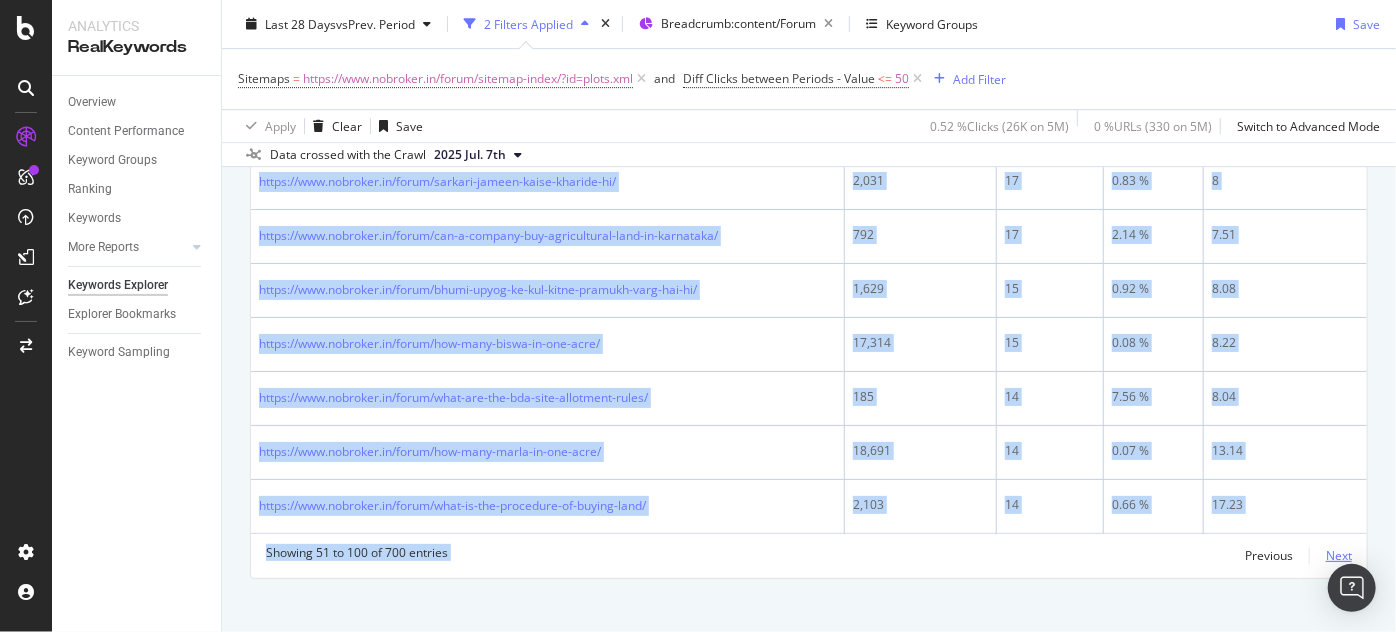 click on "Next" at bounding box center (1339, 555) 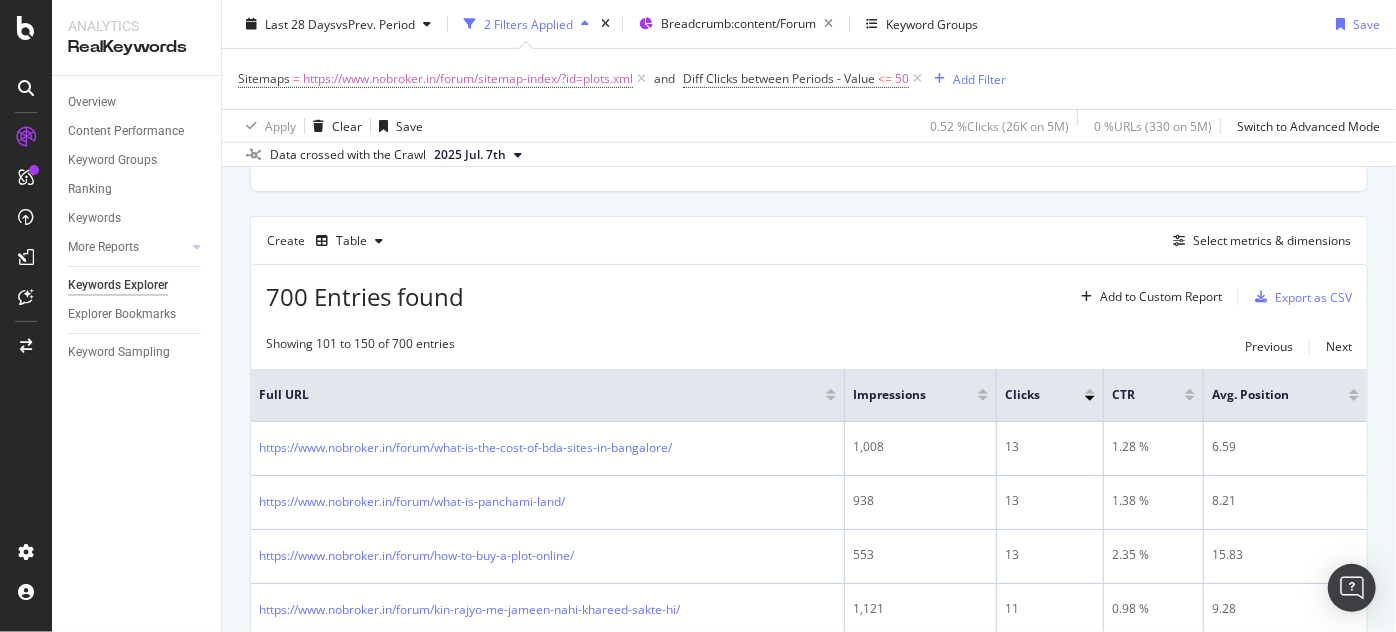 scroll, scrollTop: 3126, scrollLeft: 0, axis: vertical 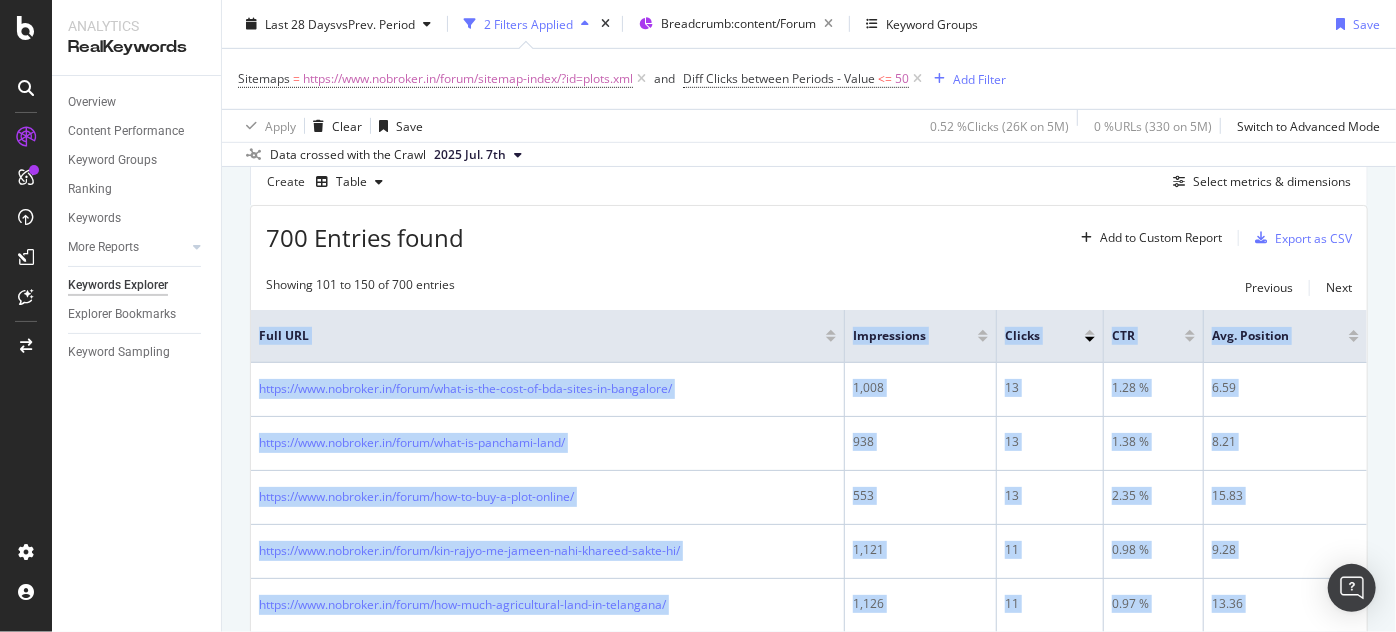 drag, startPoint x: 1320, startPoint y: 483, endPoint x: 248, endPoint y: 391, distance: 1075.9406 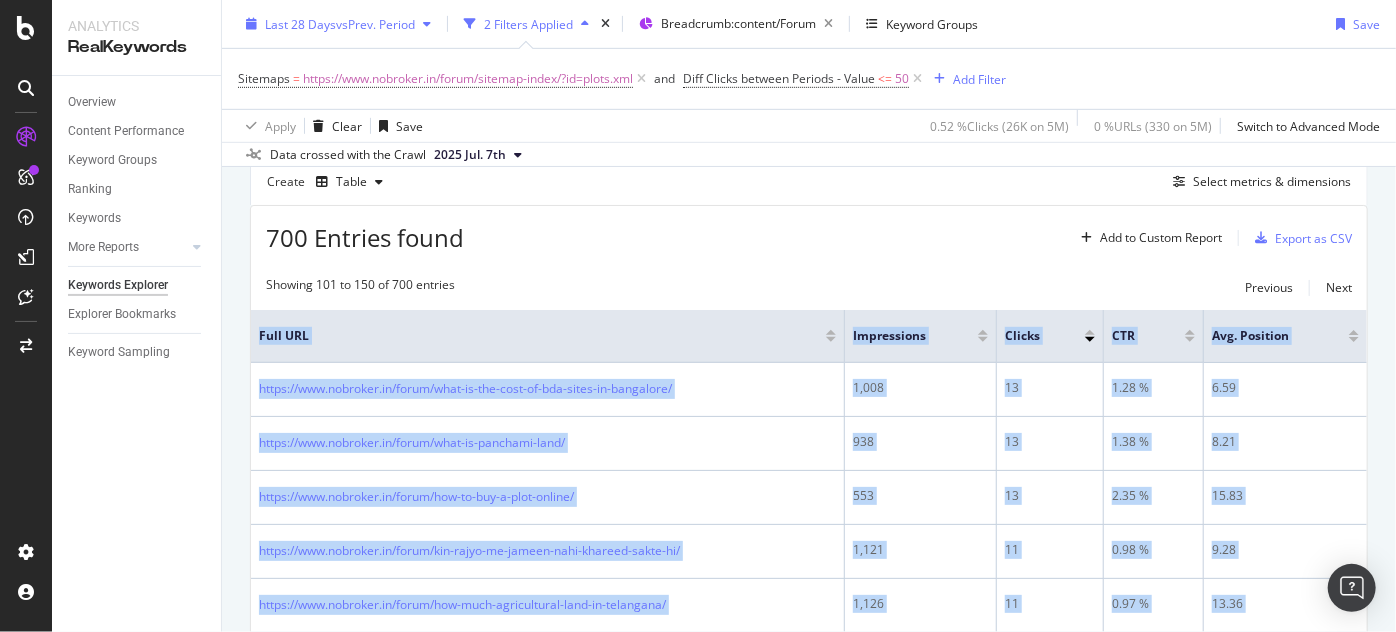 copy on "Full URL Impressions Clicks CTR Avg. Position https://www.nobroker.in/forum/what-is-the-cost-of-bda-sites-in-bangalore/ 1,008 13 1.28 % 6.59 https://www.nobroker.in/forum/what-is-panchami-land/ 938 13 1.38 % 8.21 https://www.nobroker.in/forum/how-to-buy-a-plot-online/ 553 13 2.35 % 15.83 https://www.nobroker.in/forum/kin-rajyo-me-jameen-nahi-khareed-sakte-hi/ 1,121 11 0.98 % 9.28 https://www.nobroker.in/forum/how-much-agricultural-land-in-telangana/ 1,126 11 0.97 % 13.36 https://www.nobroker.in/forum/city-survey-number-in-marathi-ma/ 336 10 2.97 % 9.88 https://www.nobroker.in/forum/what-is-the-land-rates-in-jubilee-hills-hyderabad/ 1,262 10 0.79 % 6.51 https://www.nobroker.in/forum/how-many-kanal-in-one-acre/ 15,150 10 0.06 % 10.97 https://www.nobroker.in/forum/how-to-buy-land-on-moon-from-india/ 4,353 10 0.22 % 25.24 https://www.nobroker.in/forum/how-much-is-the-jayanagar-land-price/ 895 10 1.11 % 7.13 https://www.nobroker.in/forum/what-is-the-50-gaj-plot-in-delhi-price/ 2,543 10 0.39 % 6.22 https://www.n..." 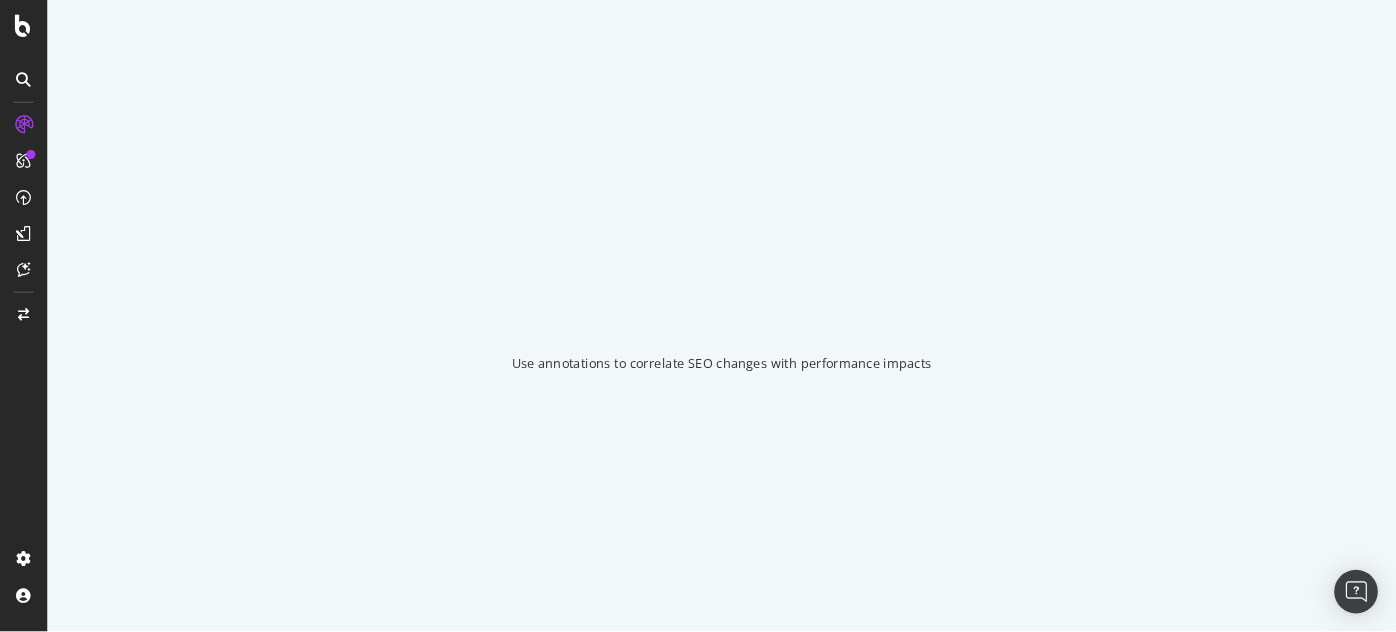 scroll, scrollTop: 0, scrollLeft: 0, axis: both 